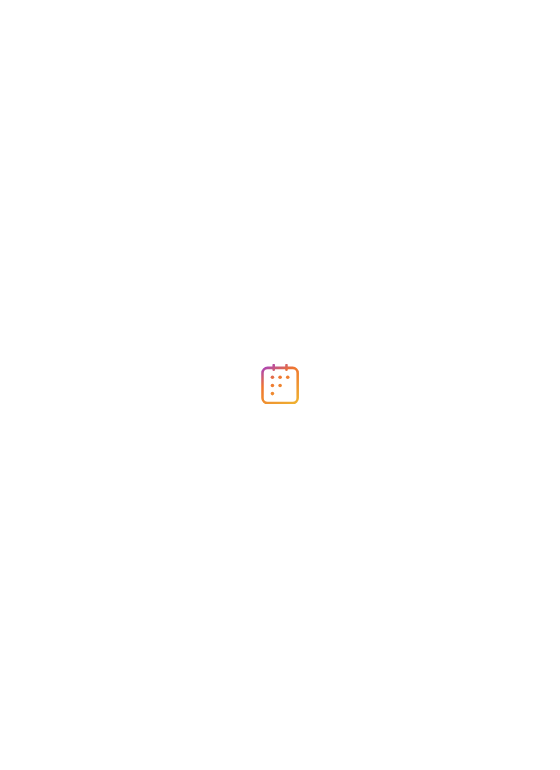 scroll, scrollTop: 0, scrollLeft: 0, axis: both 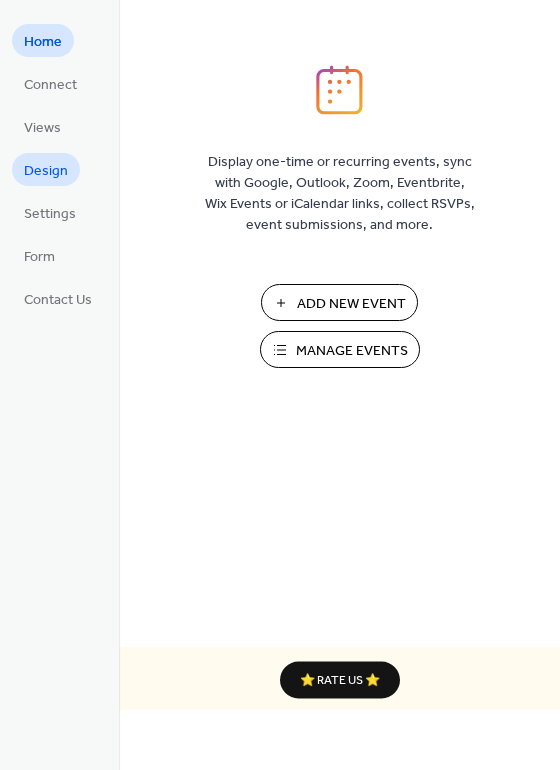 click on "Design" at bounding box center [46, 171] 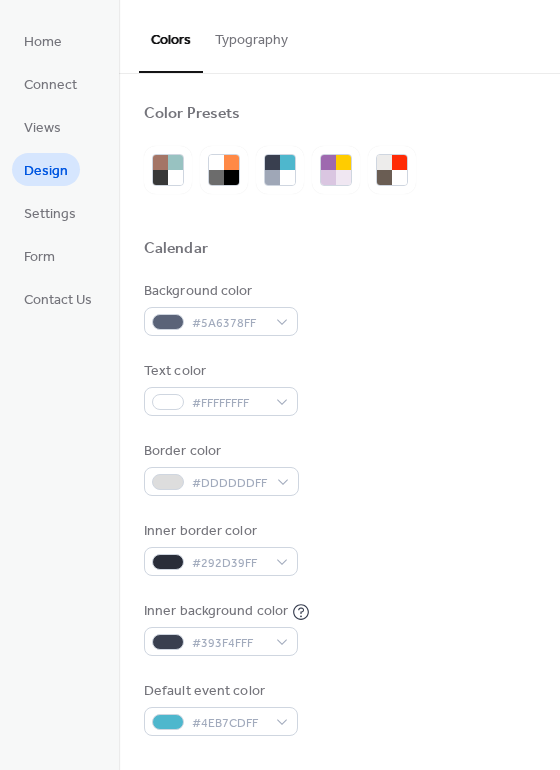 click on "Typography" at bounding box center [251, 35] 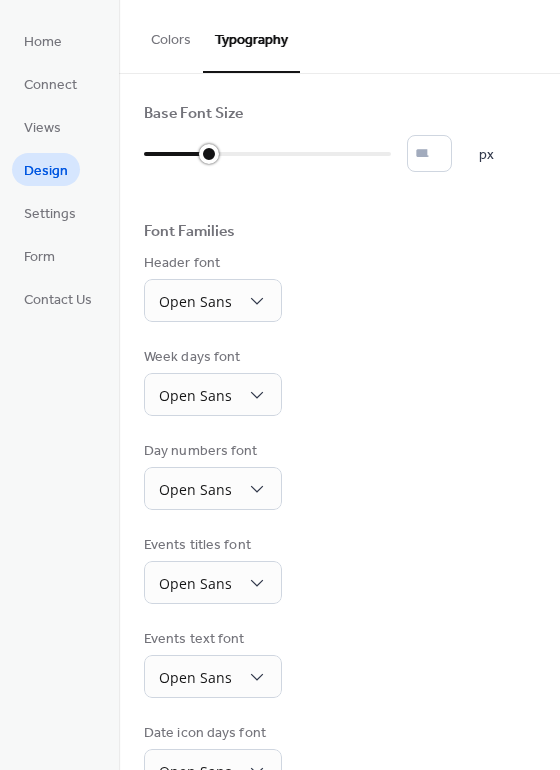 drag, startPoint x: 153, startPoint y: 152, endPoint x: 205, endPoint y: 157, distance: 52.23983 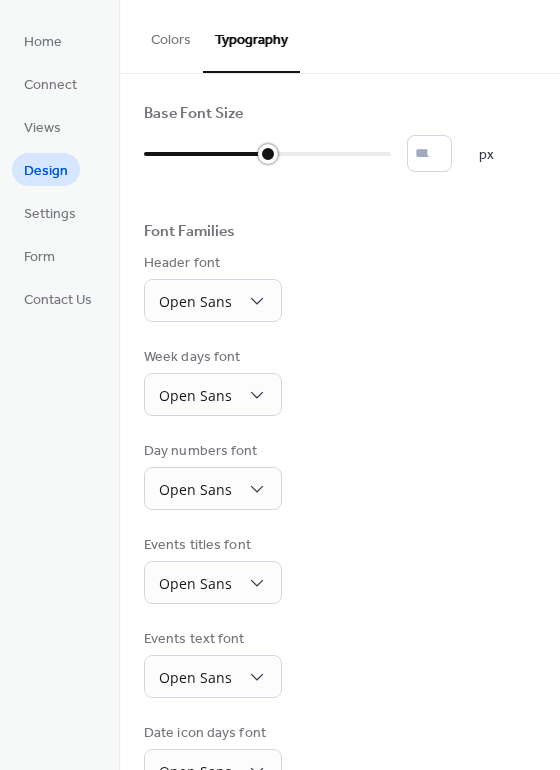 drag, startPoint x: 207, startPoint y: 152, endPoint x: 254, endPoint y: 152, distance: 47 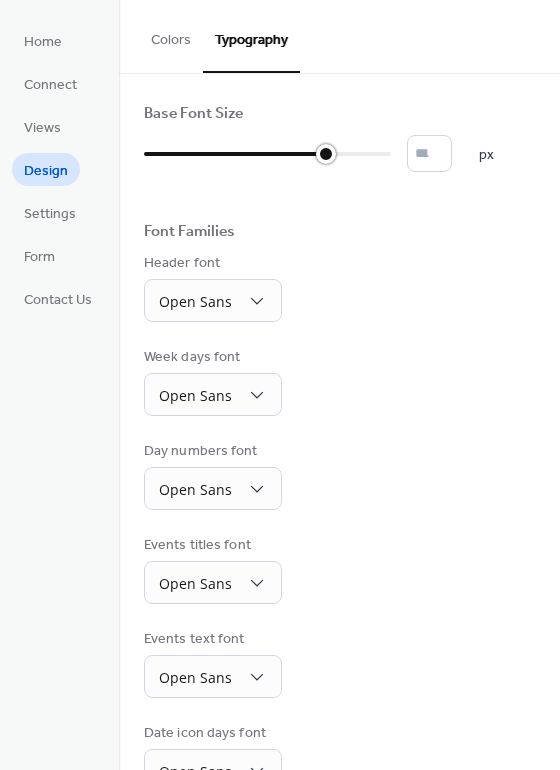 drag, startPoint x: 266, startPoint y: 152, endPoint x: 345, endPoint y: 152, distance: 79 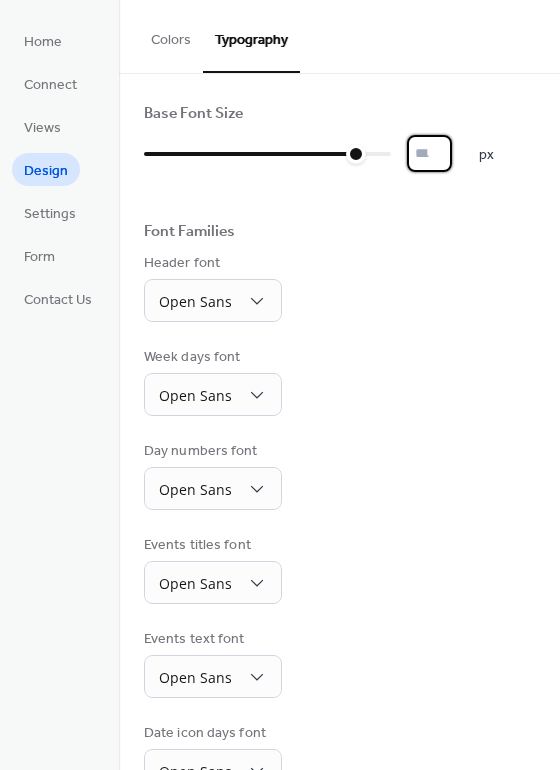 click on "**" at bounding box center [429, 153] 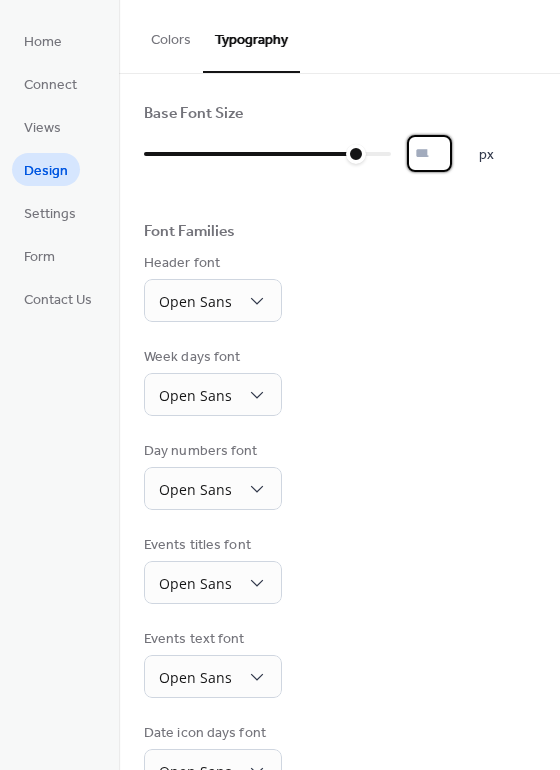 type on "**" 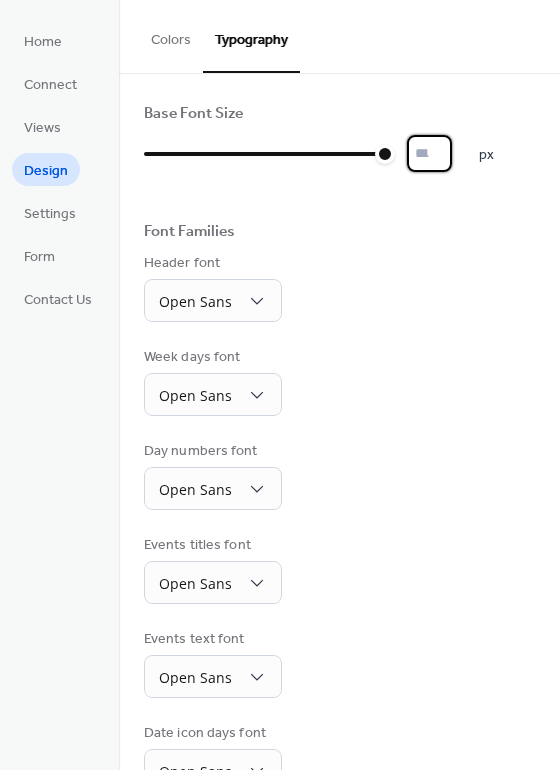 click on "**" at bounding box center (429, 153) 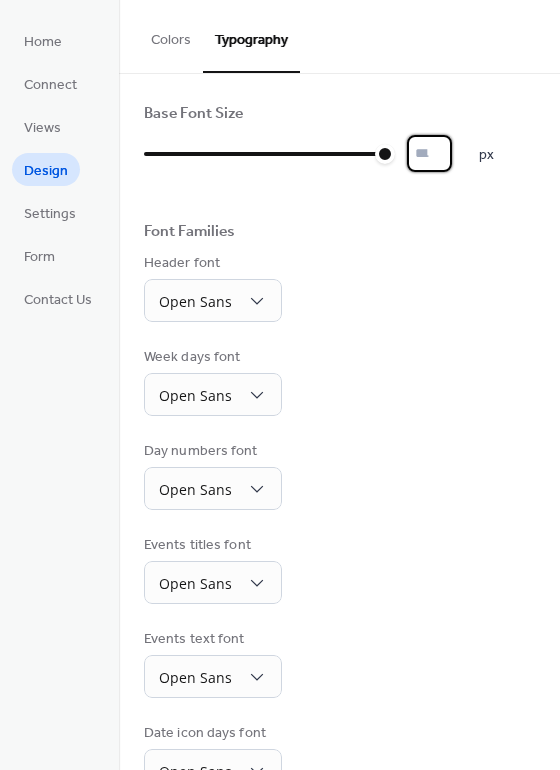 click on "**" at bounding box center (429, 153) 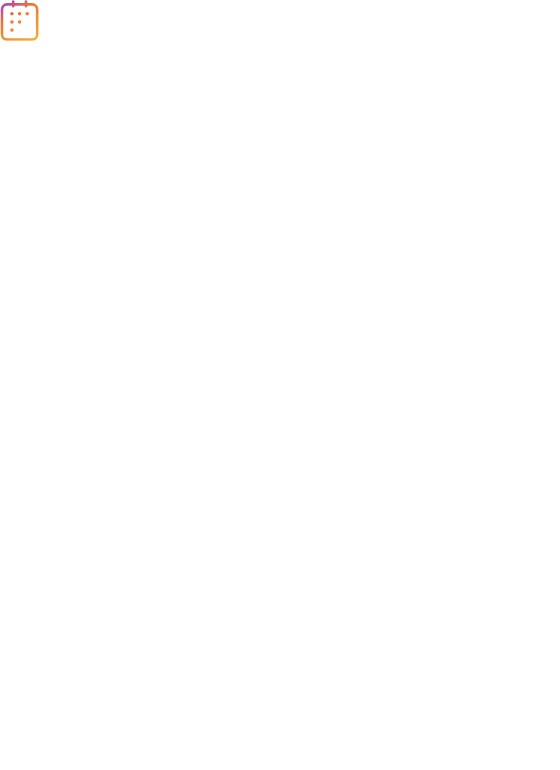 scroll, scrollTop: 0, scrollLeft: 0, axis: both 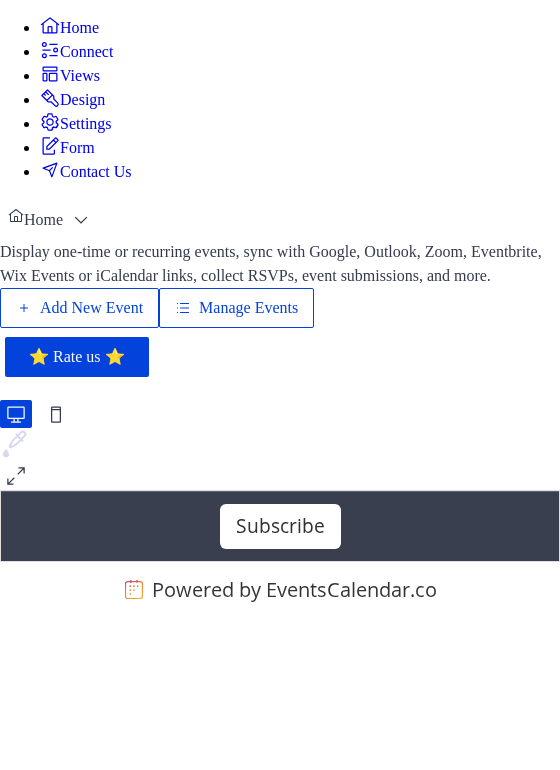 click on "Design" at bounding box center [82, 100] 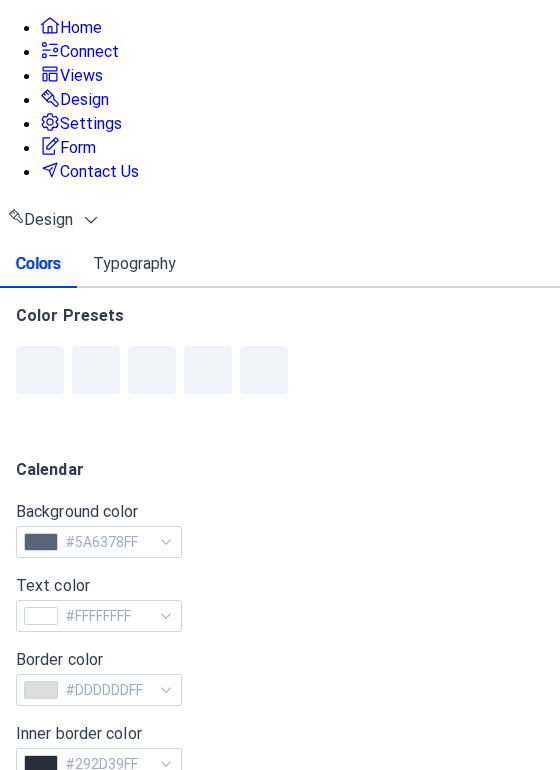 click on "Typography" at bounding box center (134, 264) 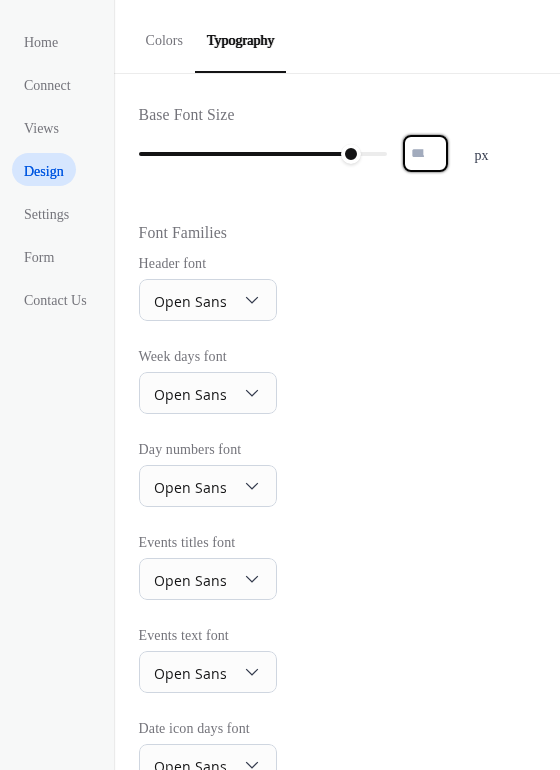 click on "**" at bounding box center (425, 153) 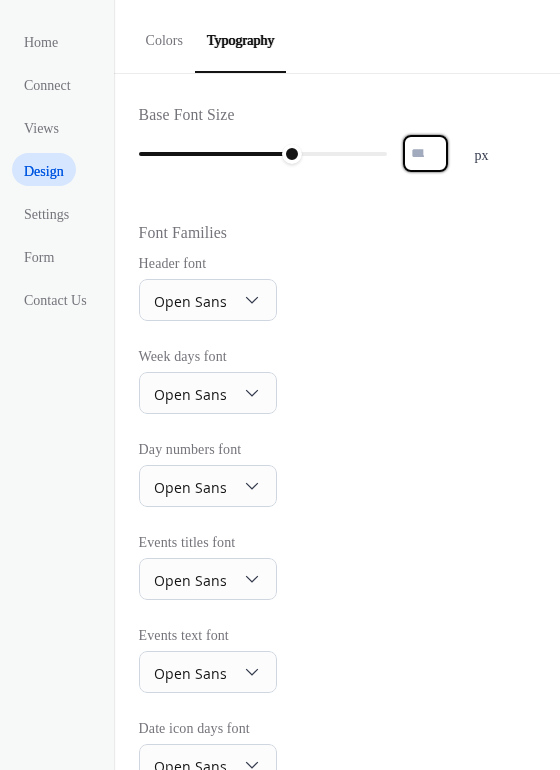 click on "**" at bounding box center (425, 153) 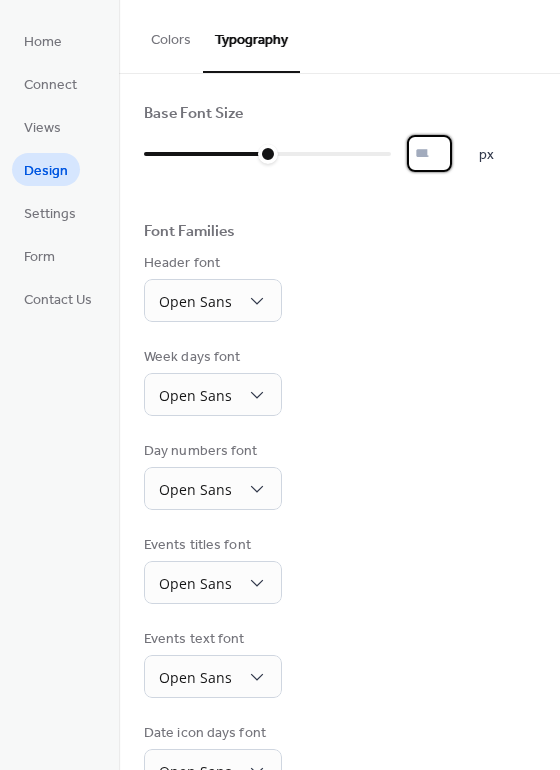 click on "**" at bounding box center [429, 153] 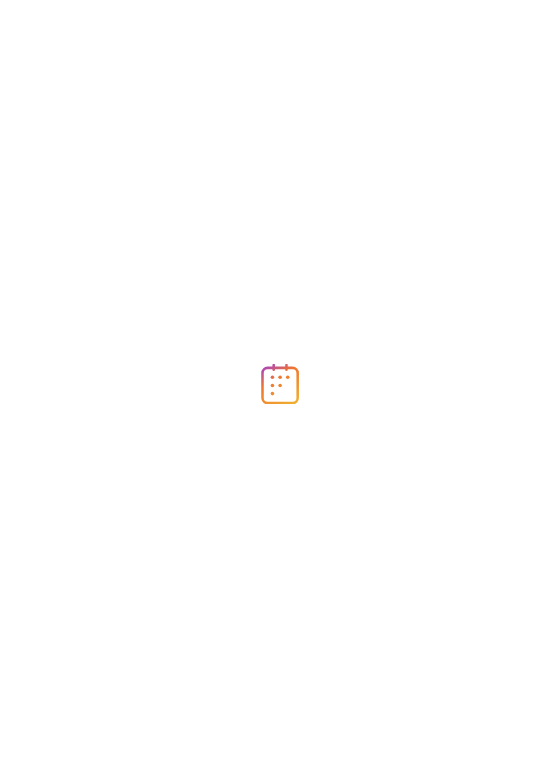 scroll, scrollTop: 0, scrollLeft: 0, axis: both 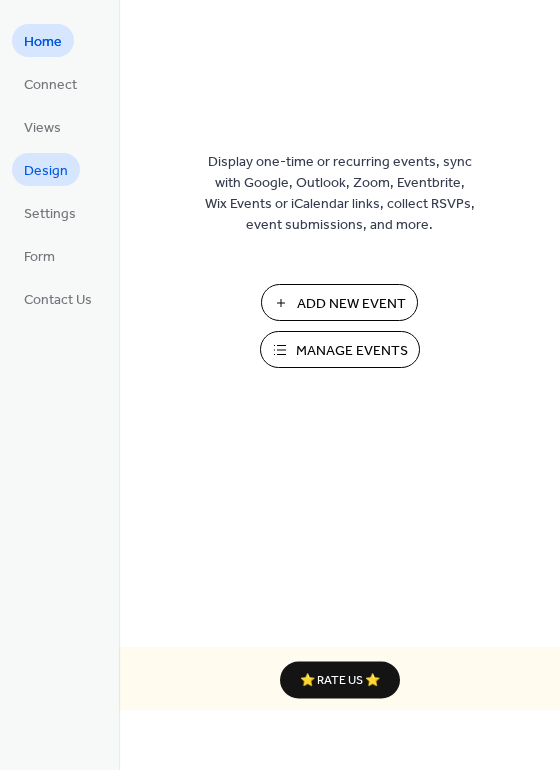 click on "Design" at bounding box center (46, 171) 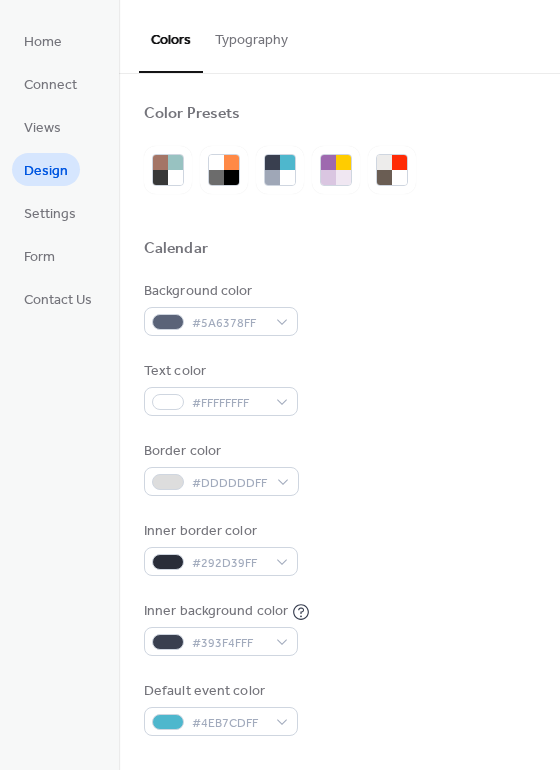 click on "Typography" at bounding box center (251, 35) 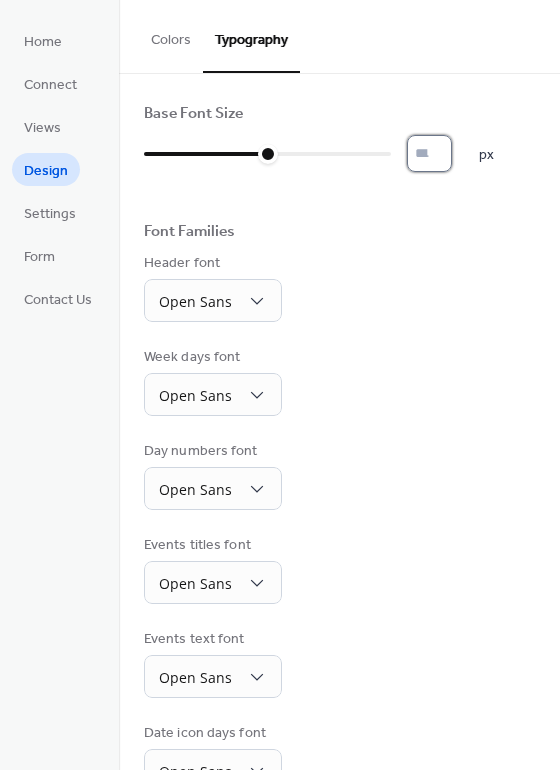 click on "**" at bounding box center [429, 153] 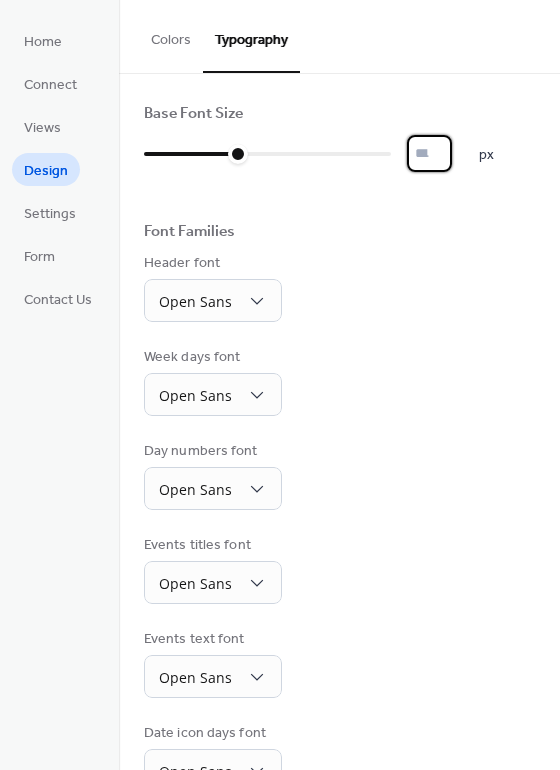type on "**" 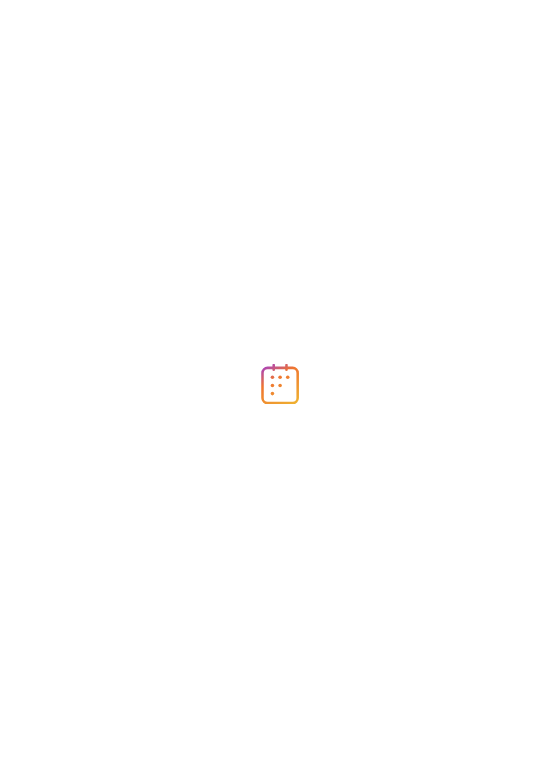 scroll, scrollTop: 0, scrollLeft: 0, axis: both 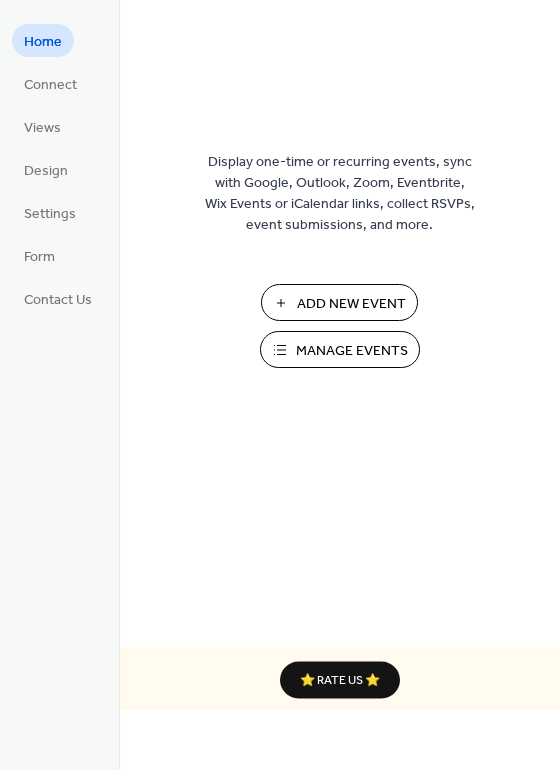 click on "Manage Events" at bounding box center (352, 351) 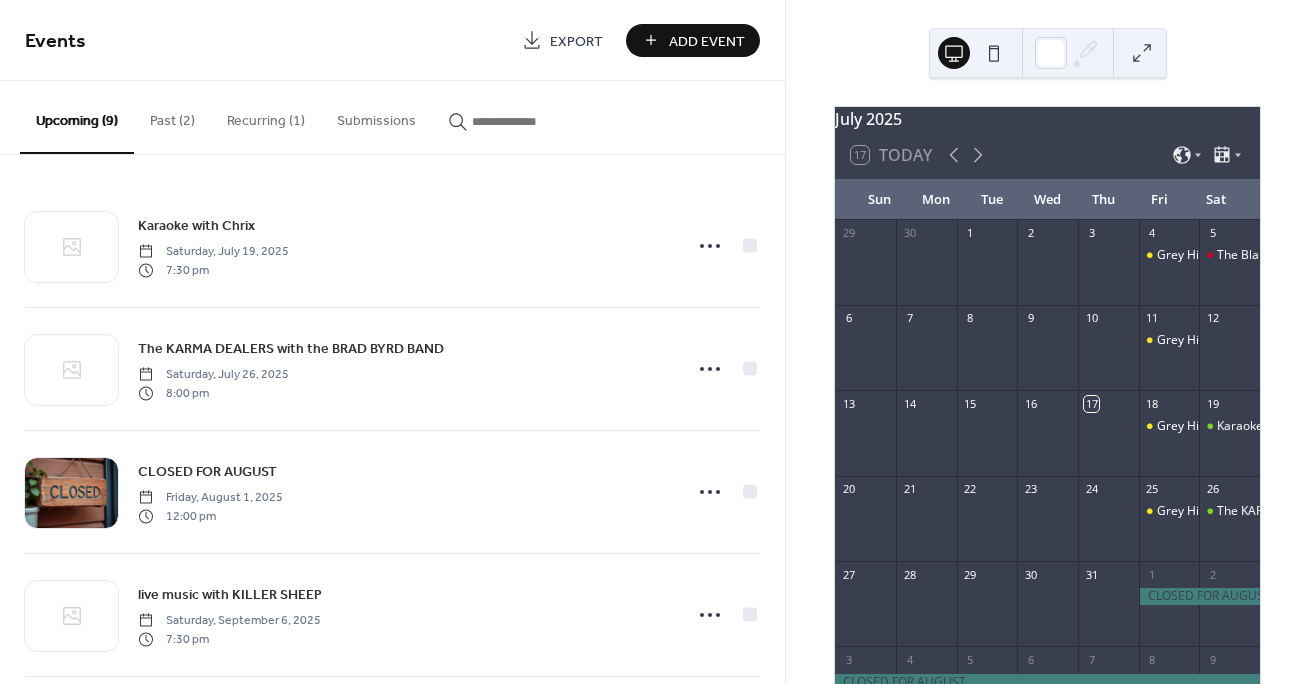 scroll, scrollTop: 0, scrollLeft: 0, axis: both 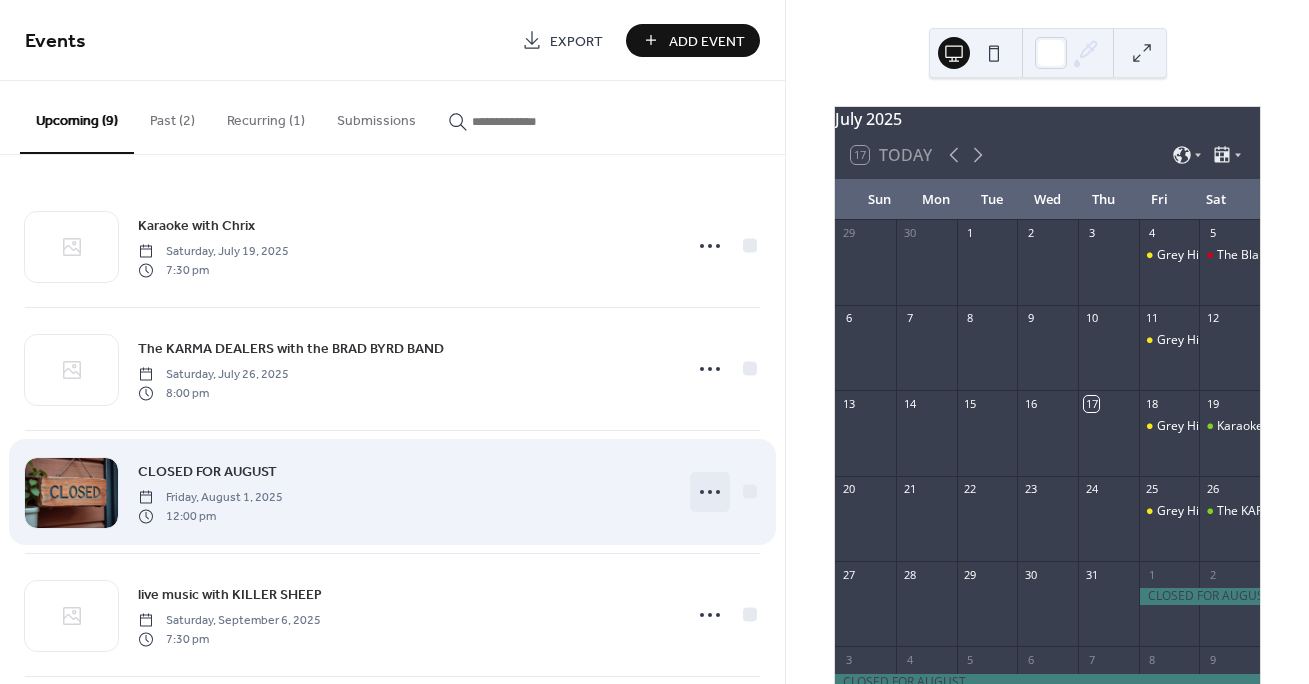 click 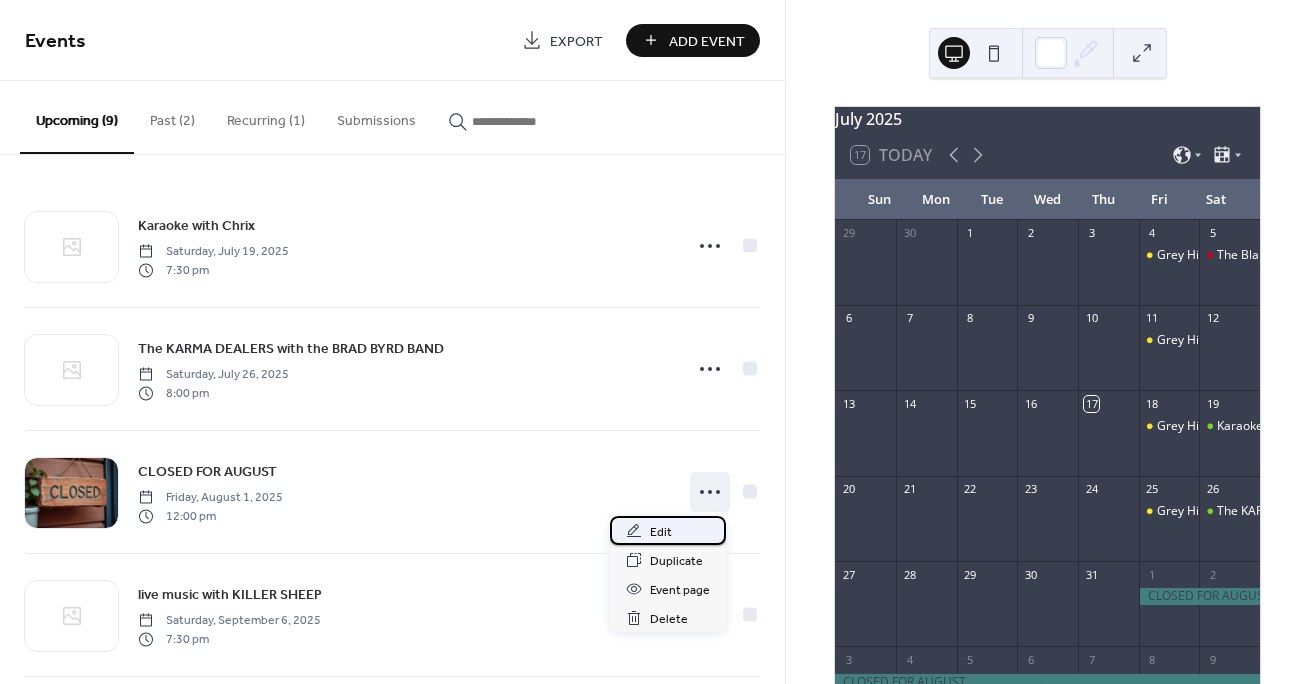 click on "Edit" at bounding box center (661, 532) 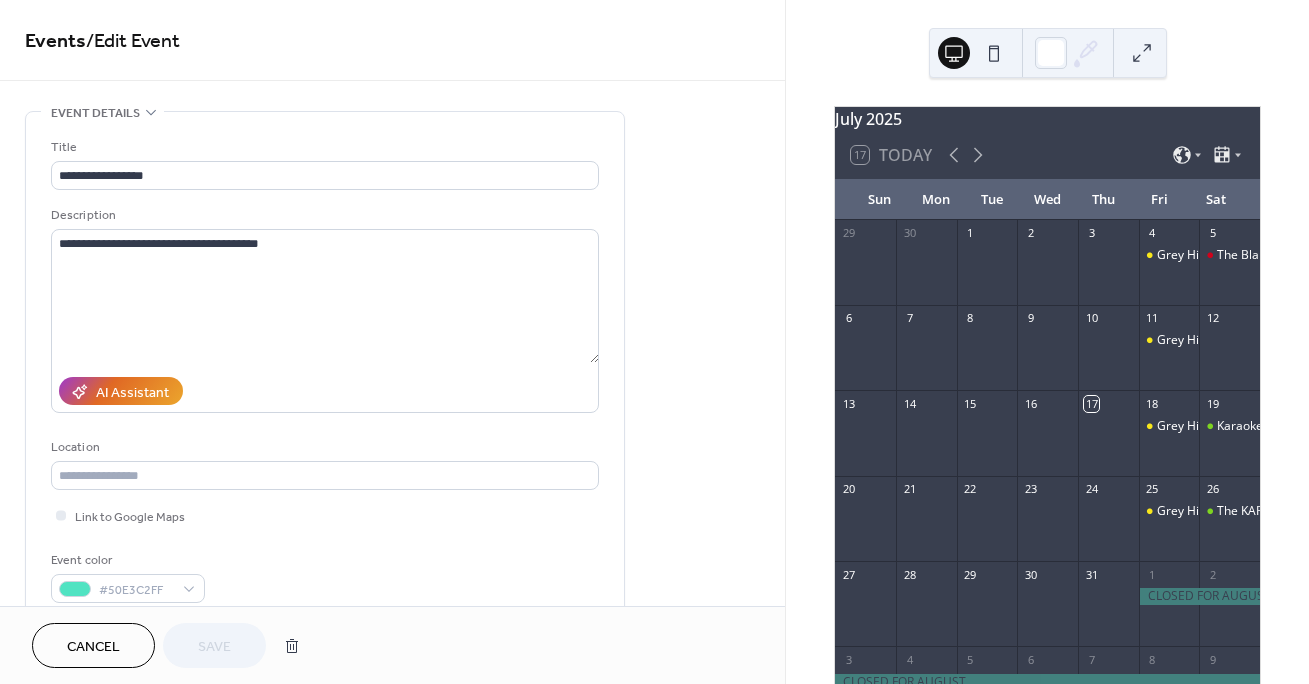 drag, startPoint x: 779, startPoint y: 209, endPoint x: 778, endPoint y: 234, distance: 25.019993 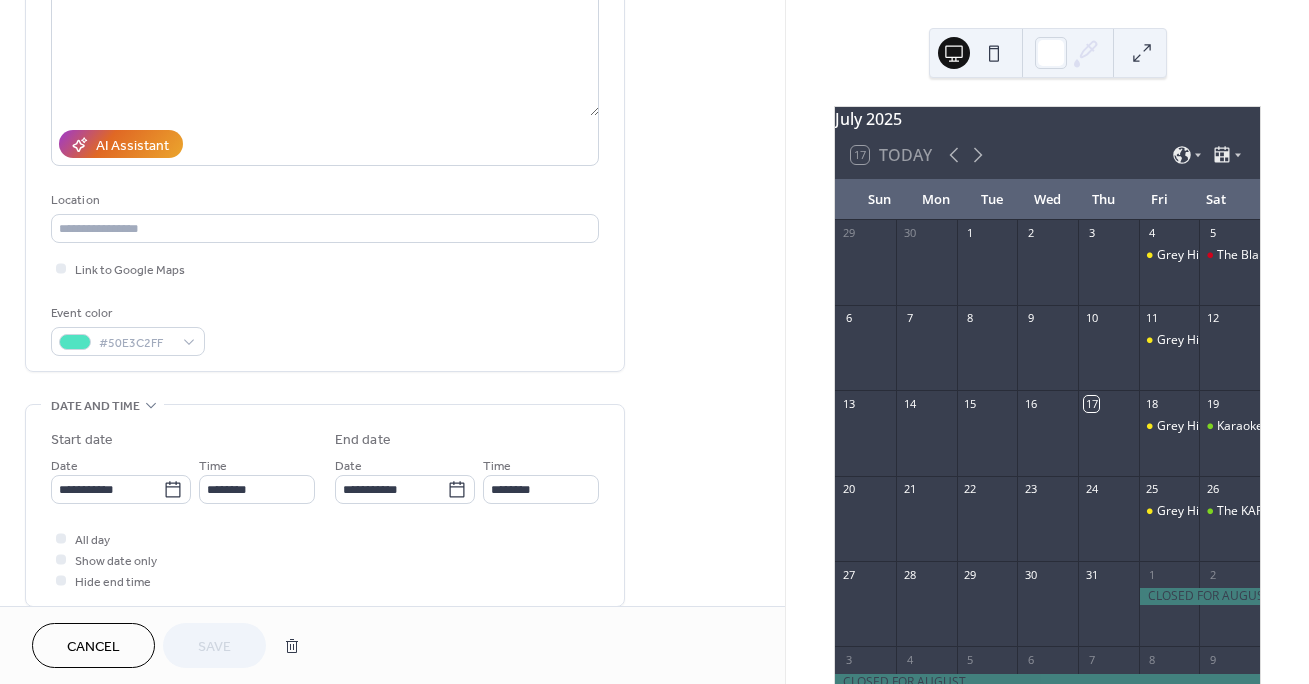 scroll, scrollTop: 251, scrollLeft: 0, axis: vertical 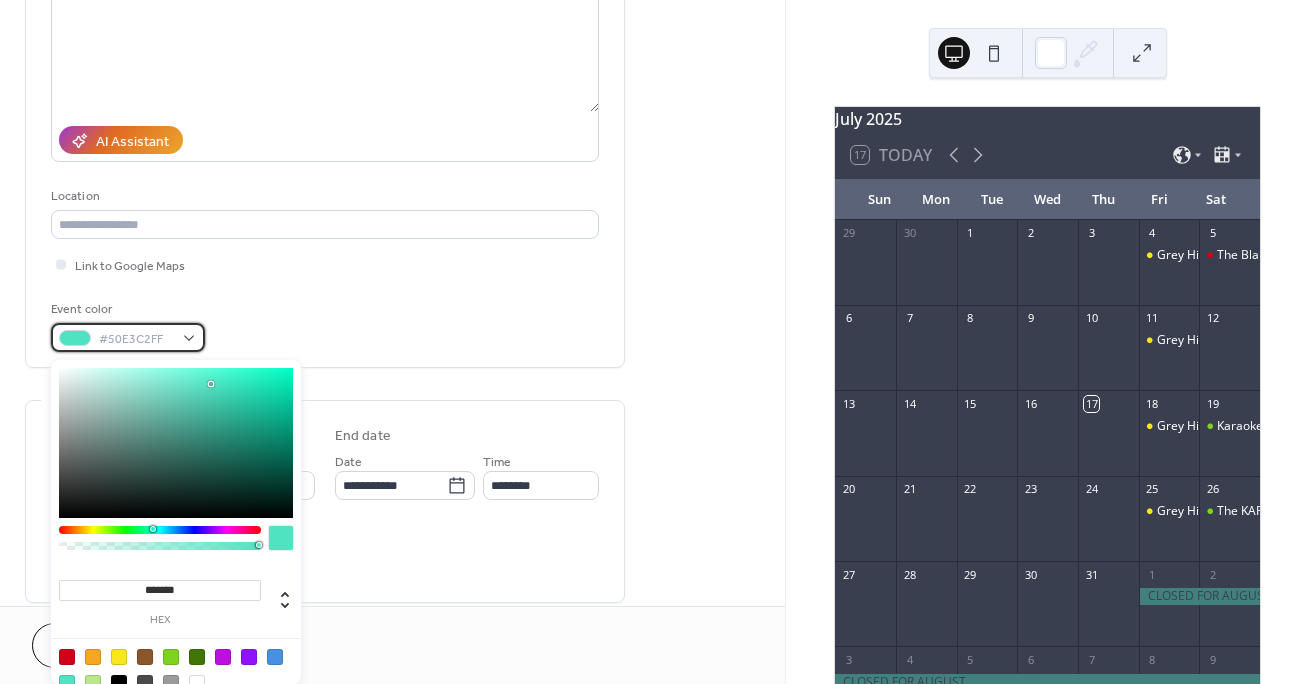click on "#50E3C2FF" at bounding box center (128, 337) 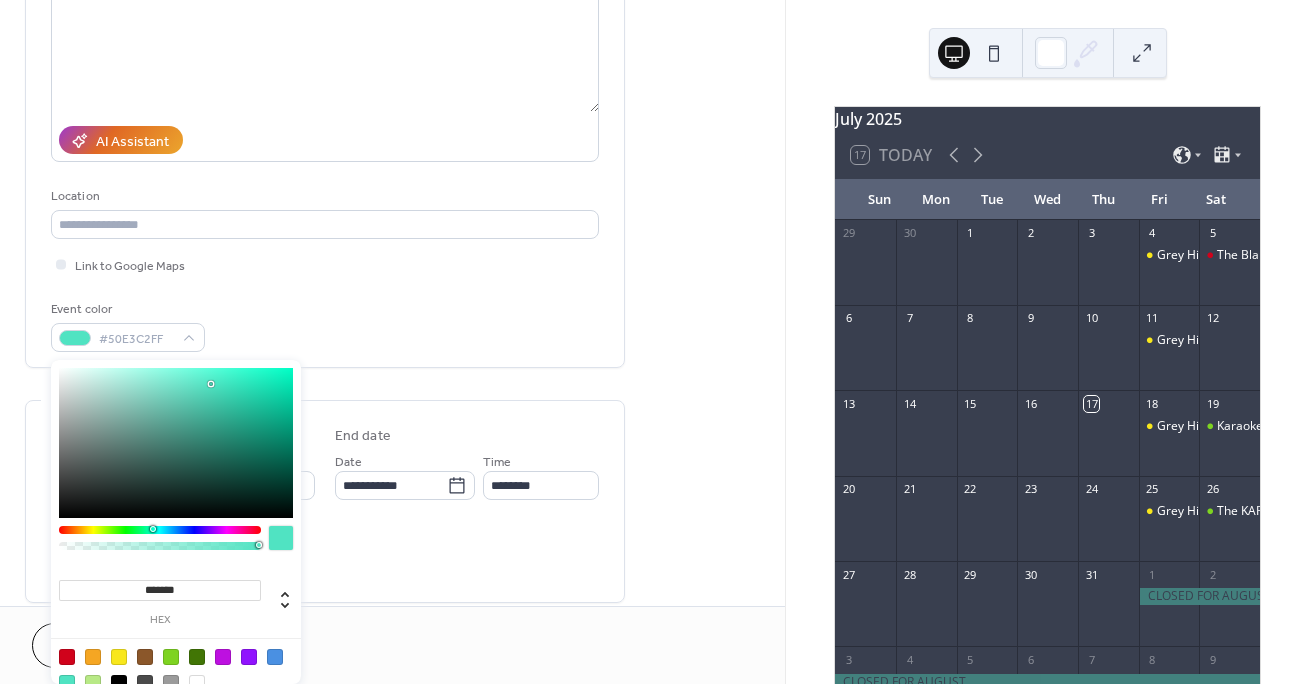 click at bounding box center (281, 538) 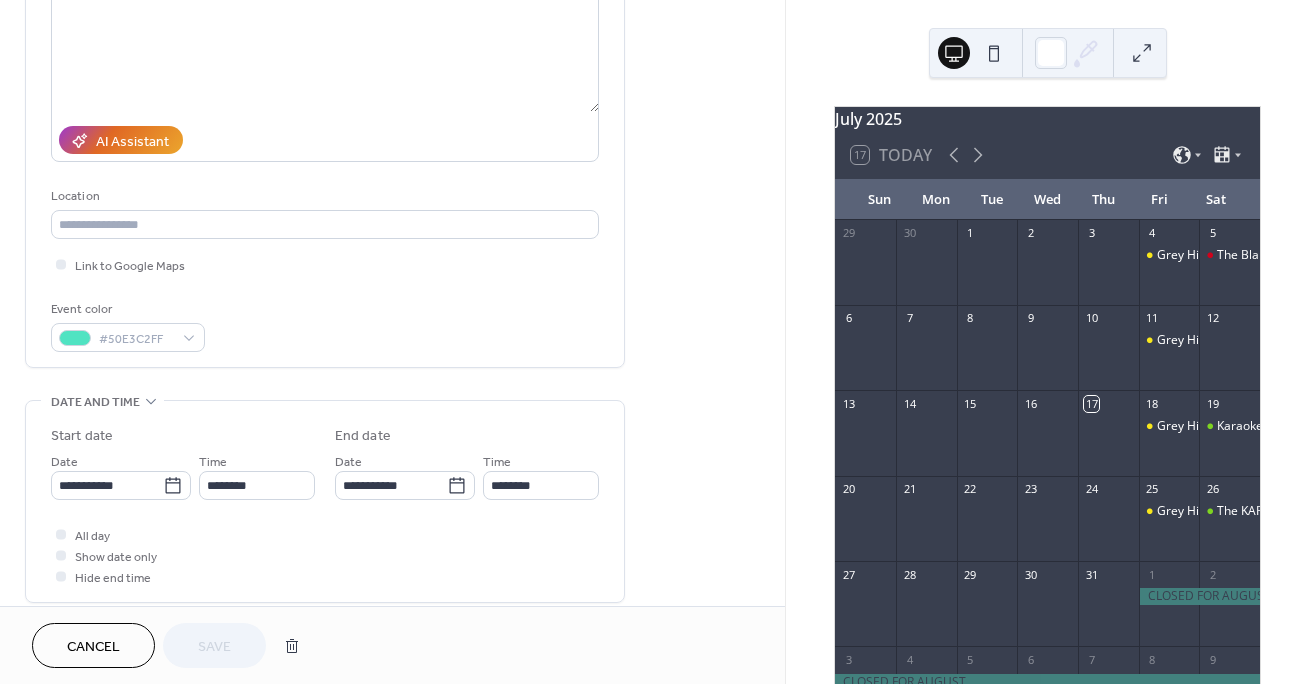 click on "**********" at bounding box center [392, 469] 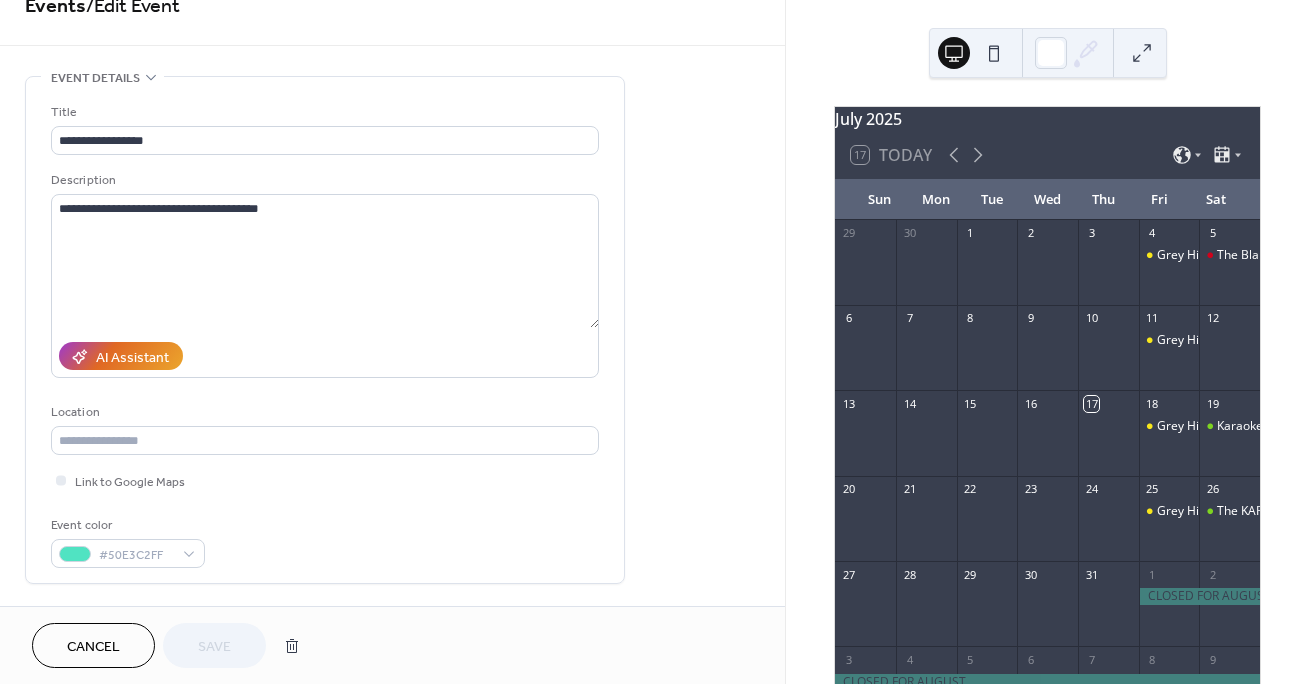 scroll, scrollTop: 0, scrollLeft: 0, axis: both 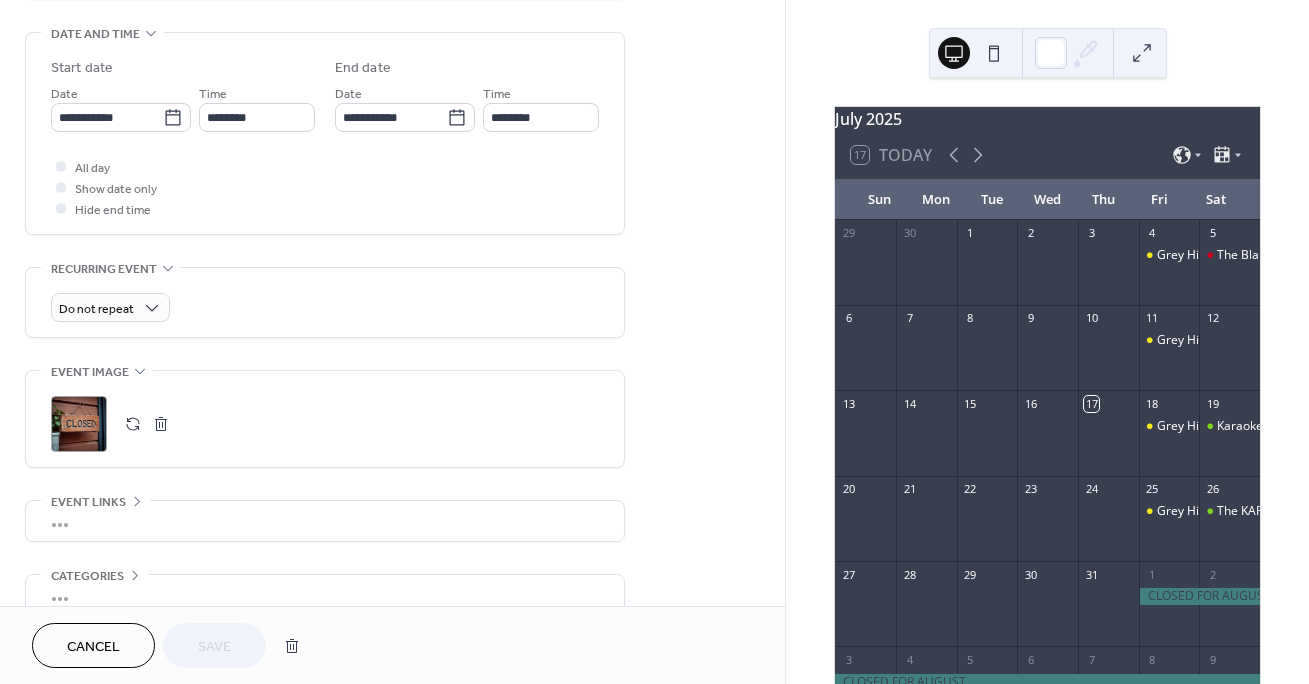click on ";" at bounding box center (79, 424) 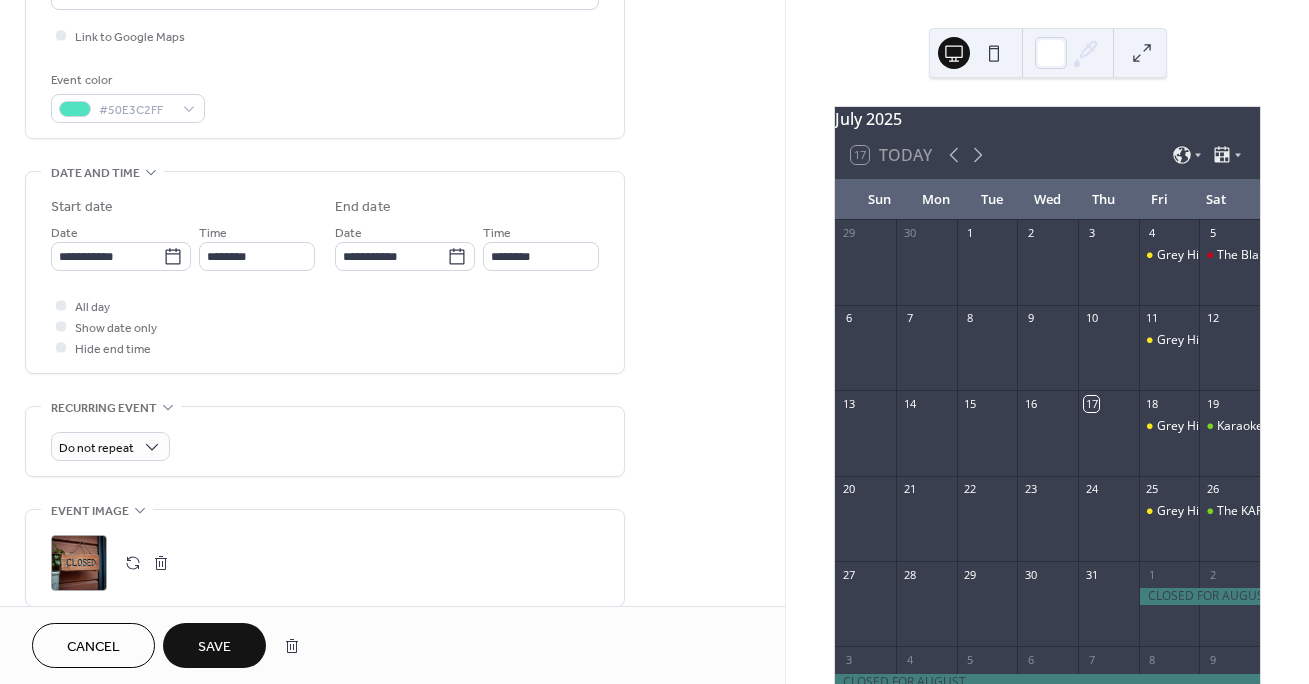 scroll, scrollTop: 496, scrollLeft: 0, axis: vertical 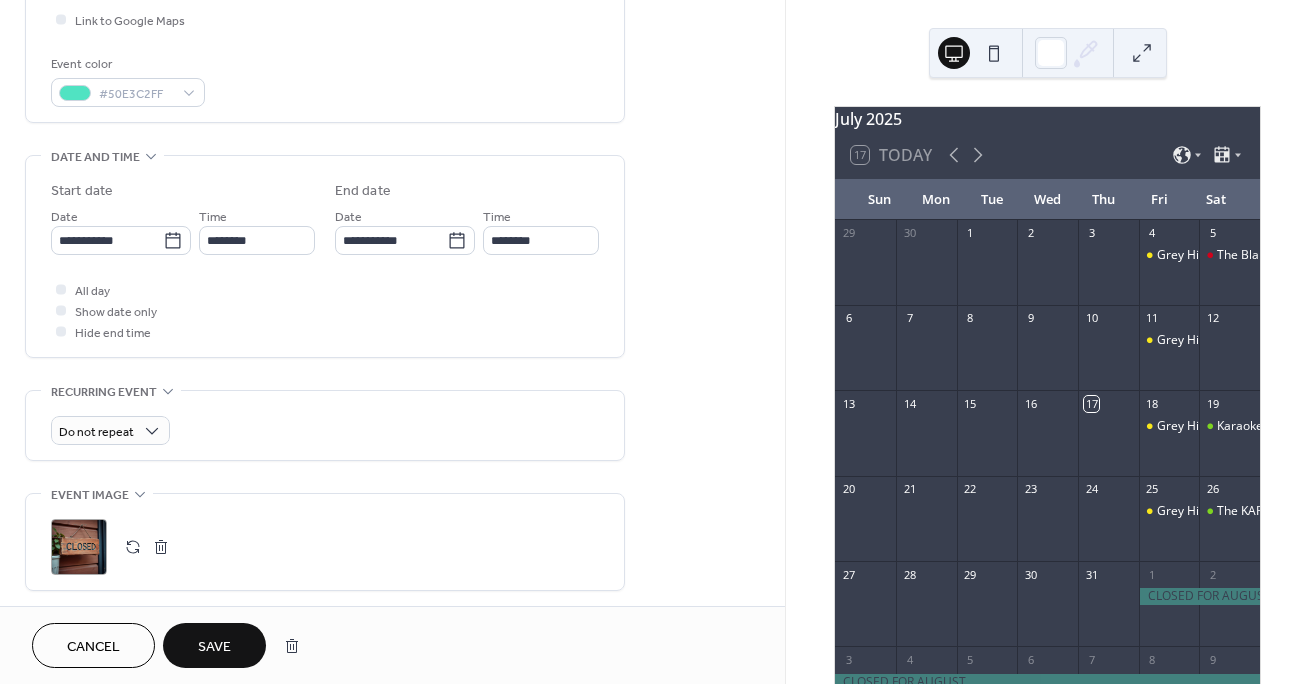 click on "Save" at bounding box center [214, 647] 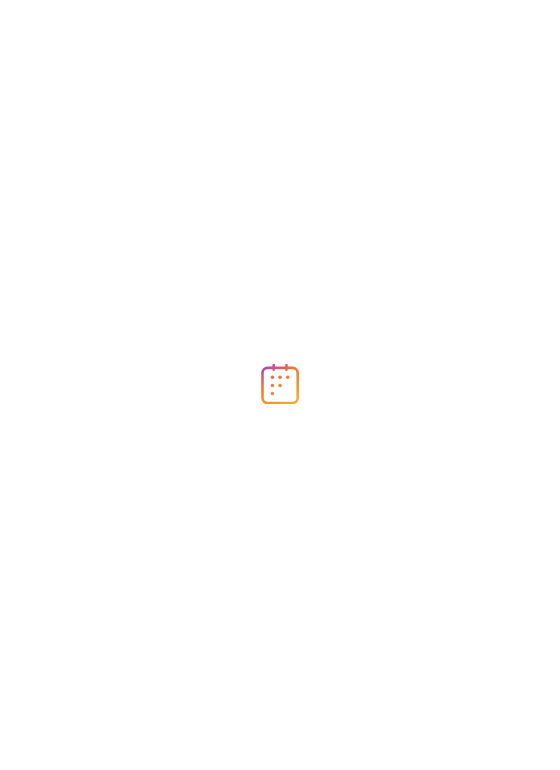 scroll, scrollTop: 0, scrollLeft: 0, axis: both 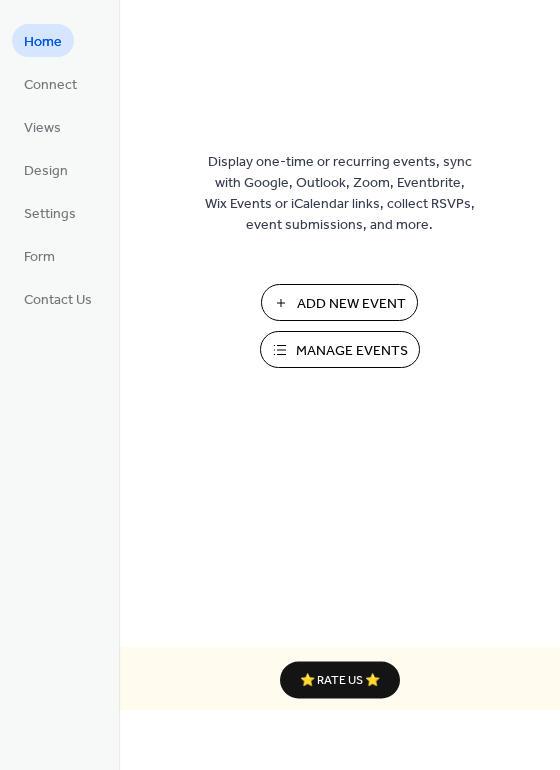 click on "Manage Events" at bounding box center (352, 351) 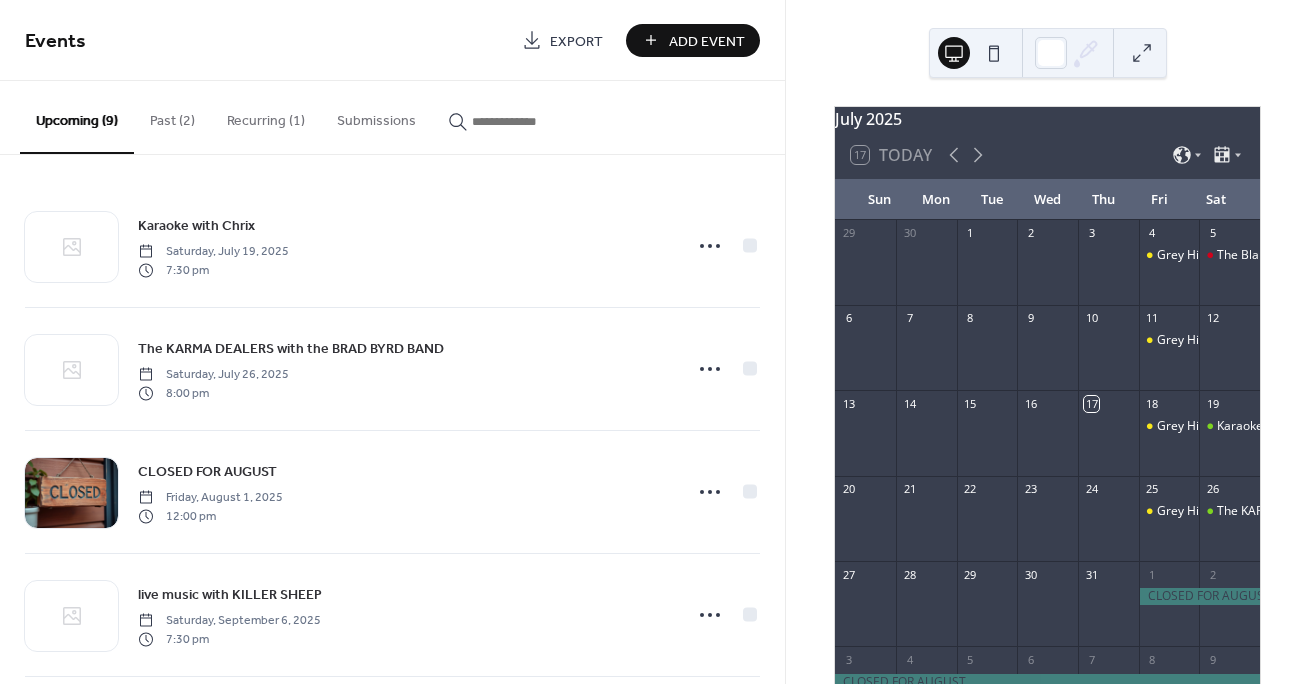 scroll, scrollTop: 0, scrollLeft: 0, axis: both 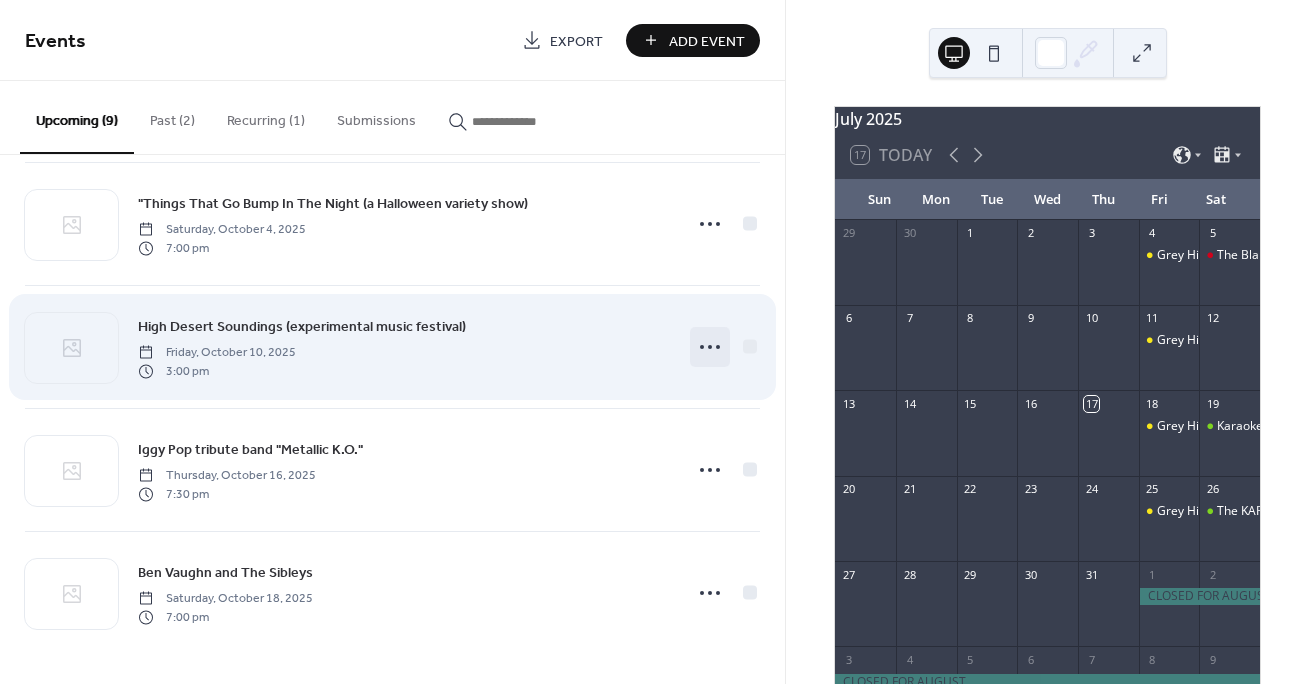 click 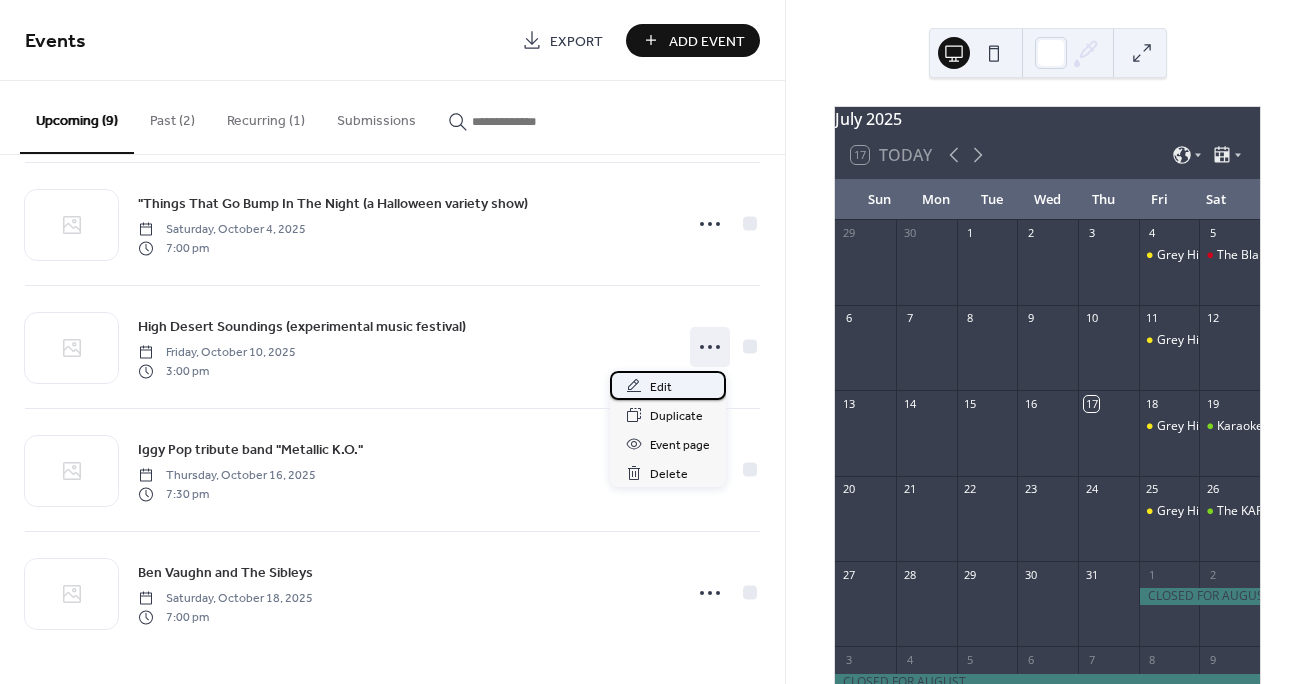 click on "Edit" at bounding box center (668, 385) 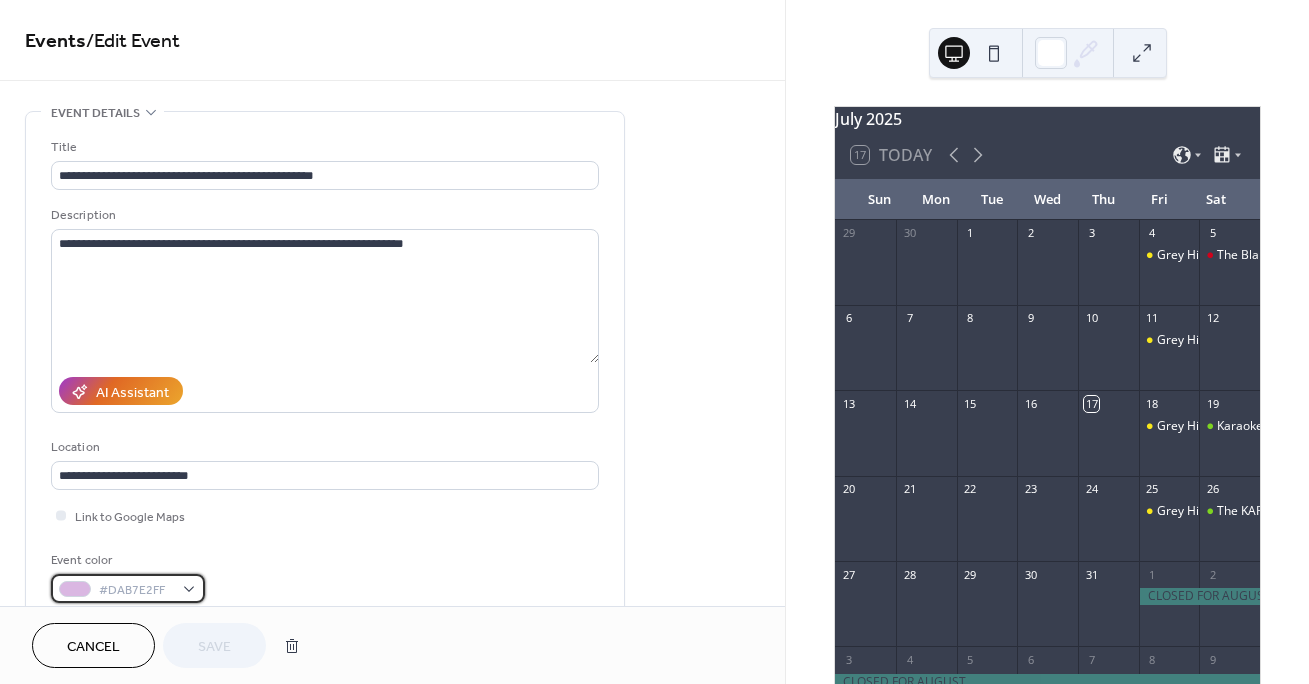click on "#DAB7E2FF" at bounding box center [128, 588] 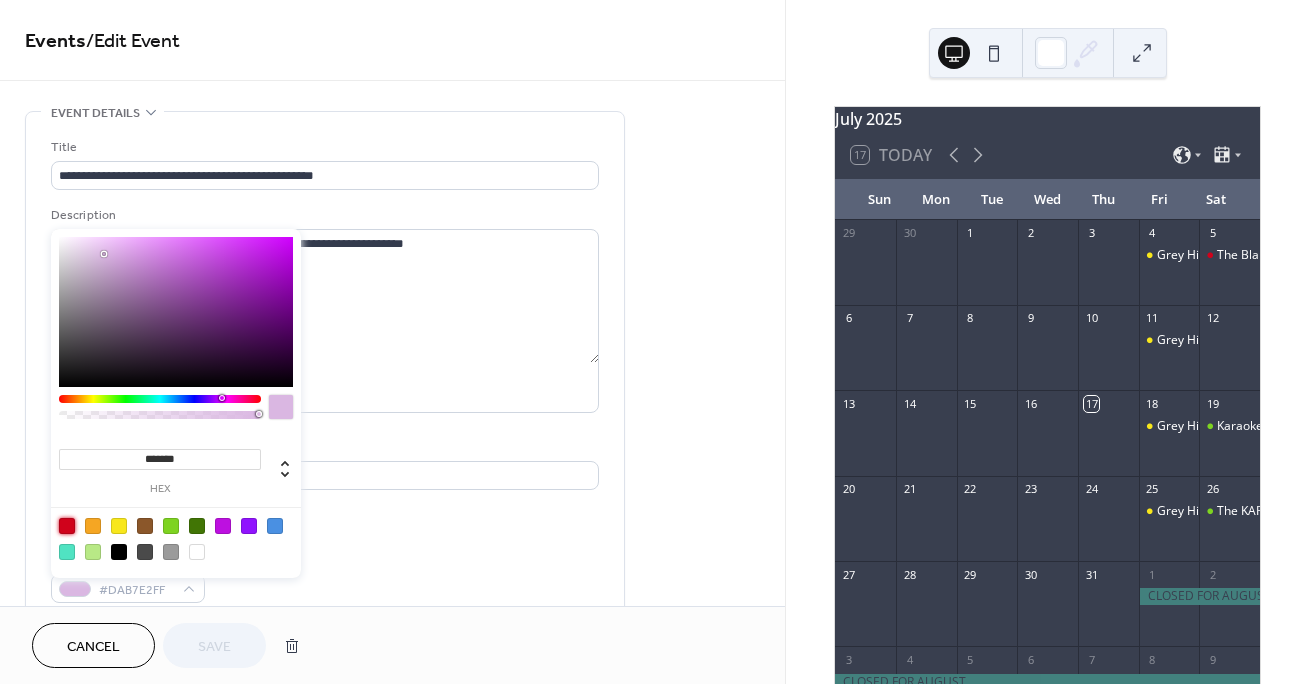 click at bounding box center [67, 526] 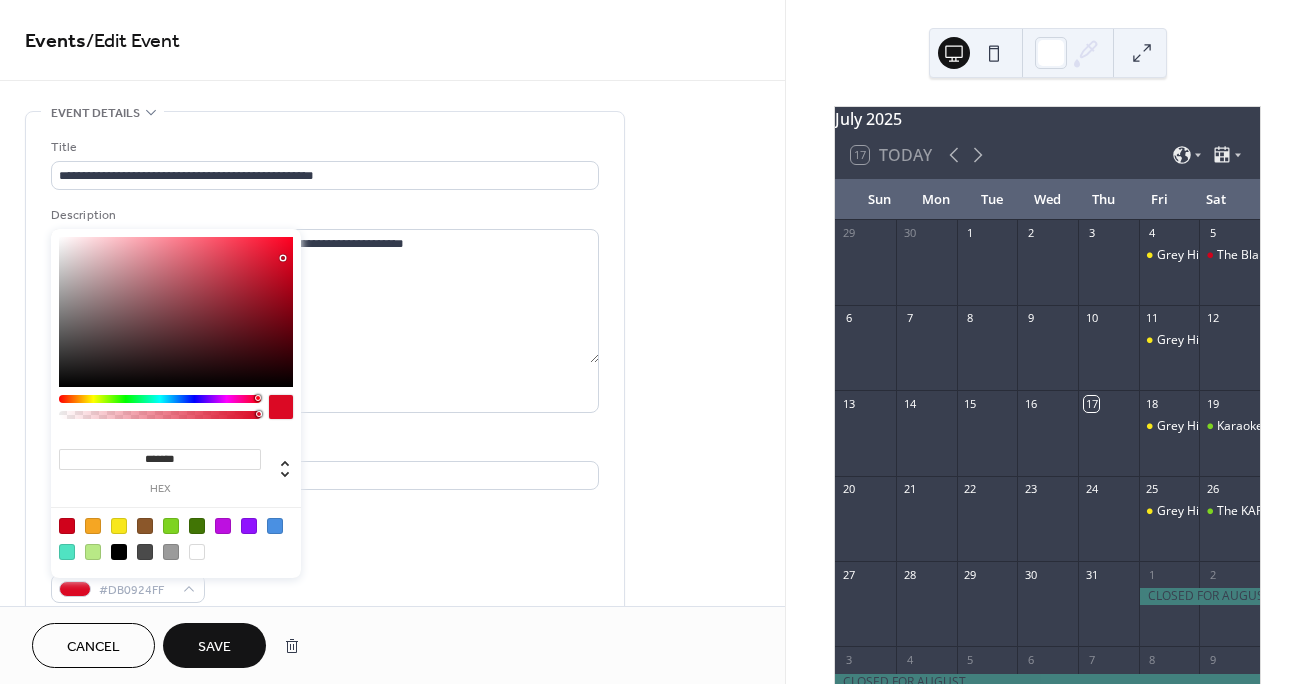 type on "*******" 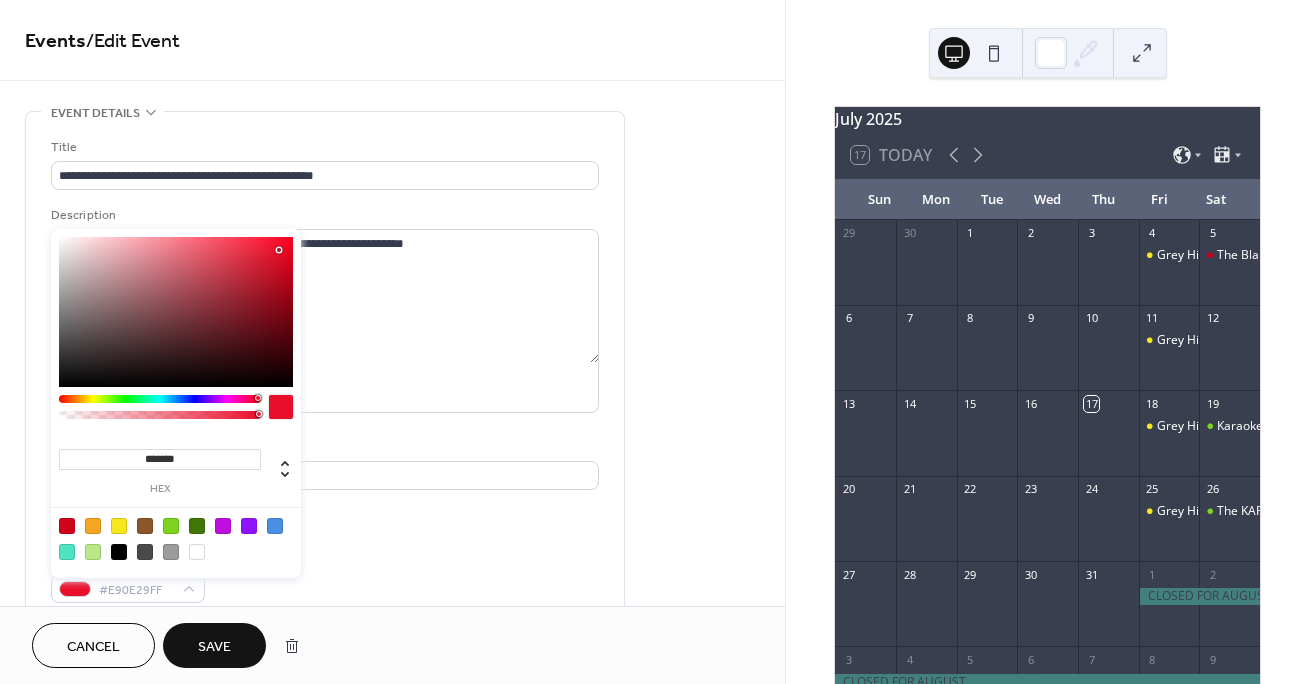 drag, startPoint x: 288, startPoint y: 262, endPoint x: 279, endPoint y: 250, distance: 15 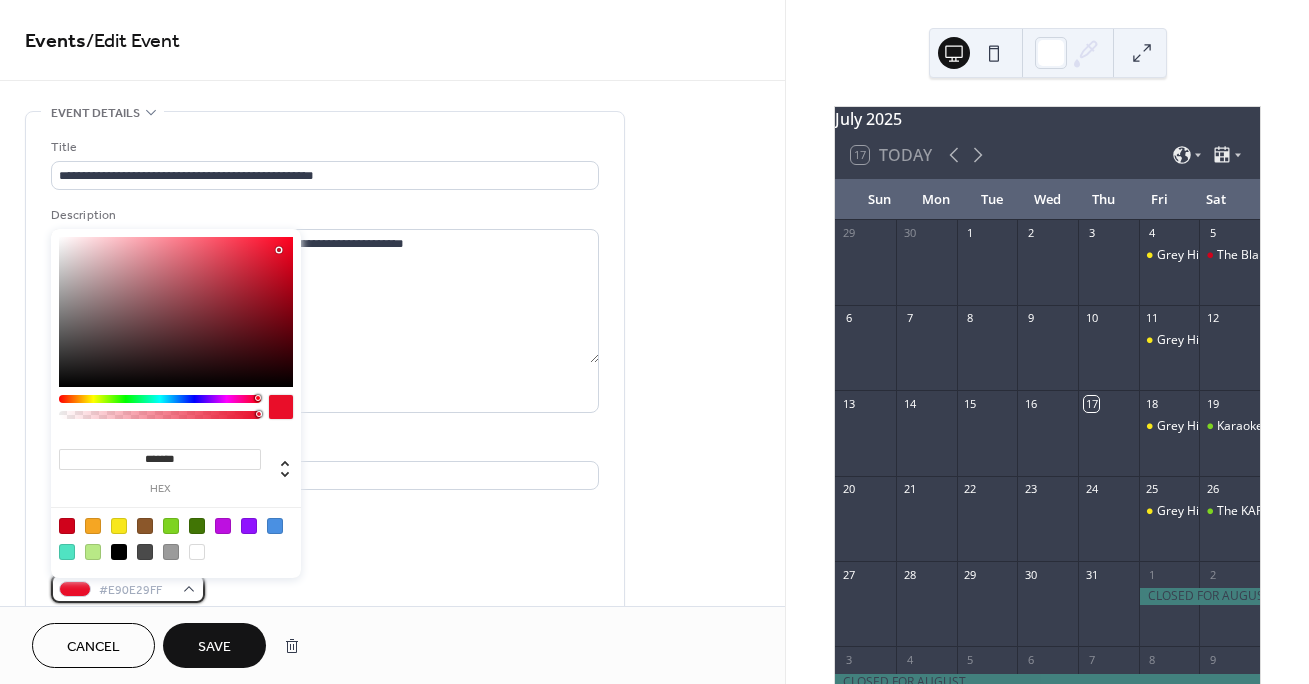 click on "#E90E29FF" at bounding box center (136, 590) 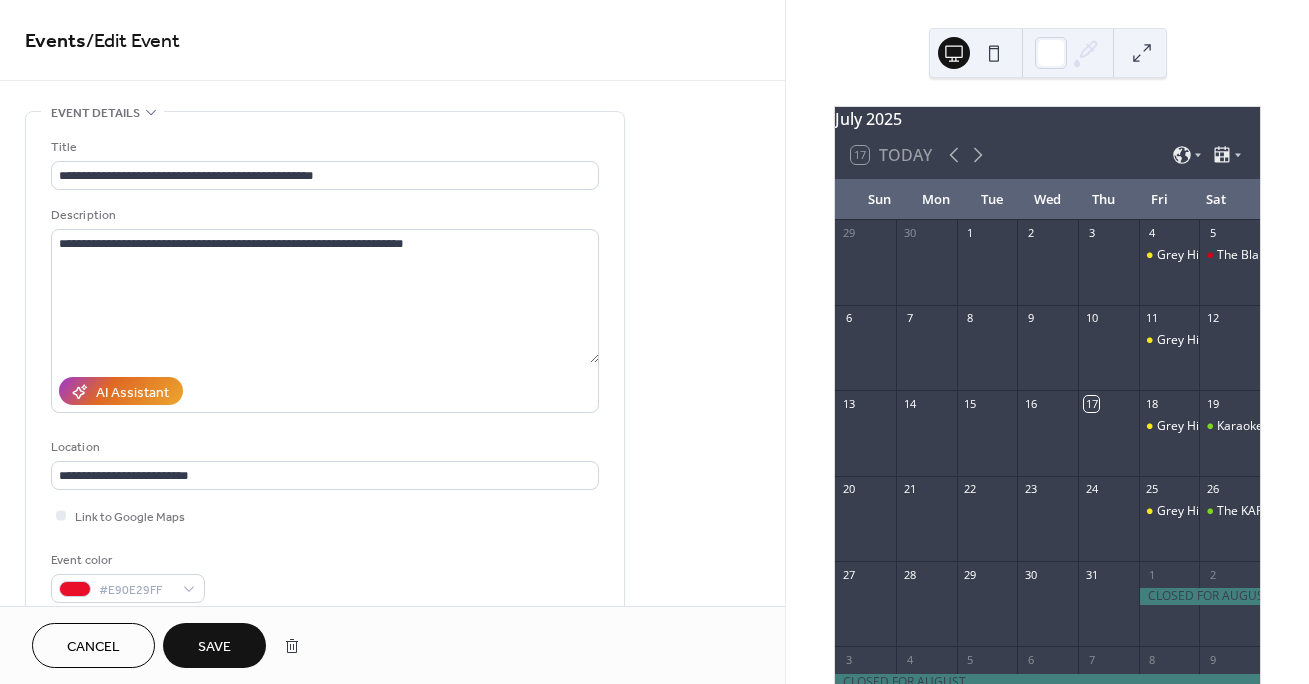 click on "Save" at bounding box center (214, 645) 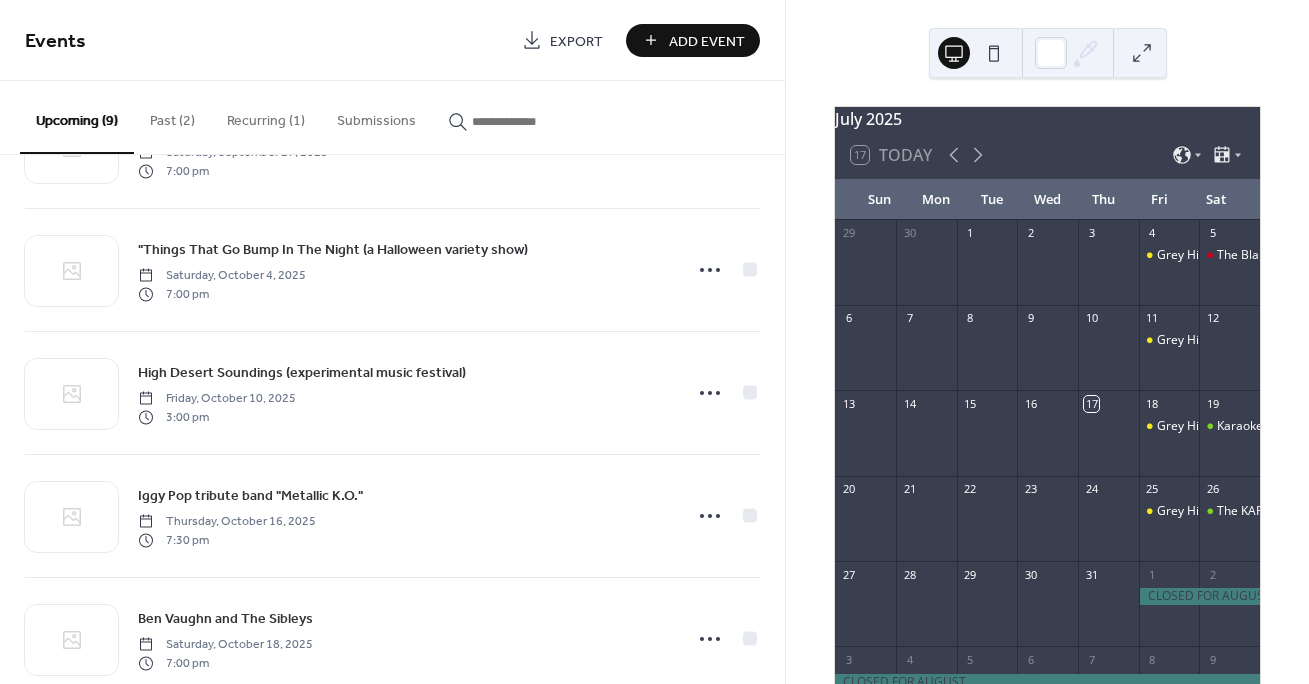 scroll, scrollTop: 637, scrollLeft: 0, axis: vertical 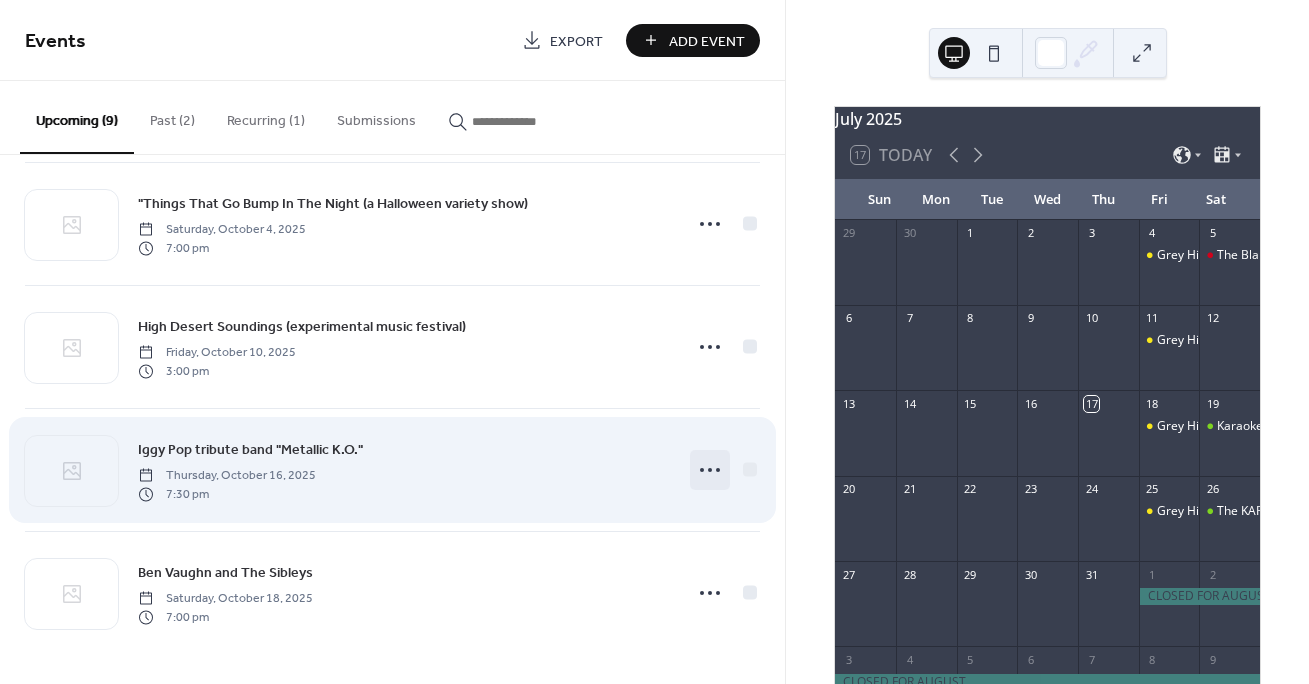 click 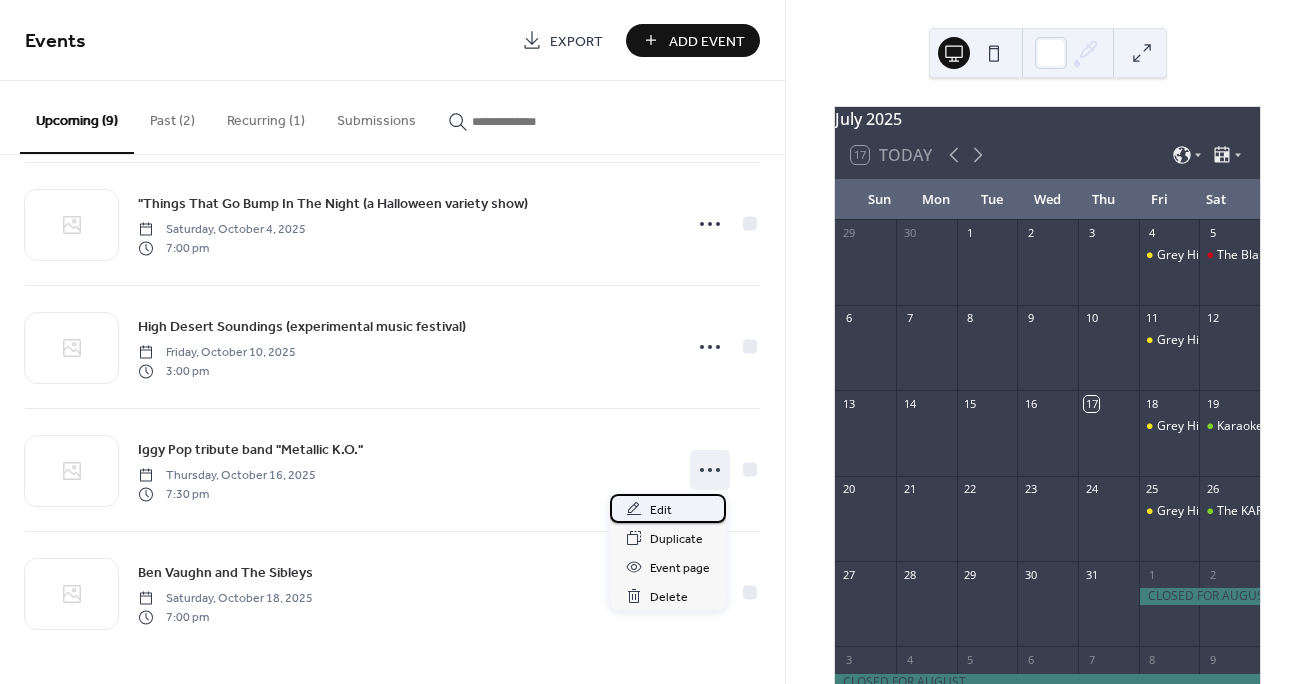 click on "Edit" at bounding box center (668, 508) 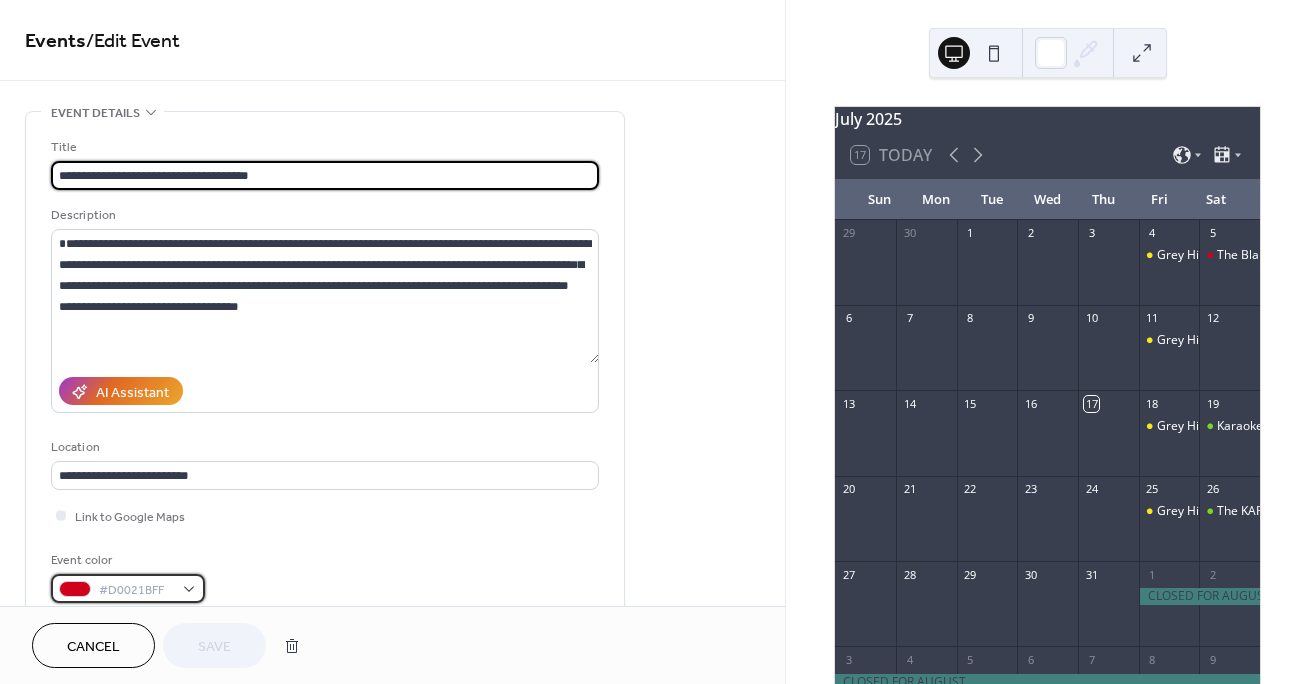 click at bounding box center [75, 589] 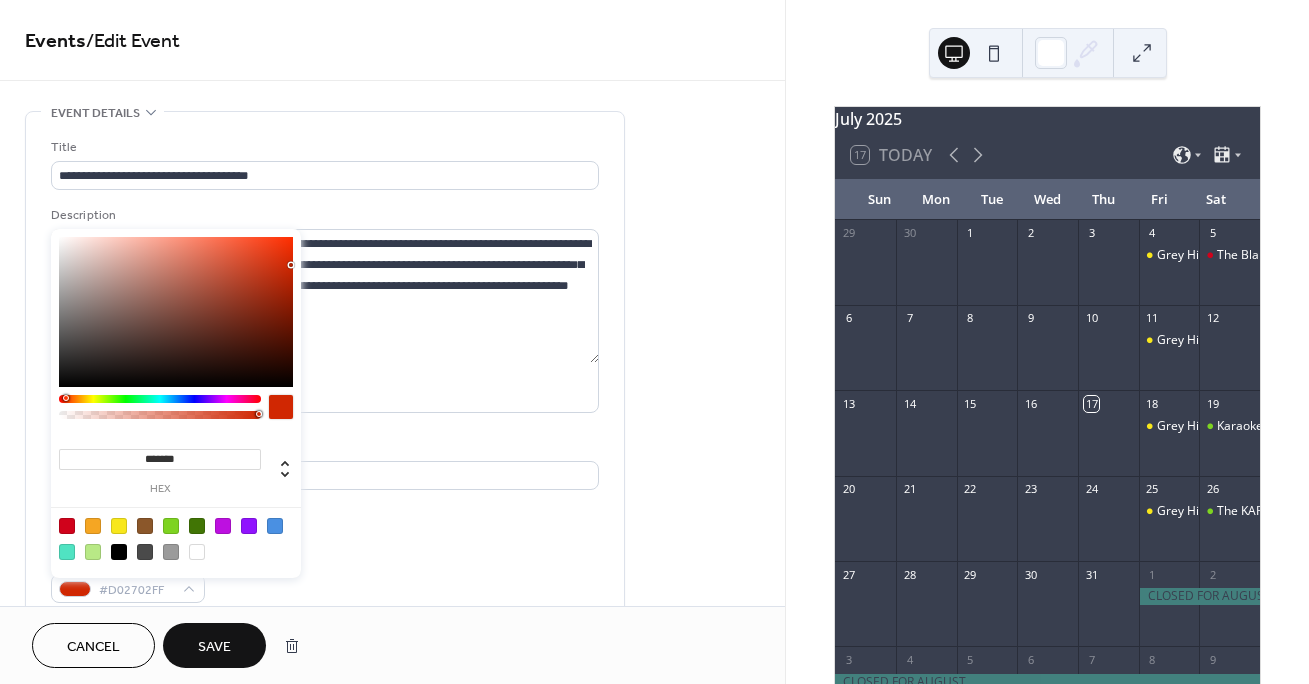 drag, startPoint x: 89, startPoint y: 399, endPoint x: 65, endPoint y: 401, distance: 24.083189 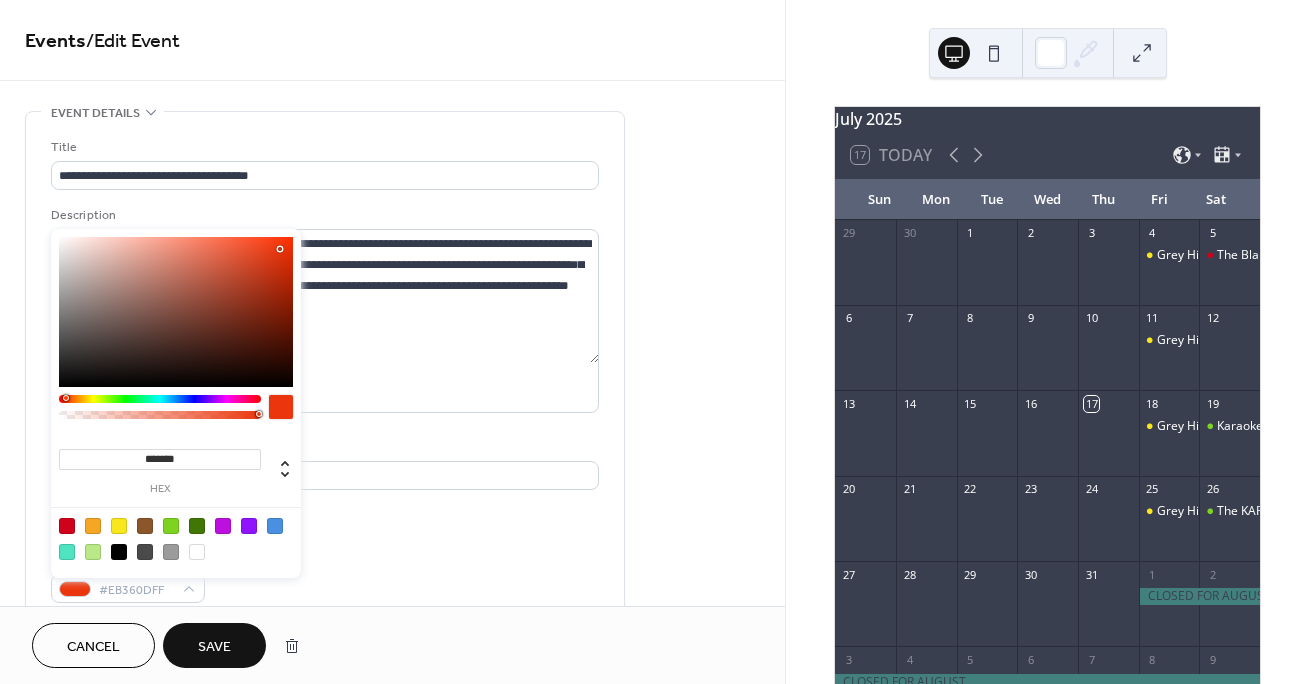 type on "*******" 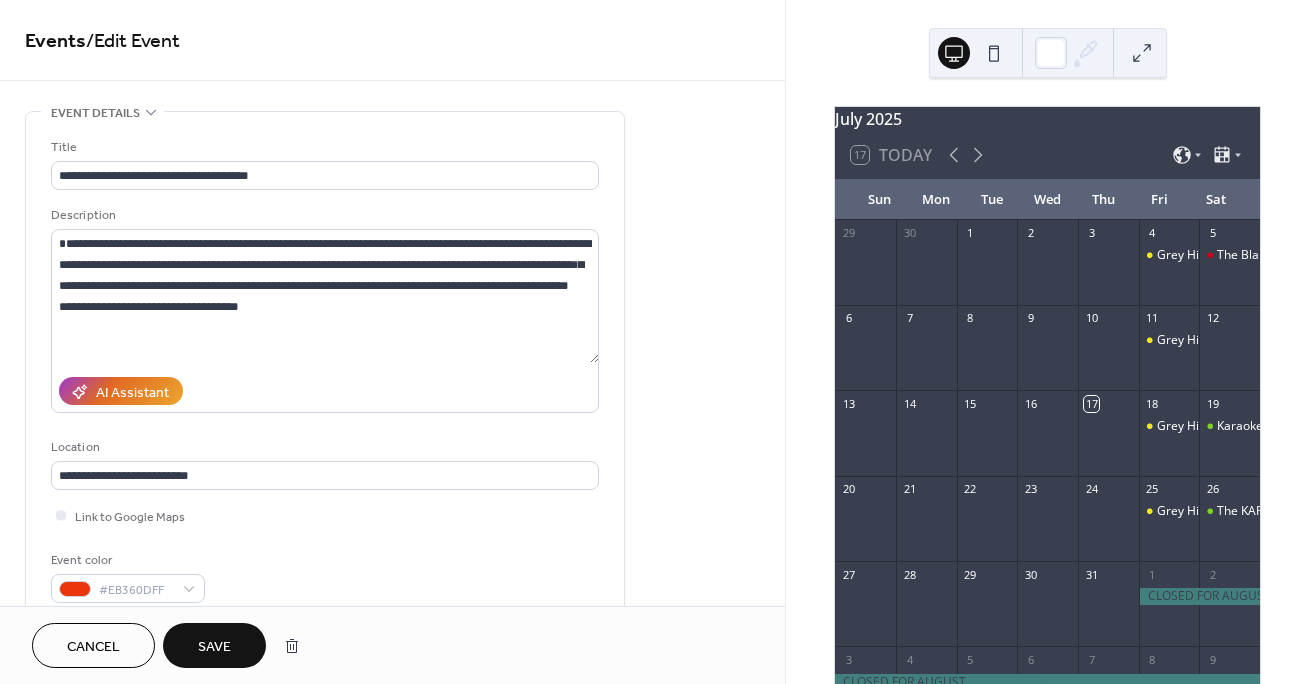 click on "Save" at bounding box center (214, 647) 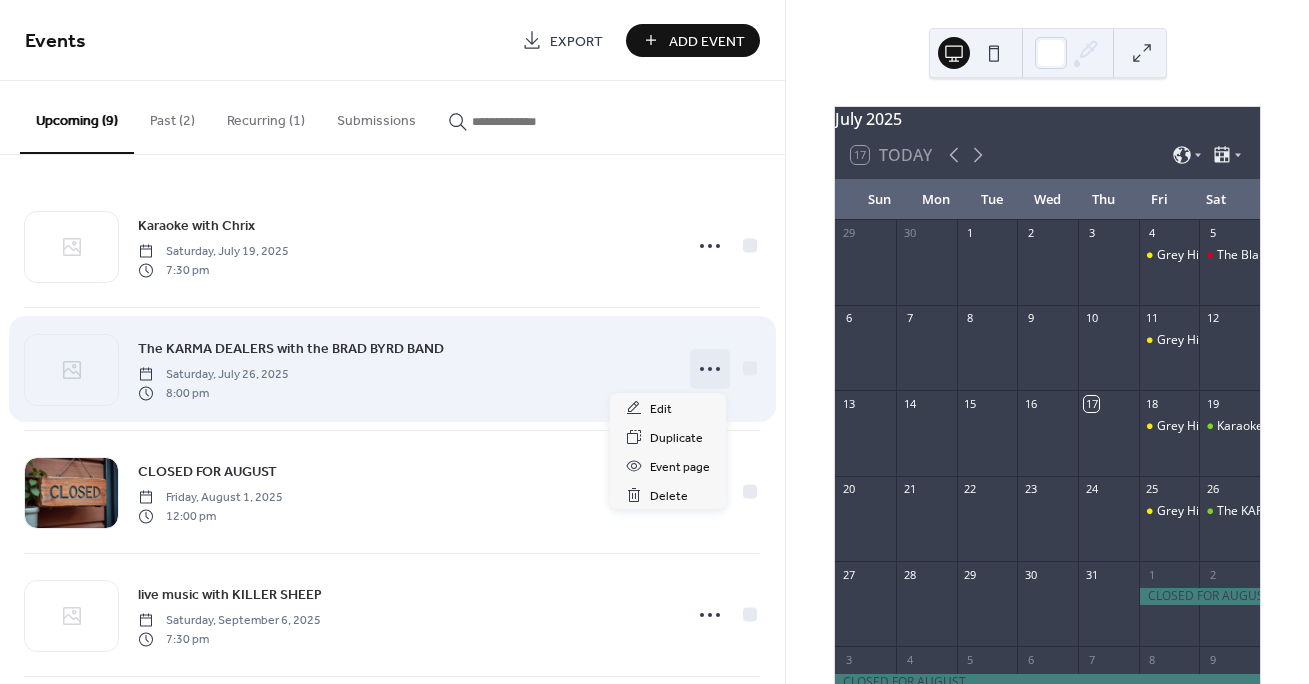 click 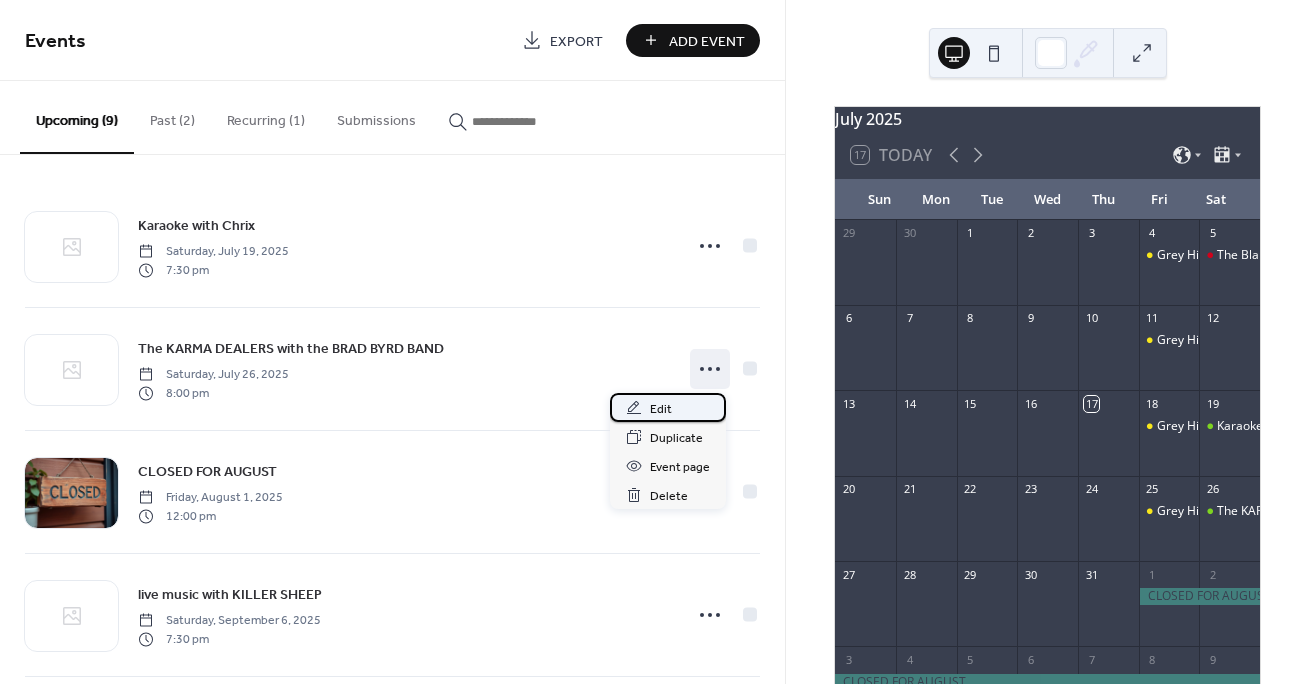 click on "Edit" at bounding box center (661, 409) 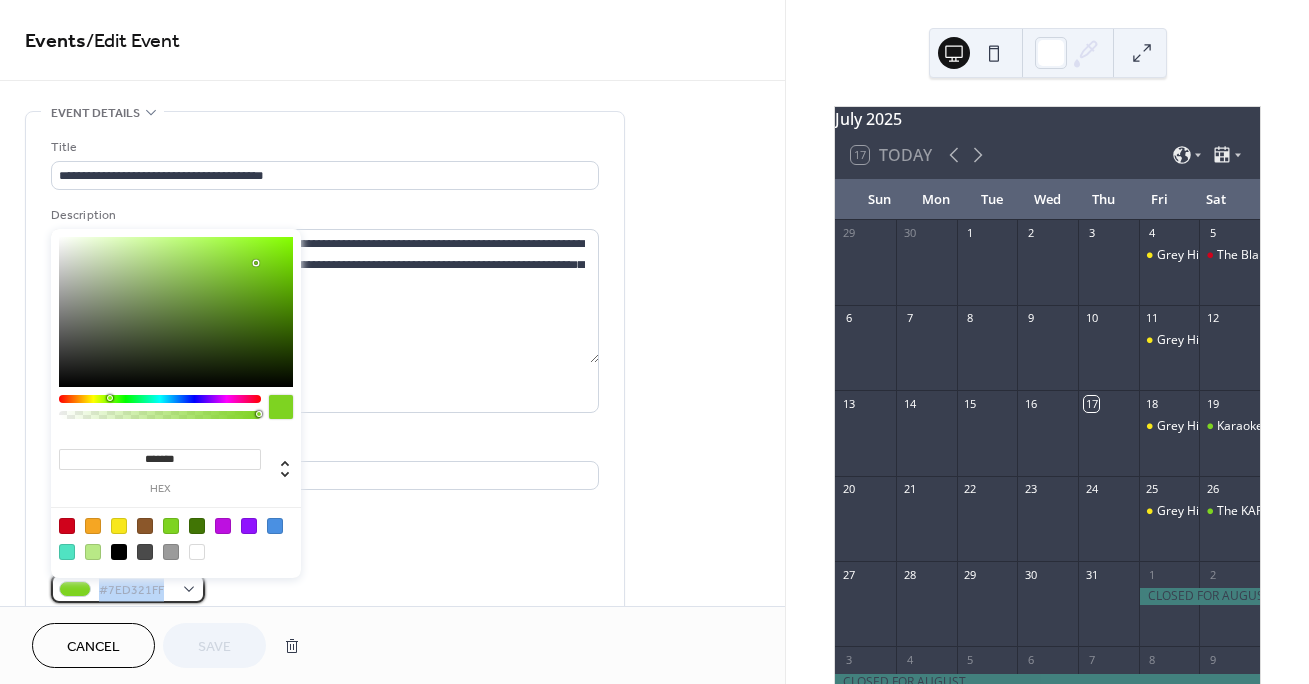 drag, startPoint x: 163, startPoint y: 594, endPoint x: 90, endPoint y: 600, distance: 73.24616 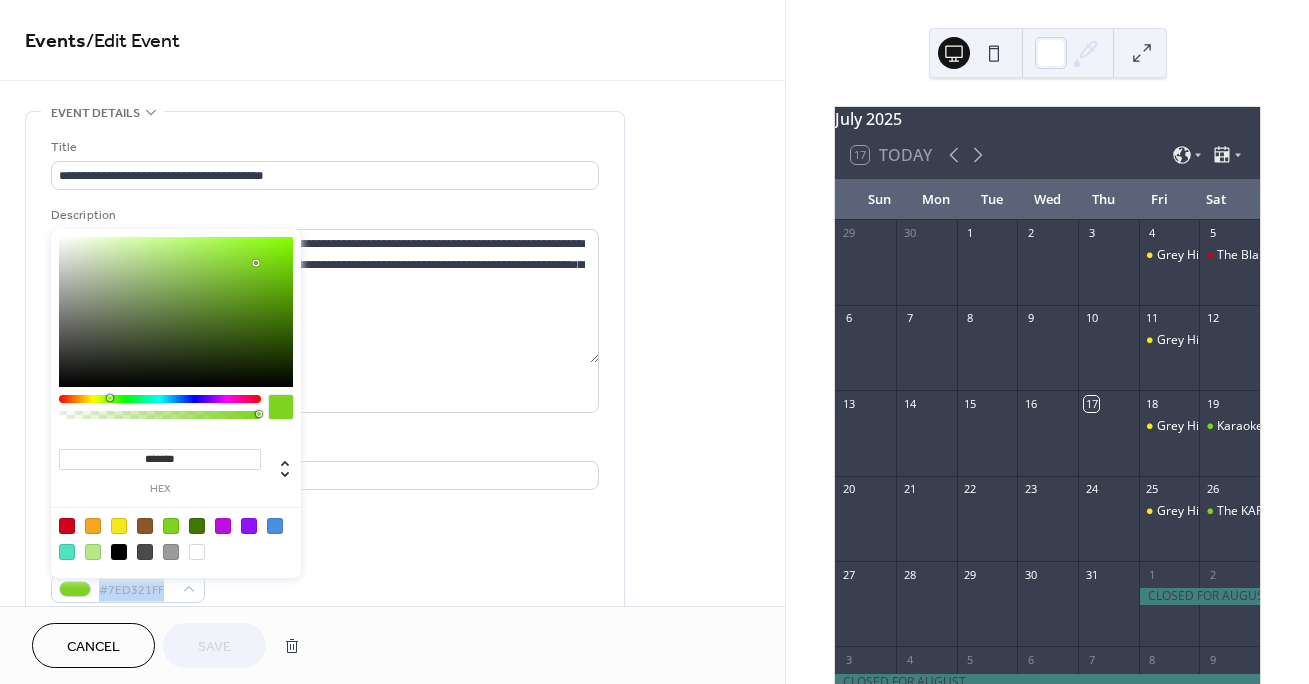 click on "AI Assistant" at bounding box center (325, 391) 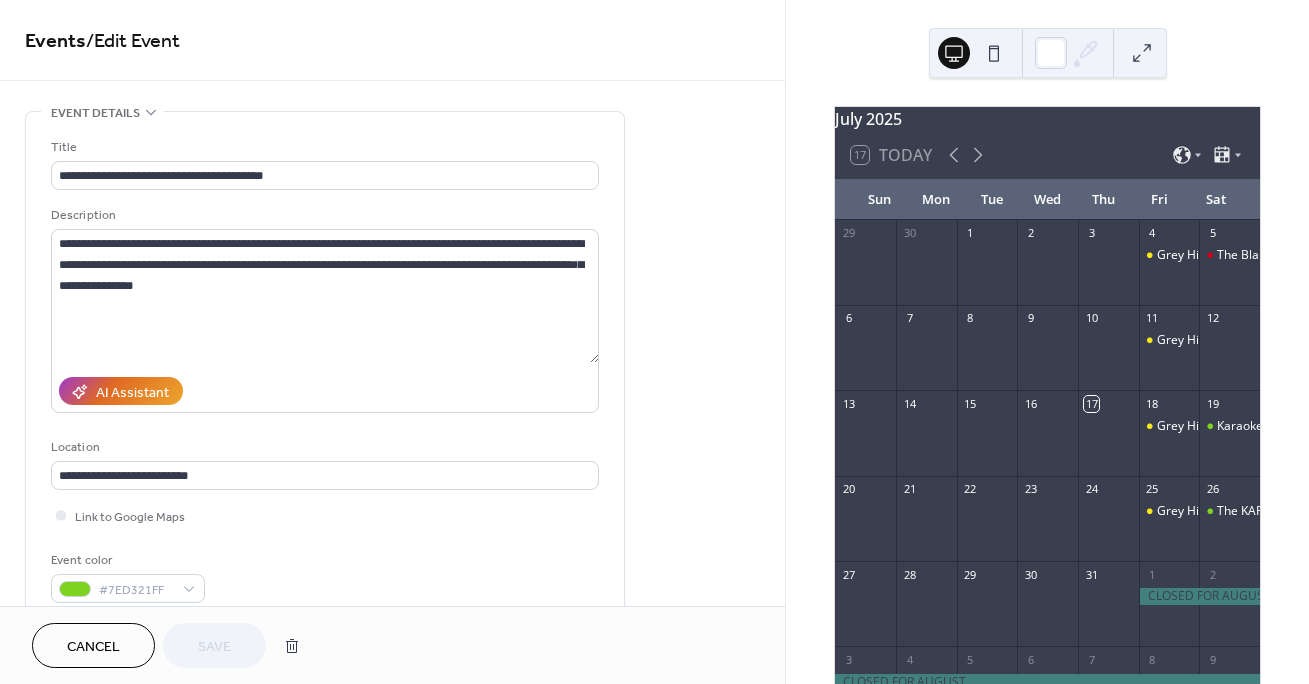 click on "July 2025 17 Today Sun Mon Tue Wed Thu Fri Sat 29 30 1 2 3 4 Grey Hill's Open Mic  5 The Blank Tapes 6 7 8 9 10 11 Grey Hill's Open Mic  12 13 14 15 16 17 18 Grey Hill's Open Mic  19 Karaoke with Chrix 20 21 22 23 24 25 Grey Hill's Open Mic  26 The KARMA DEALERS with the BRAD BYRD BAND 27 28 29 30 31 1 2 3 4 5 6 7 8 9 Subscribe Powered by   EventsCalendar.co" at bounding box center (1047, 342) 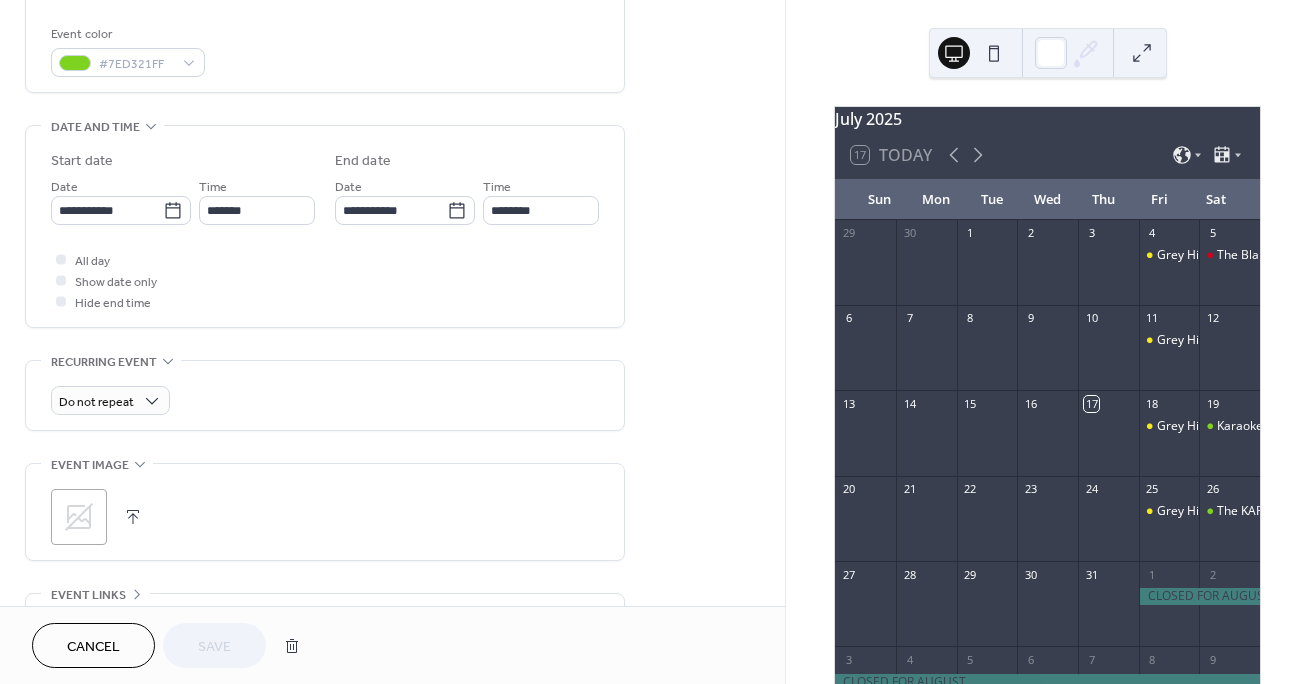 scroll, scrollTop: 531, scrollLeft: 0, axis: vertical 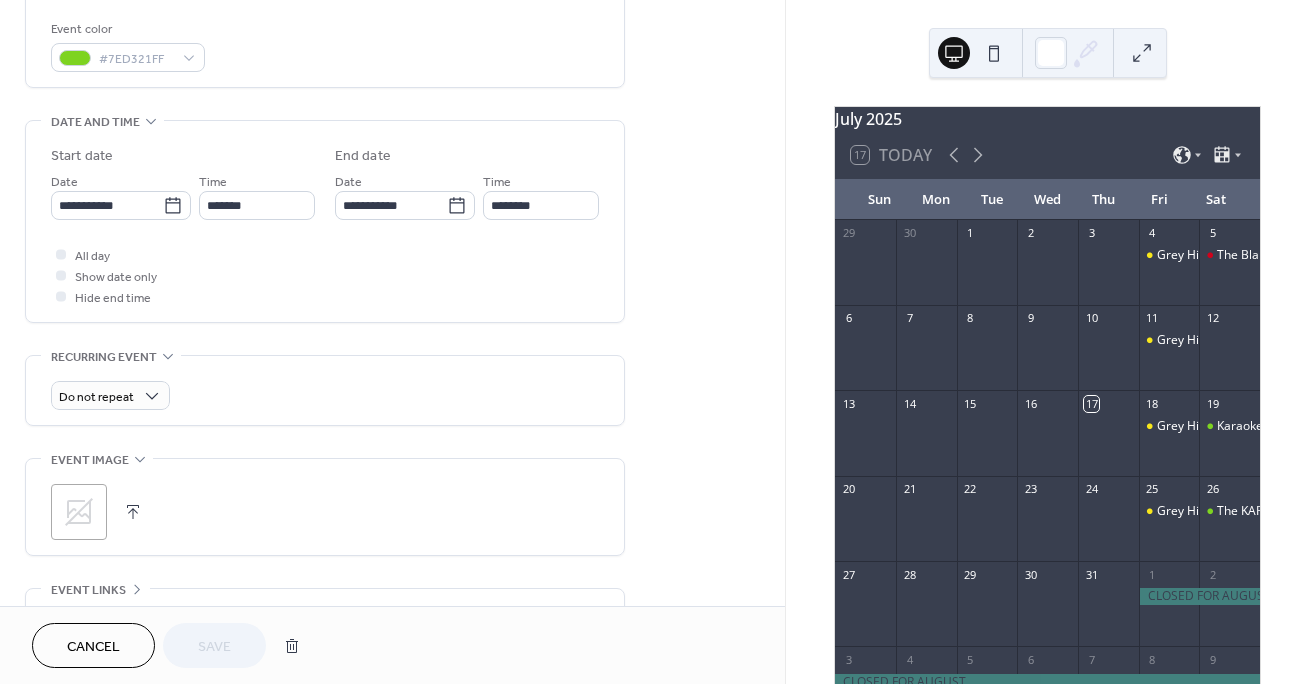 click on "Cancel" at bounding box center (93, 645) 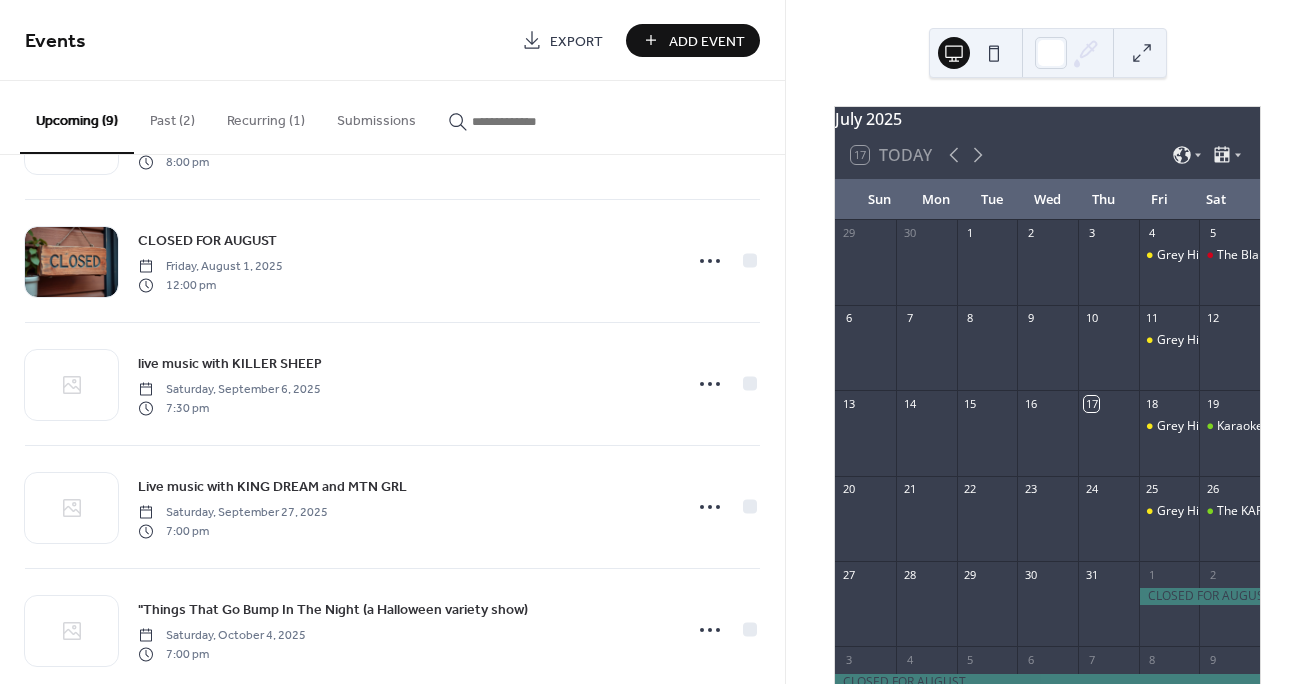 scroll, scrollTop: 302, scrollLeft: 0, axis: vertical 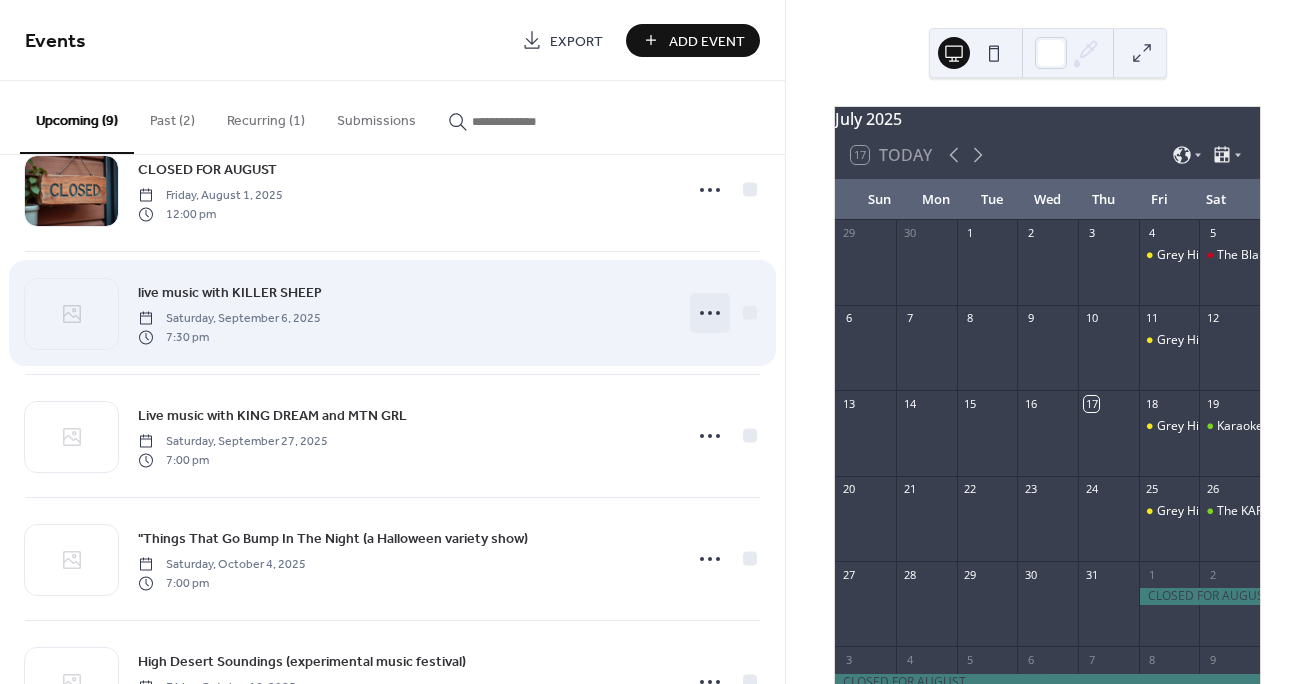click 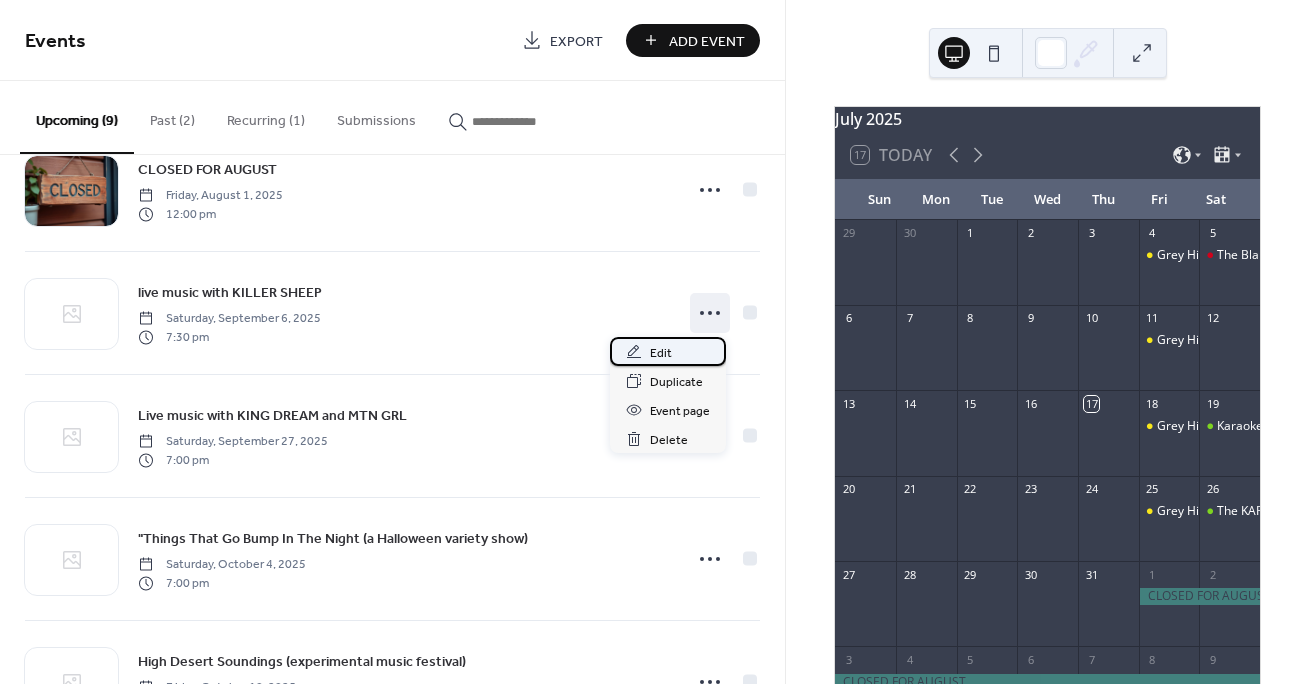 click on "Edit" at bounding box center (661, 353) 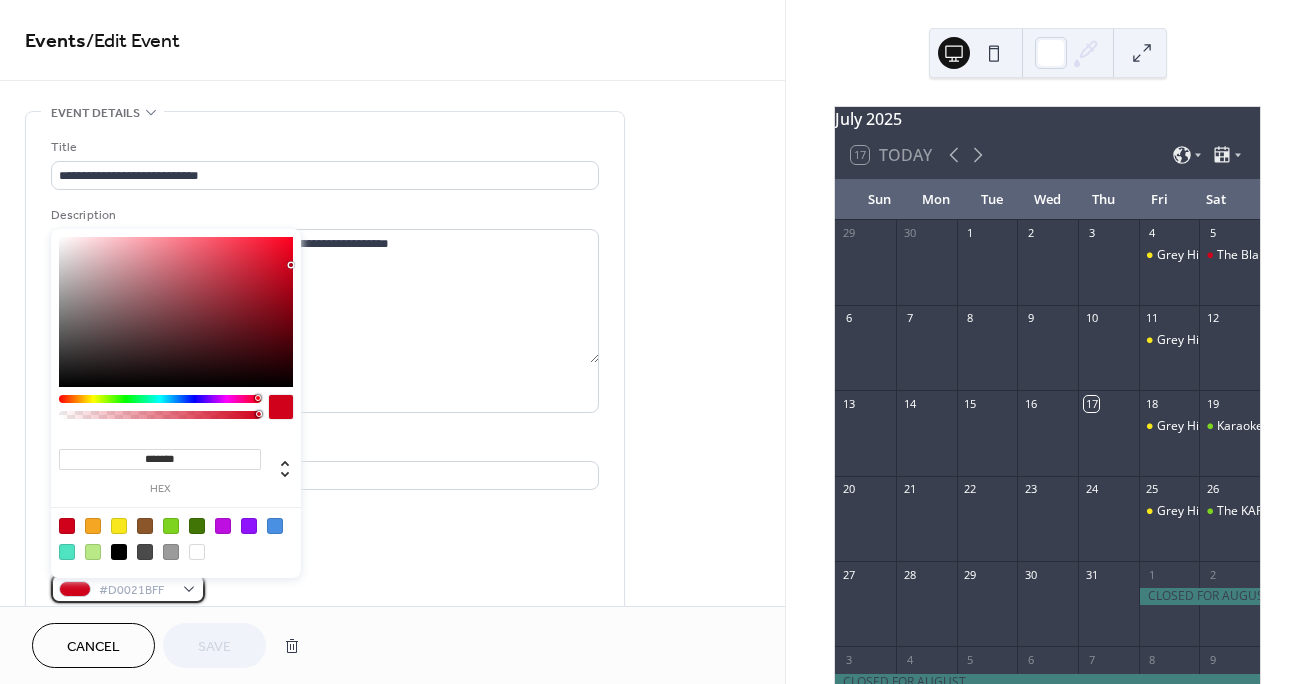 click on "#D0021BFF" at bounding box center [128, 588] 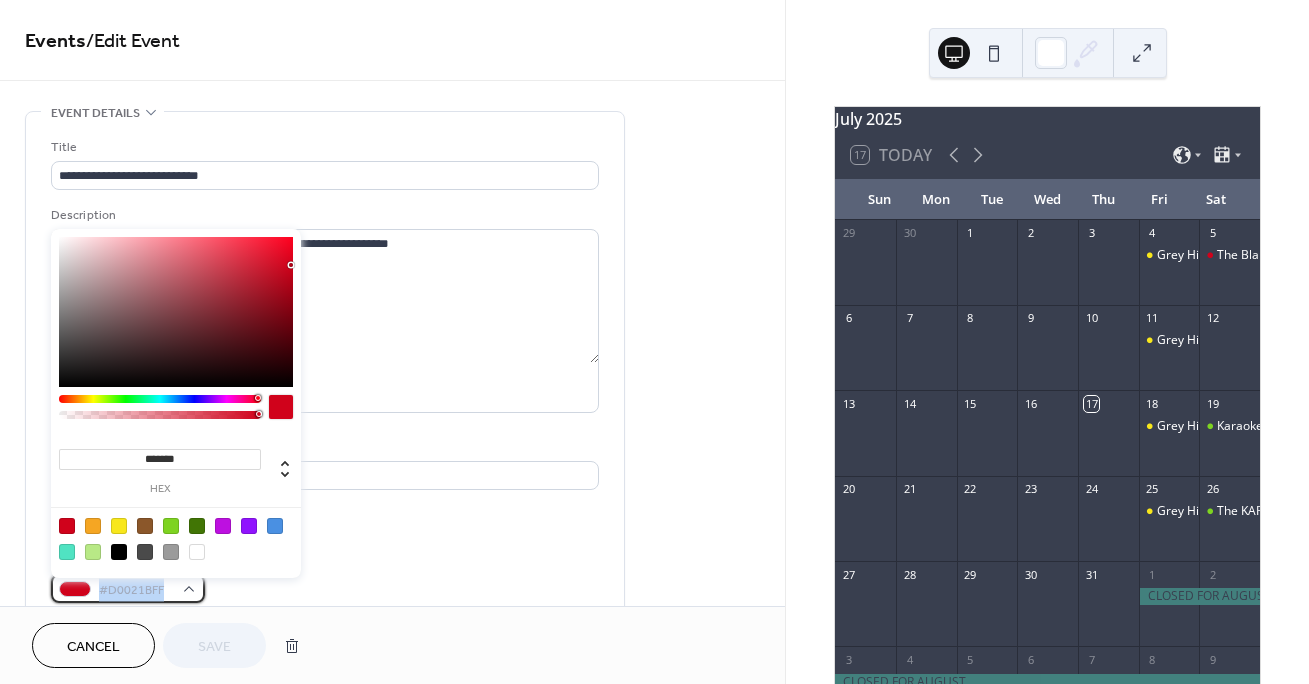drag, startPoint x: 164, startPoint y: 593, endPoint x: 87, endPoint y: 599, distance: 77.23341 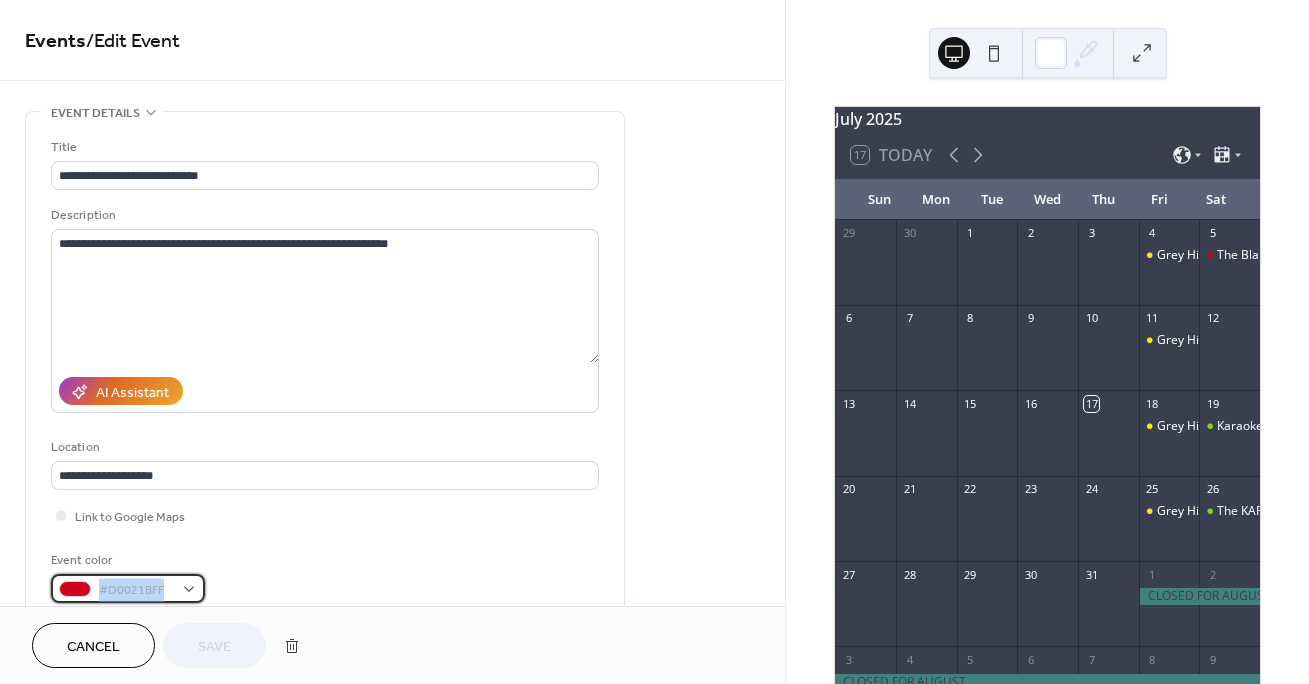 click on "#D0021BFF" at bounding box center [136, 590] 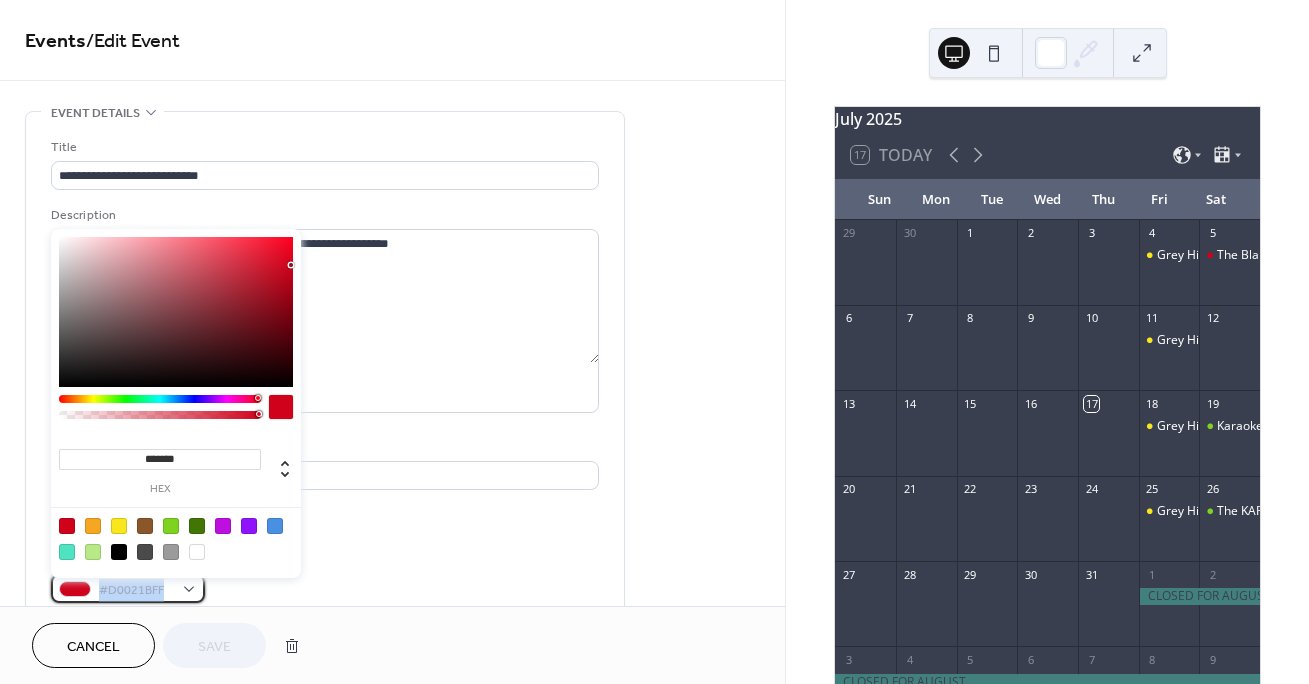 drag, startPoint x: 99, startPoint y: 592, endPoint x: 161, endPoint y: 598, distance: 62.289646 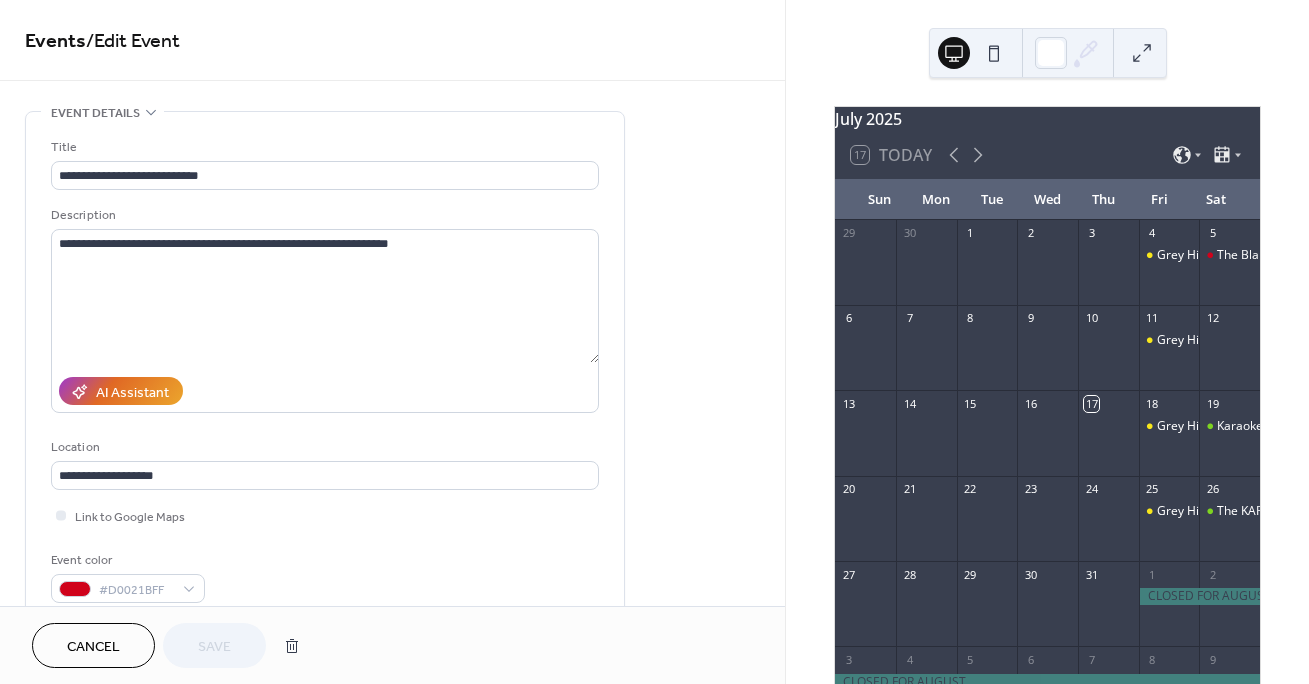 click on "Event color #D0021BFF" at bounding box center (325, 576) 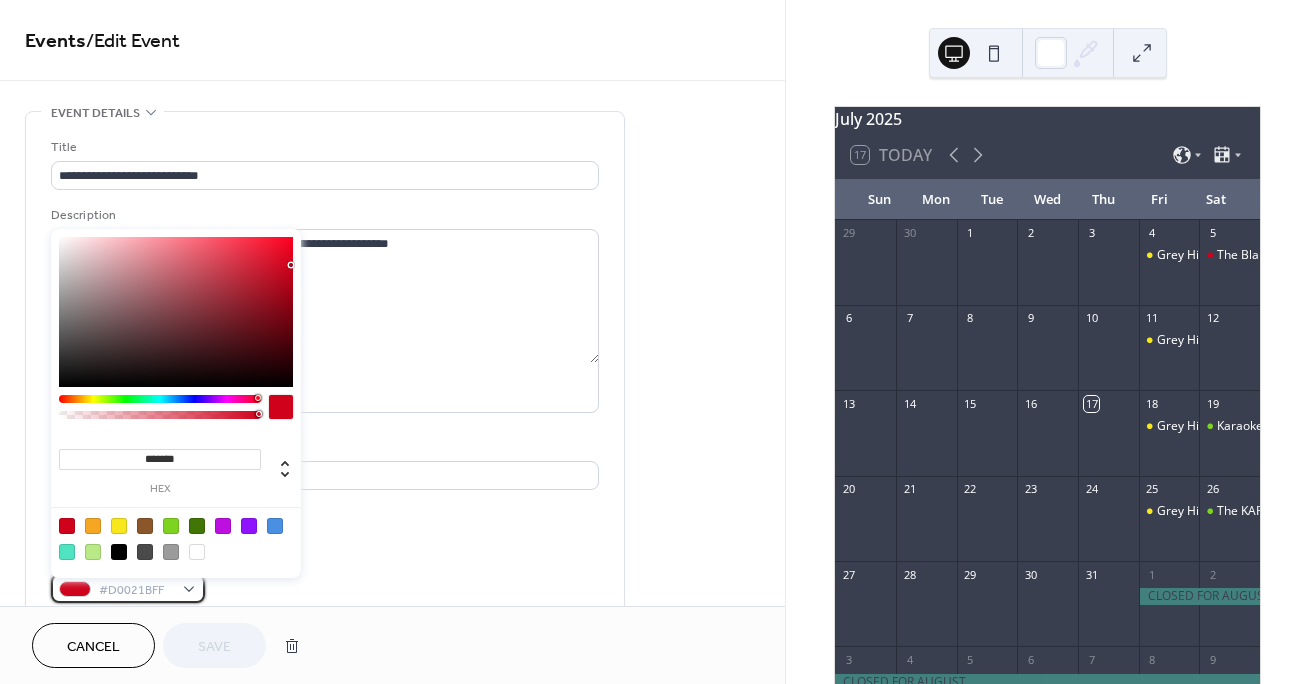 click on "#D0021BFF" at bounding box center [128, 588] 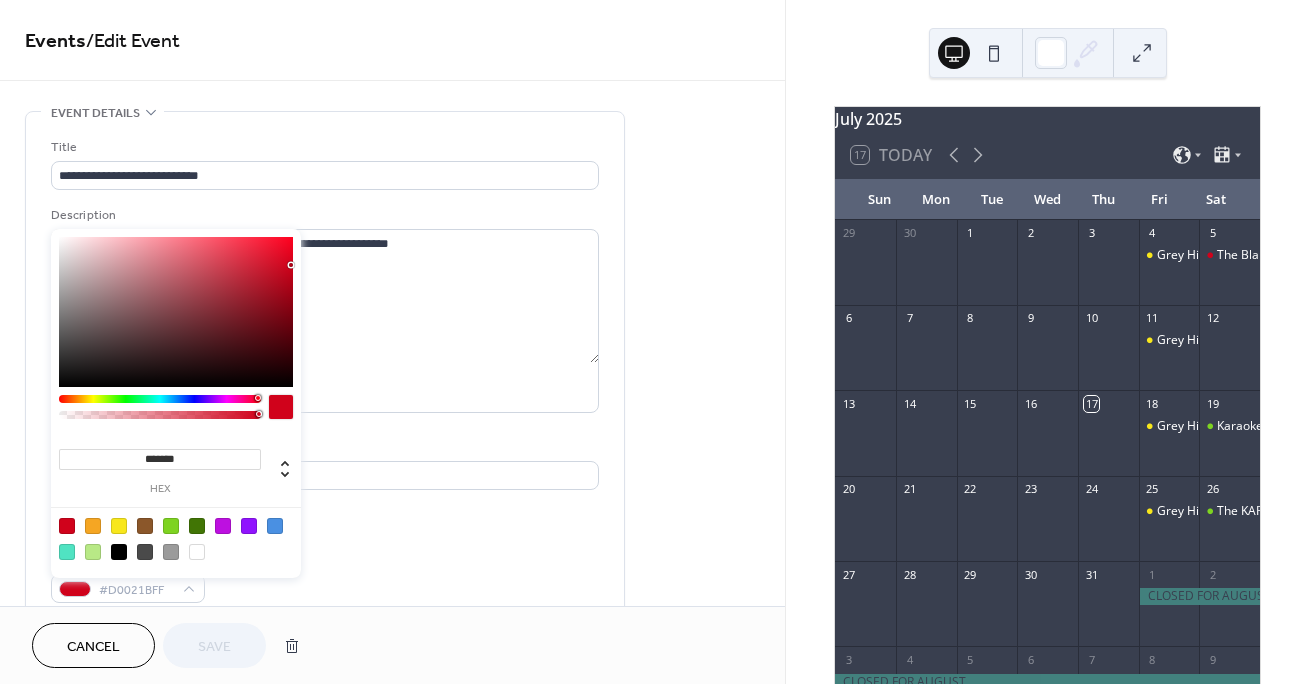 click at bounding box center (93, 552) 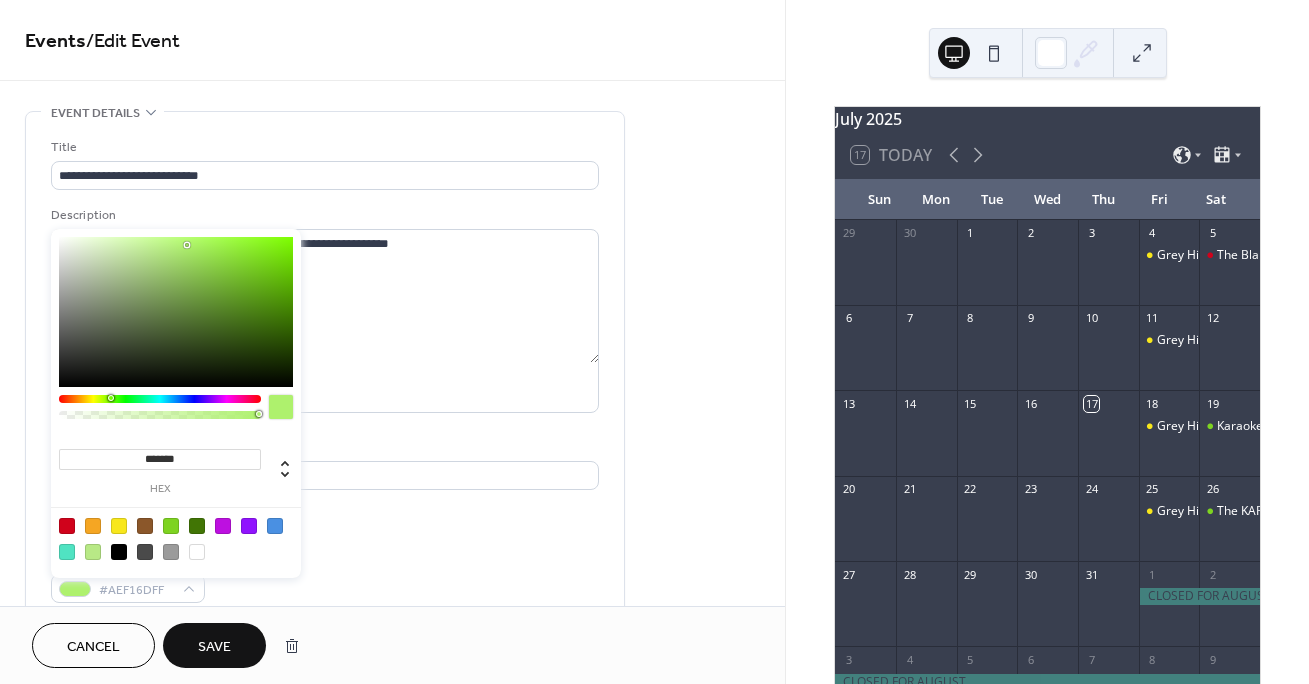 drag, startPoint x: 154, startPoint y: 249, endPoint x: 188, endPoint y: 247, distance: 34.058773 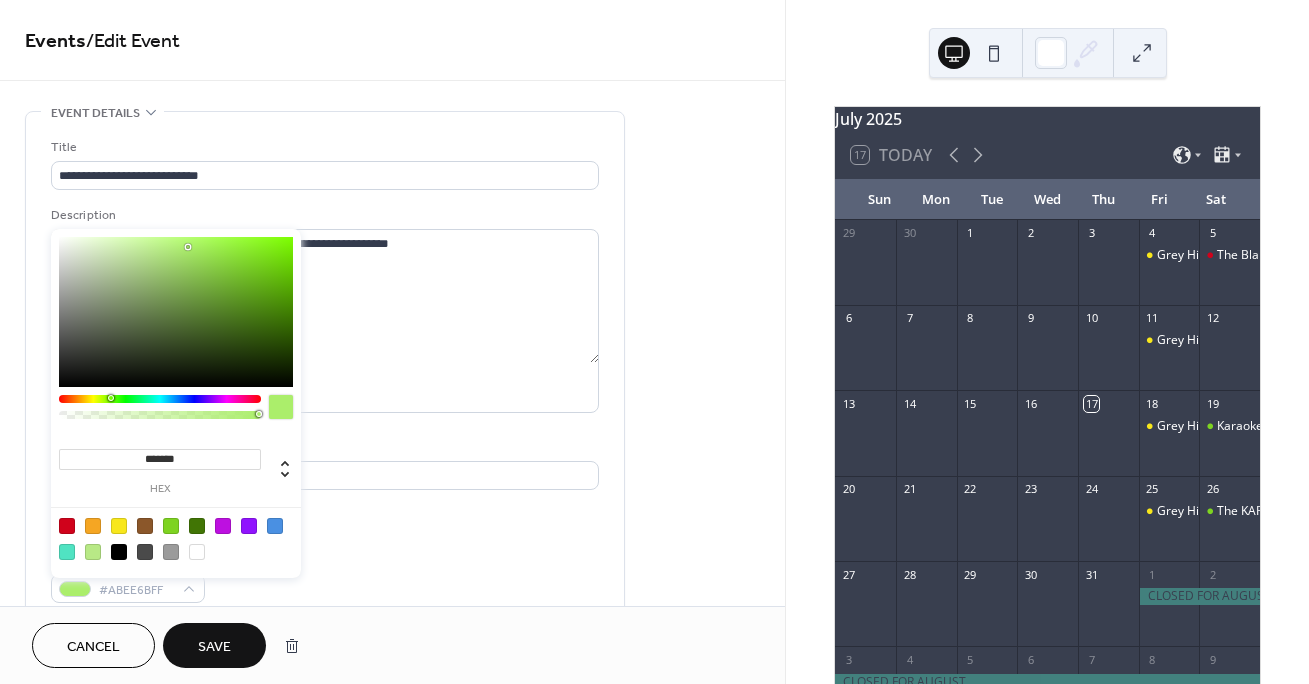 type on "*******" 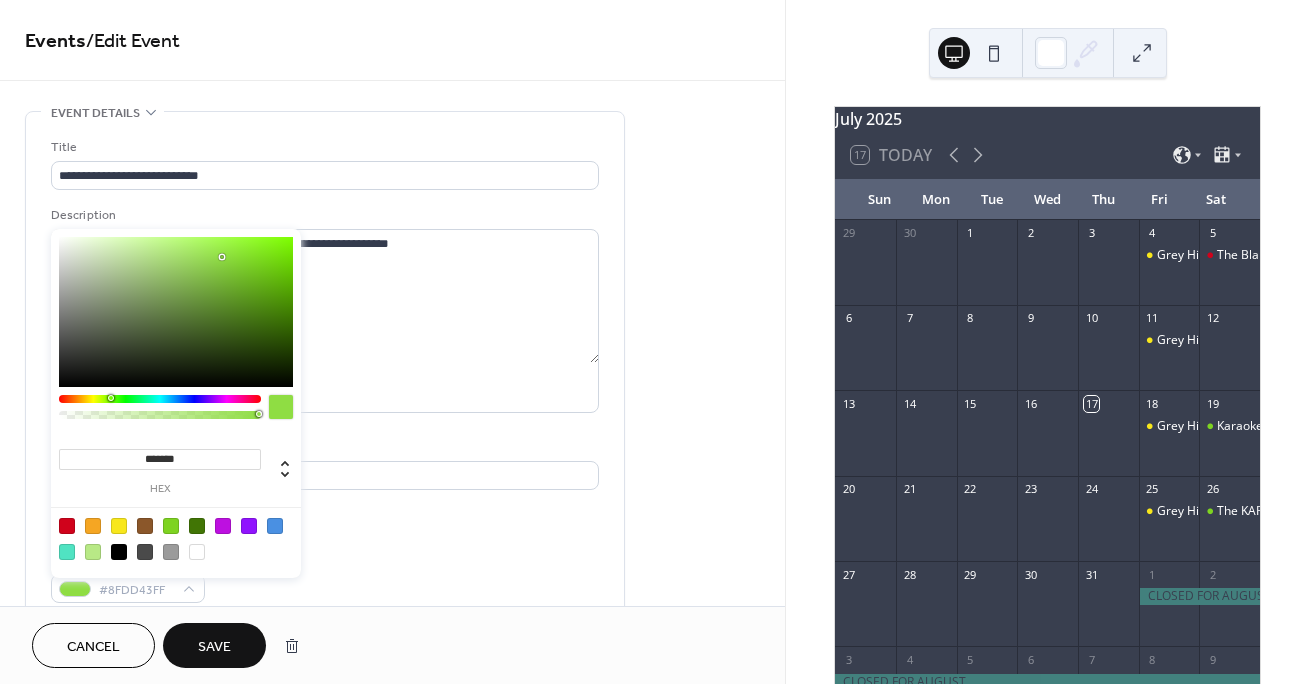 drag, startPoint x: 188, startPoint y: 247, endPoint x: 222, endPoint y: 257, distance: 35.44009 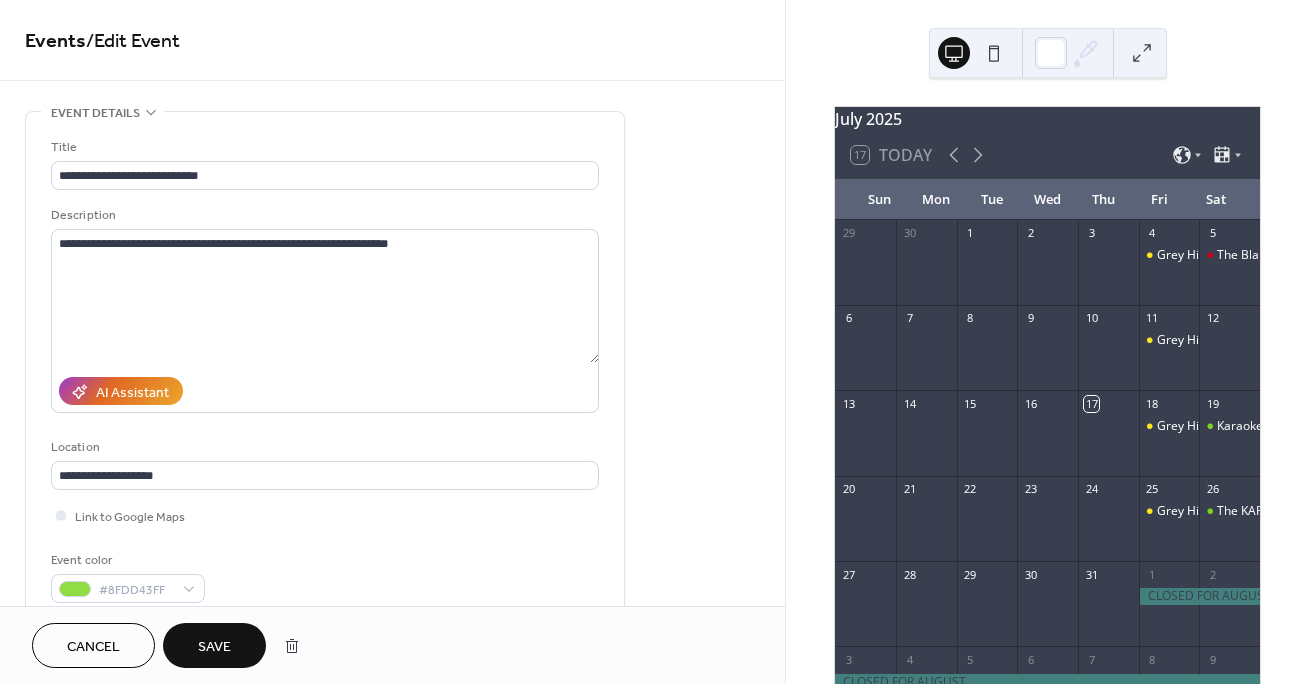 click on "Save" at bounding box center [214, 647] 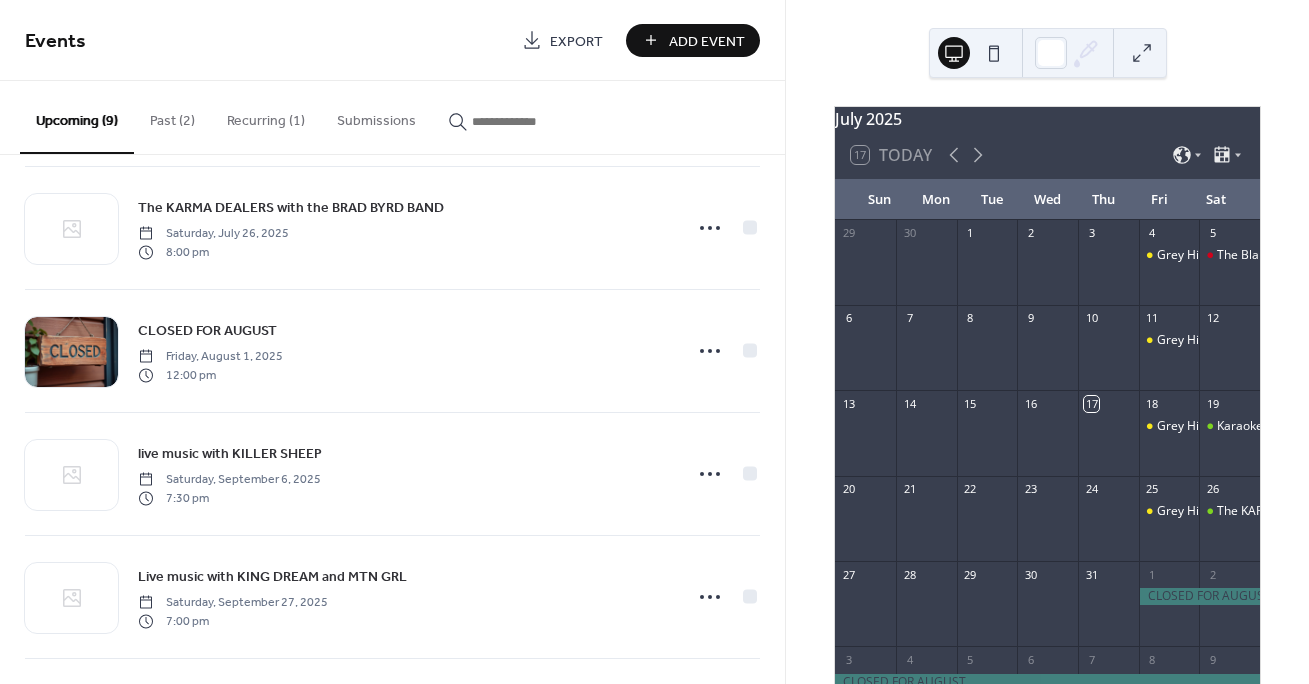 scroll, scrollTop: 165, scrollLeft: 0, axis: vertical 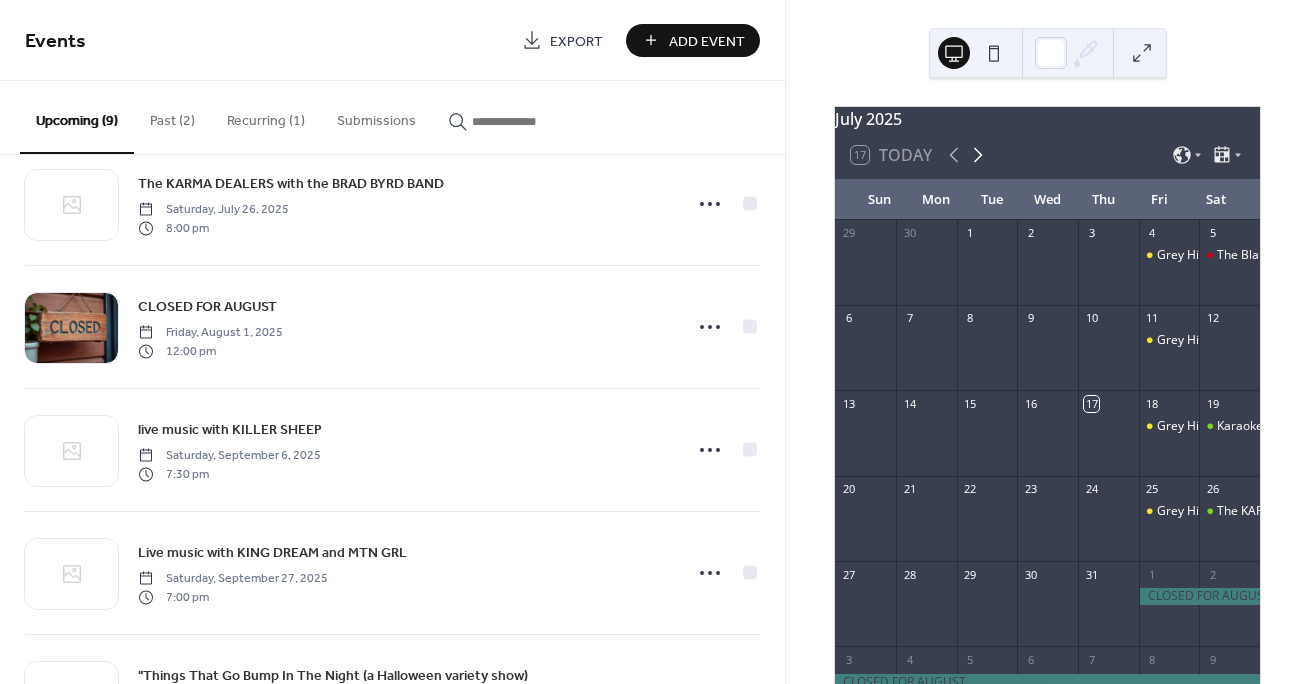 click 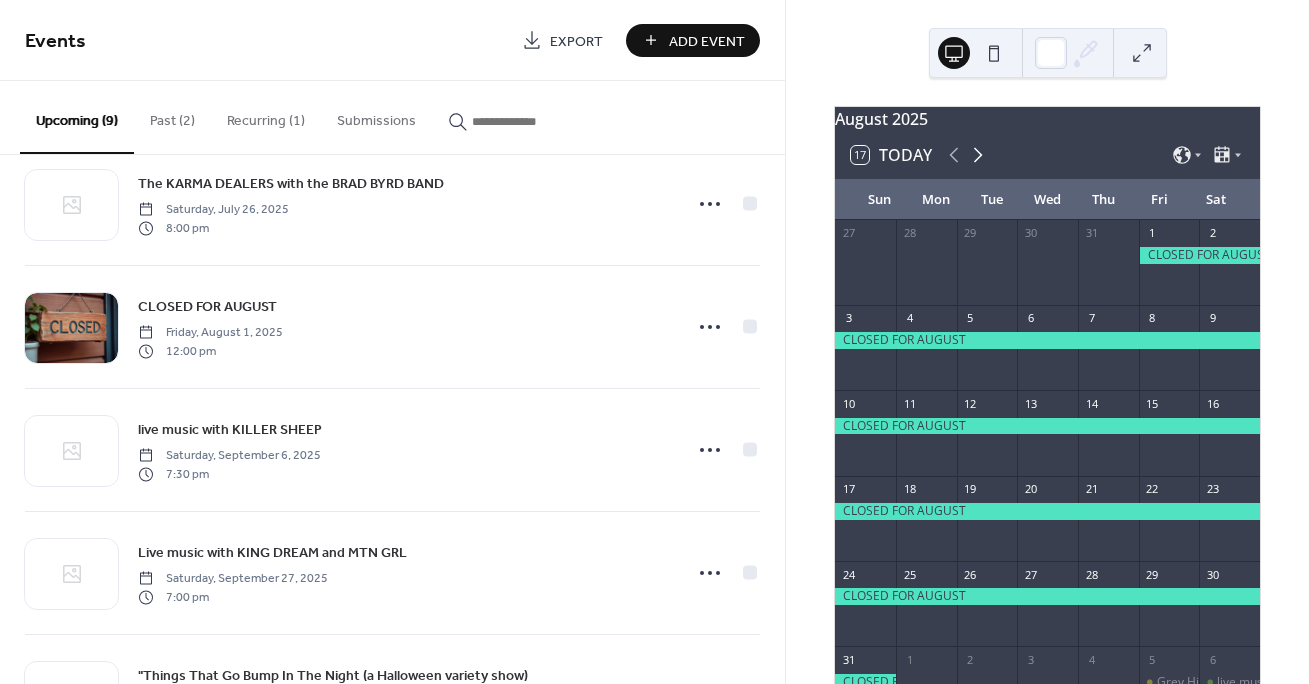 click 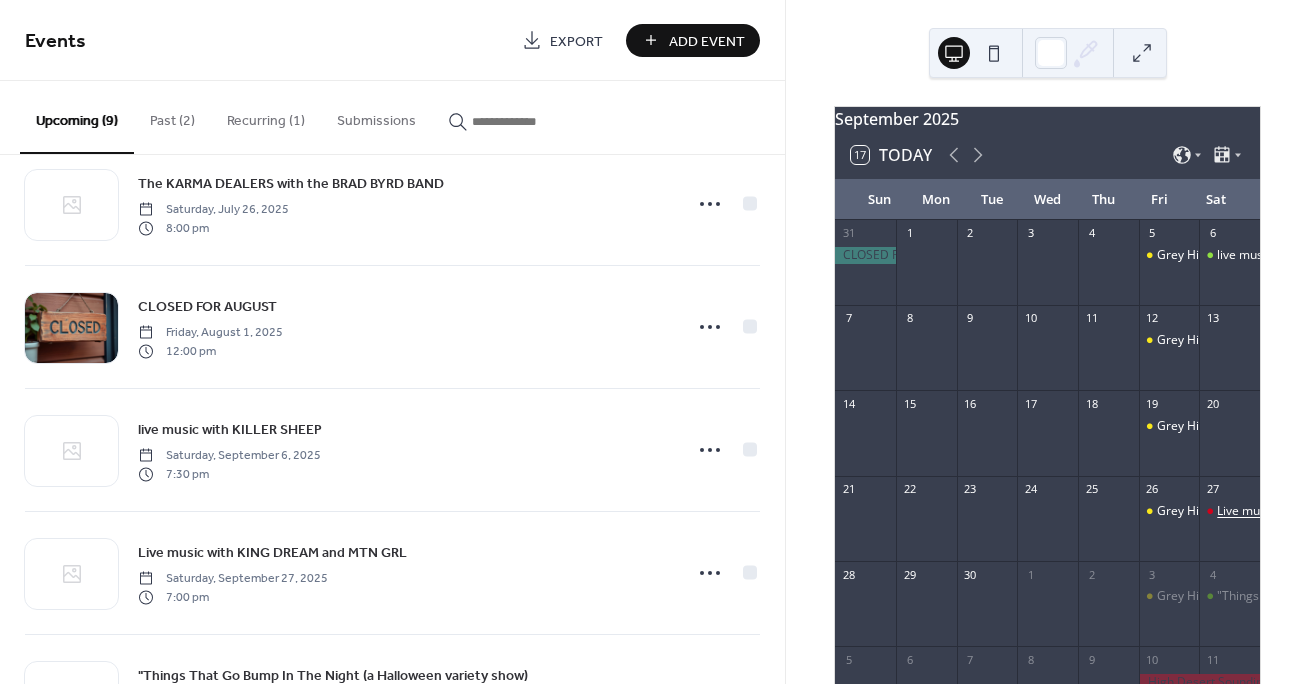 click on "Live music with KING DREAM and MTN GRL" at bounding box center [1336, 511] 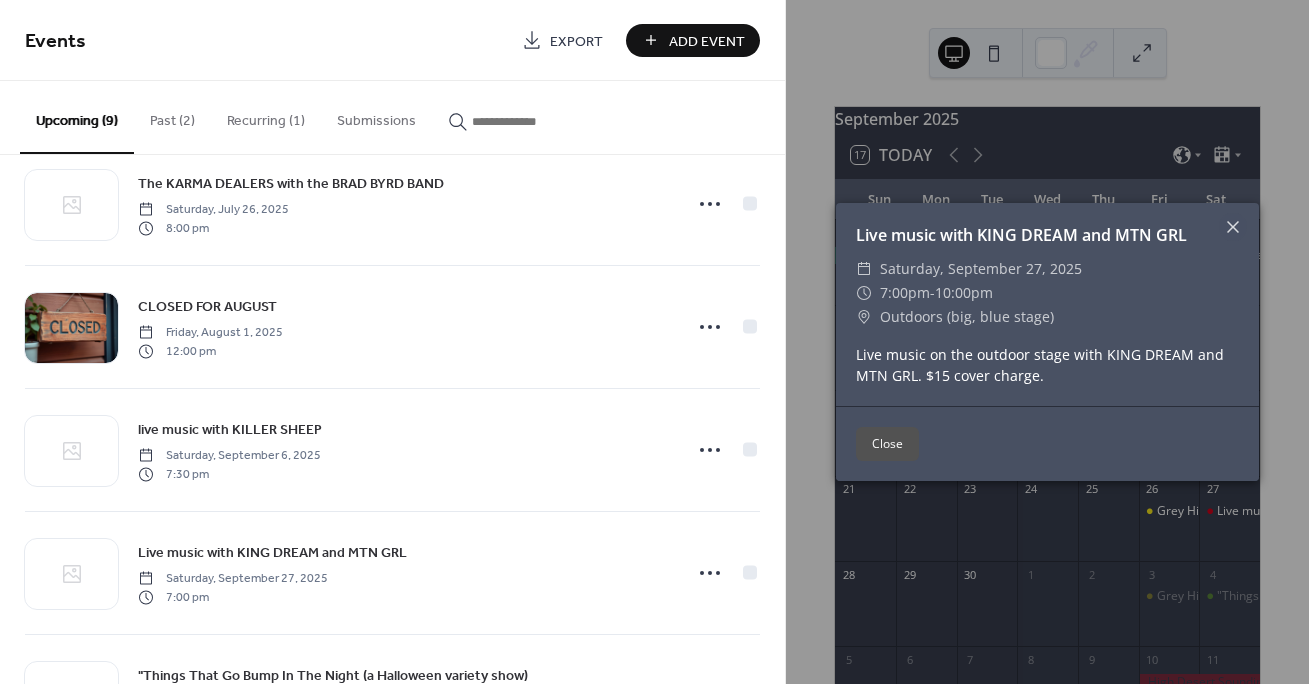 click on "Close" at bounding box center (887, 444) 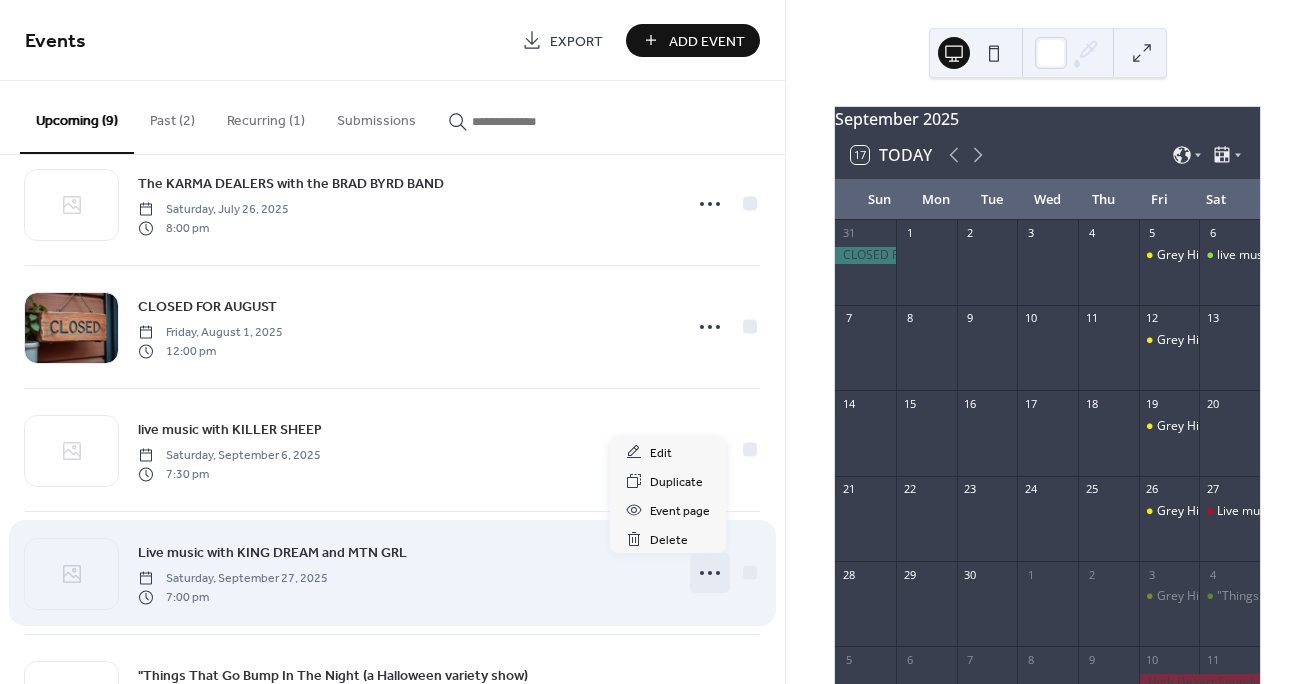 click 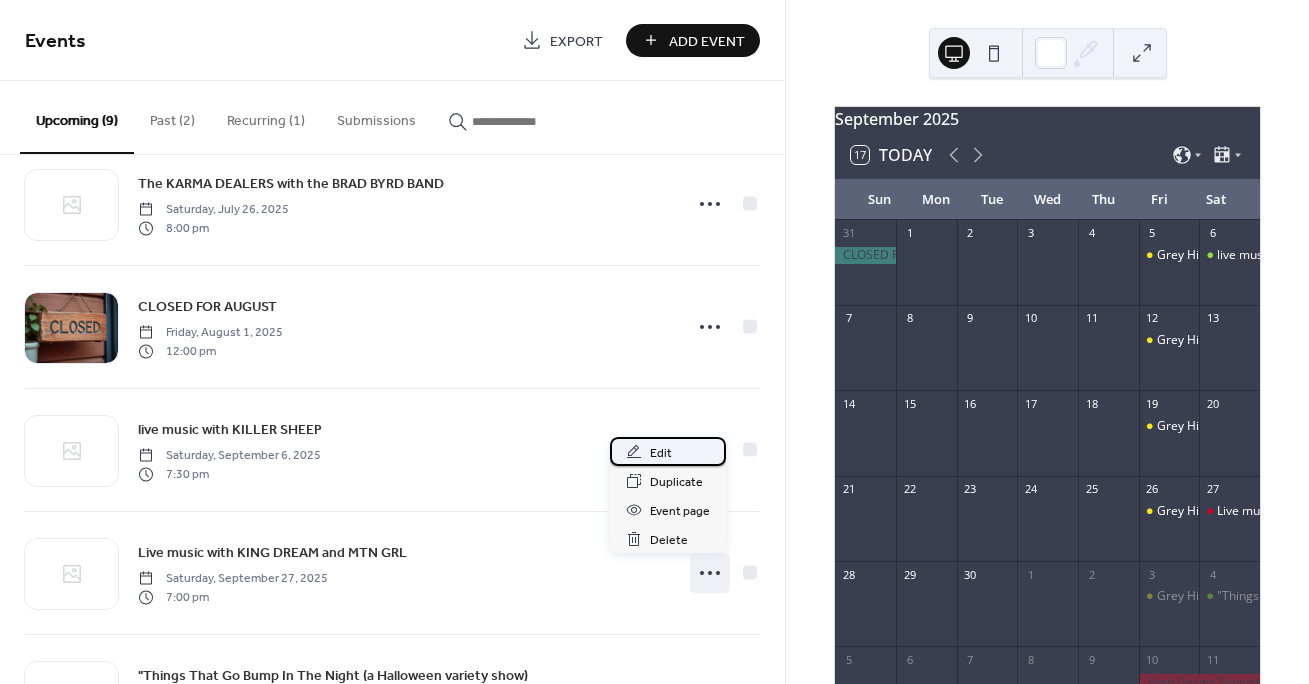 click on "Edit" at bounding box center (661, 453) 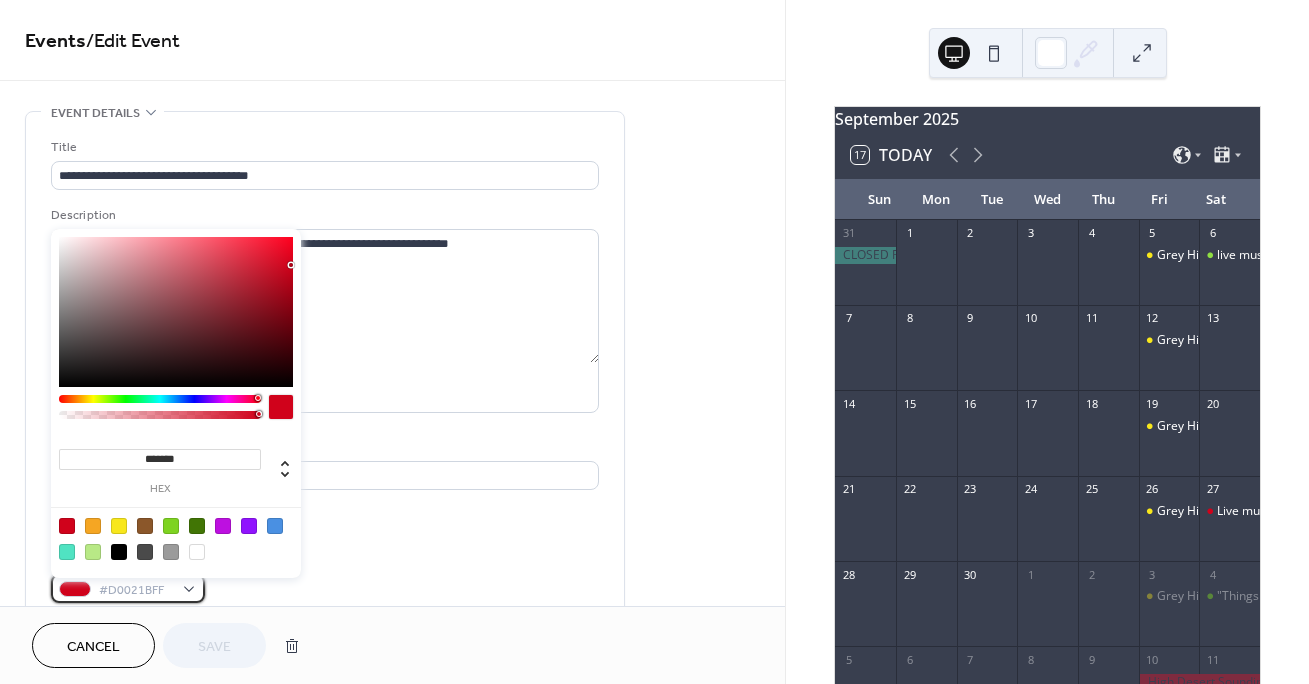 click on "#D0021BFF" at bounding box center [128, 588] 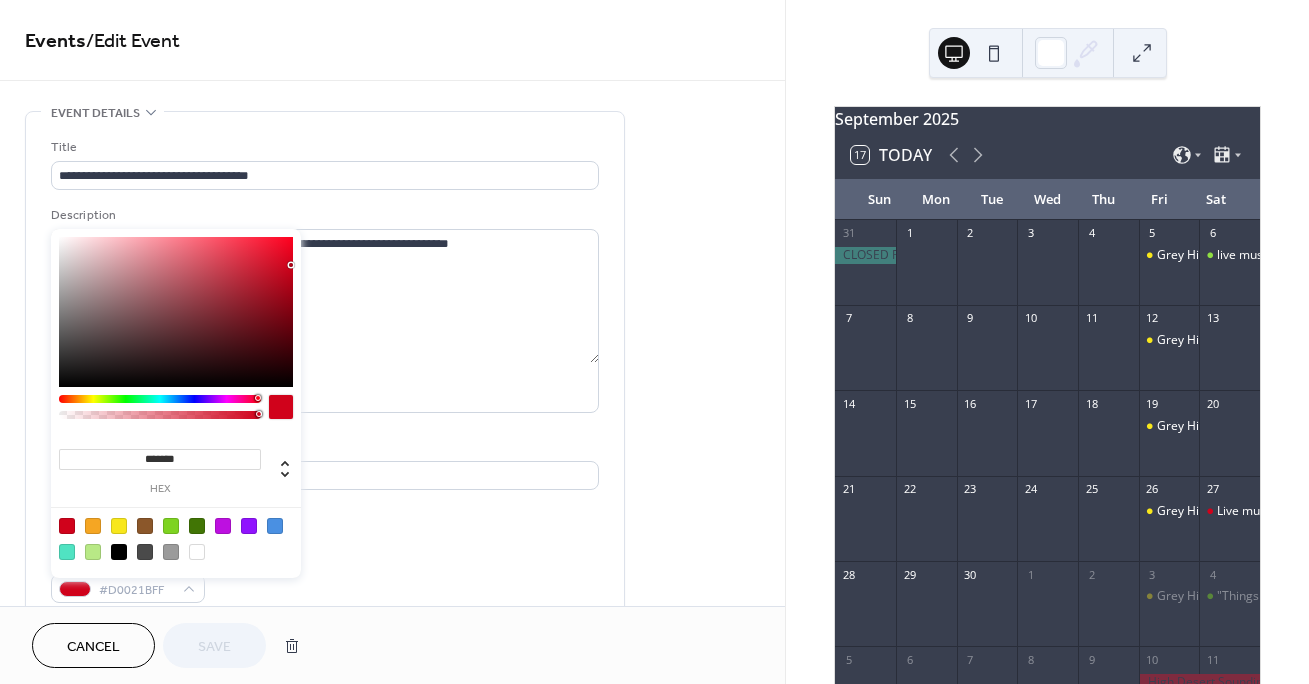 click at bounding box center (171, 526) 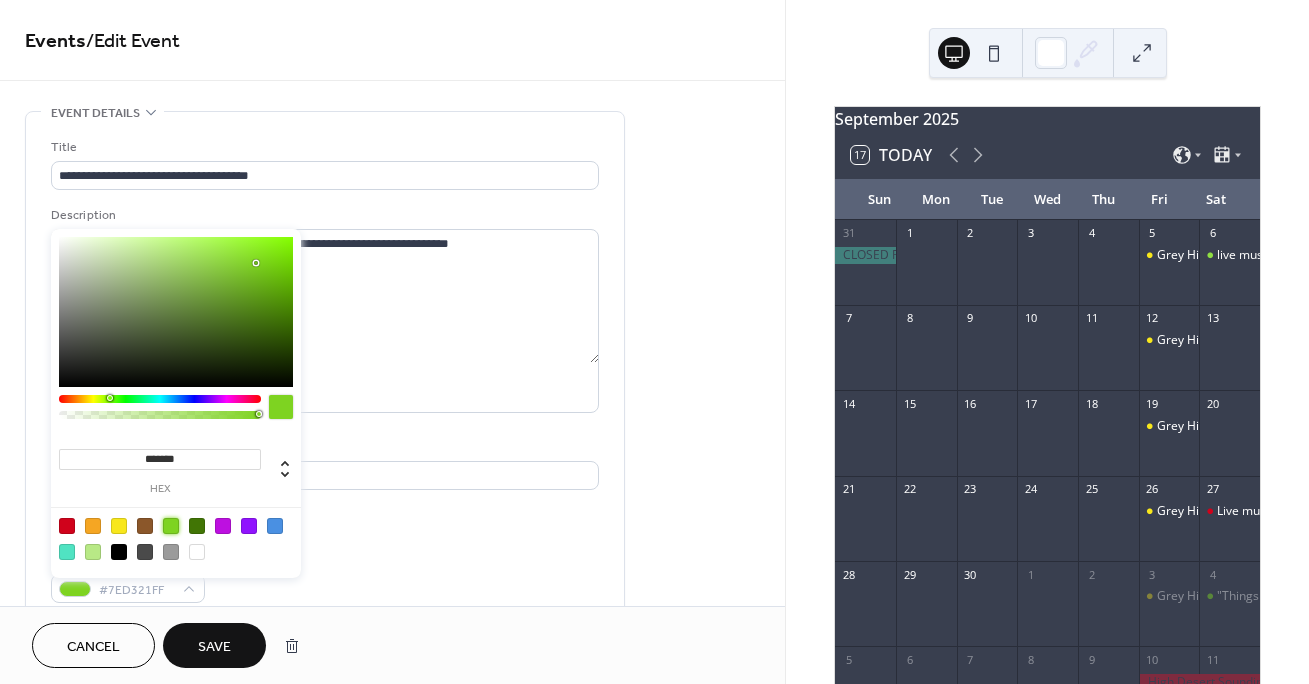 type on "*******" 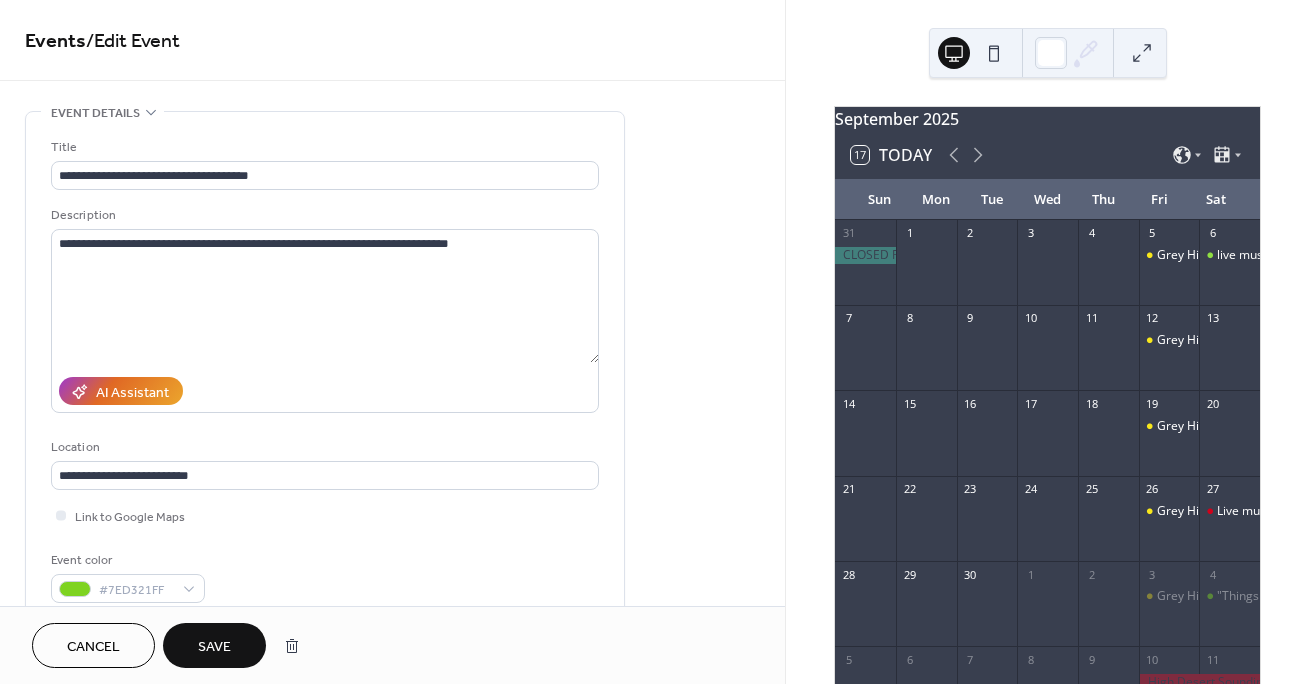 click on "Save" at bounding box center [214, 647] 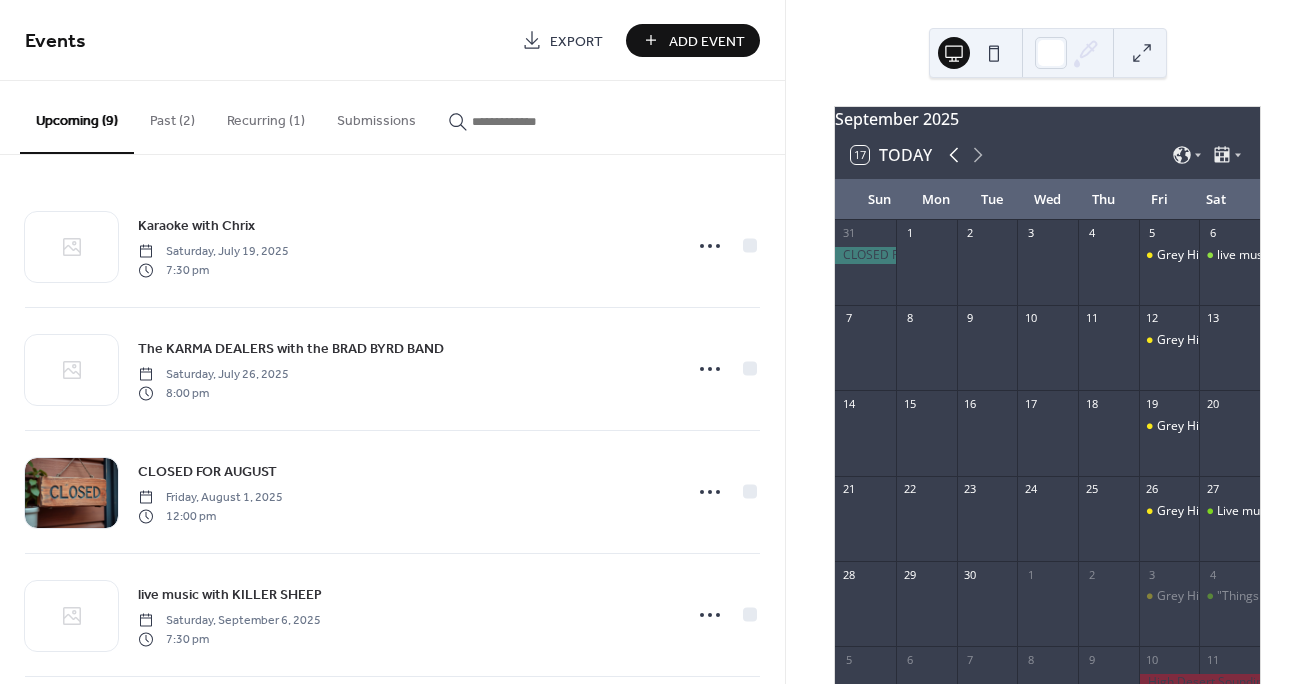 click 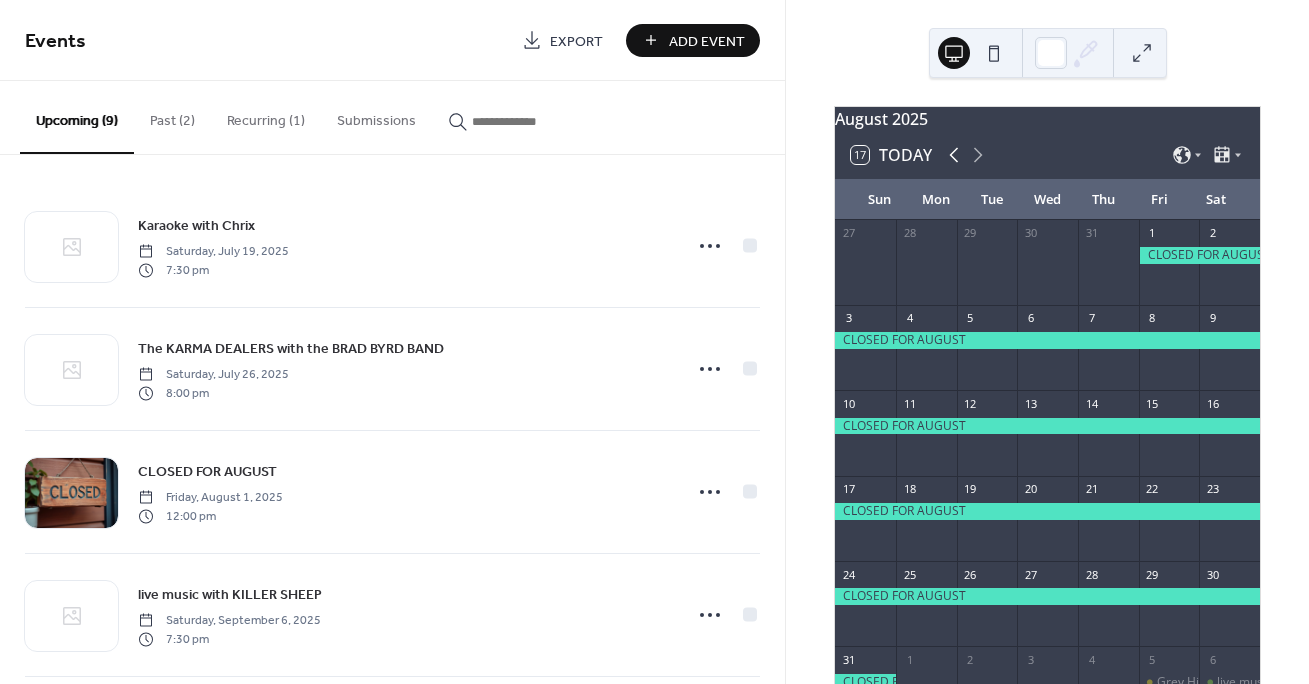 click 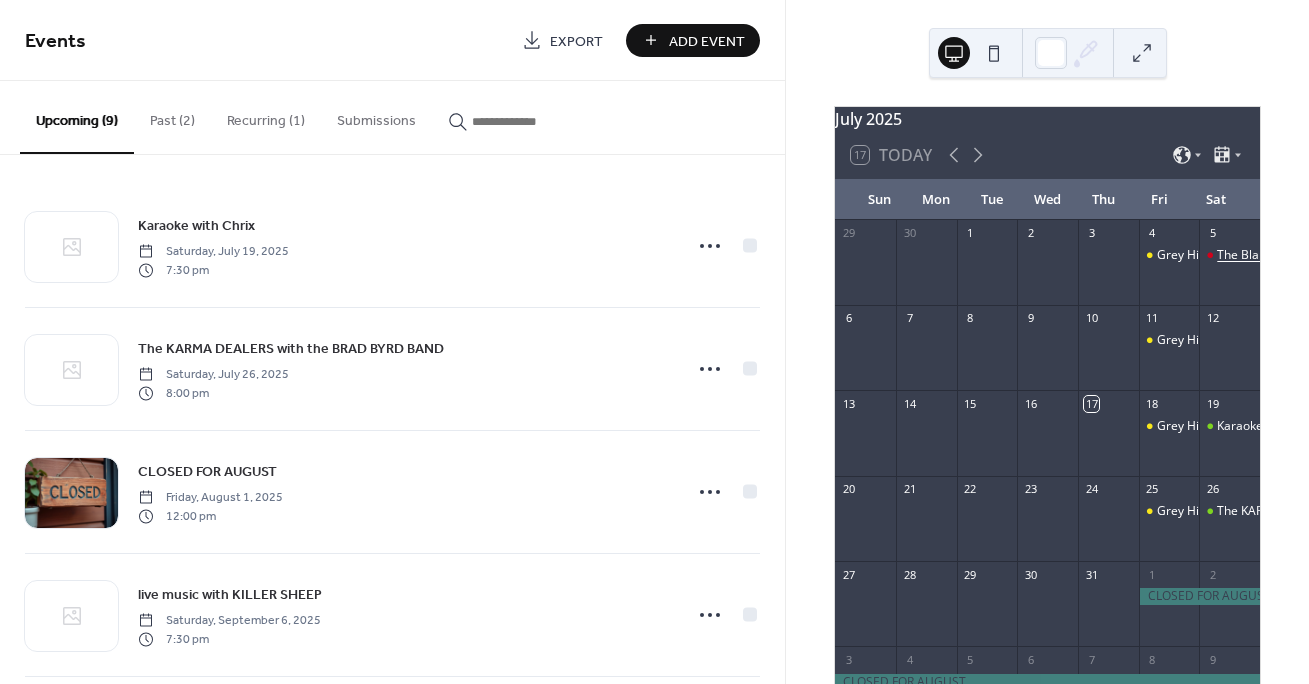 click on "The Blank Tapes" at bounding box center [1263, 255] 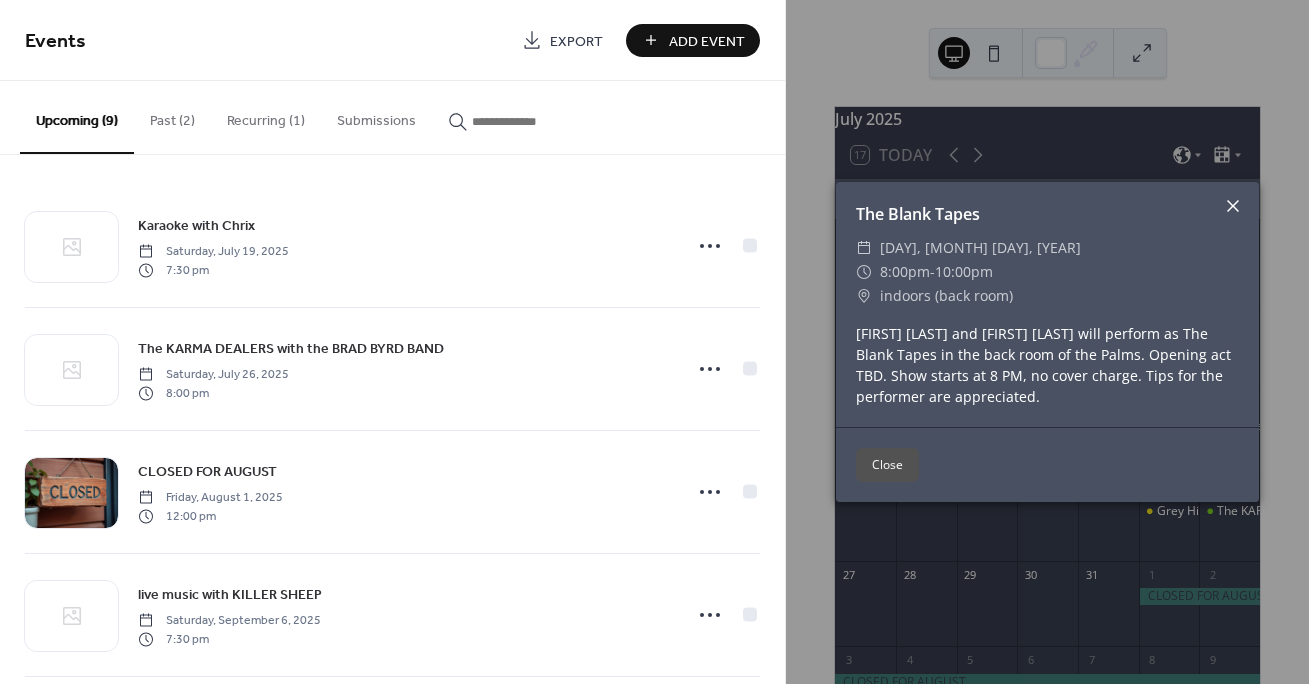 click 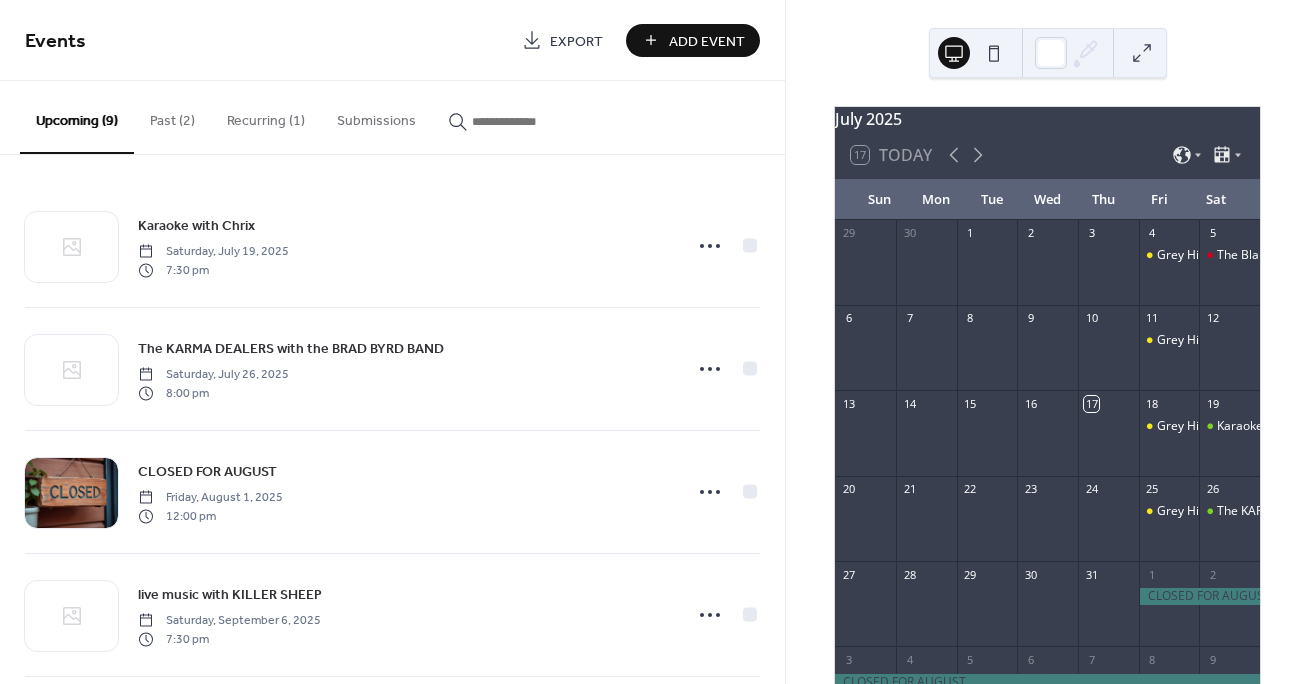 click on "Past (2)" at bounding box center [172, 116] 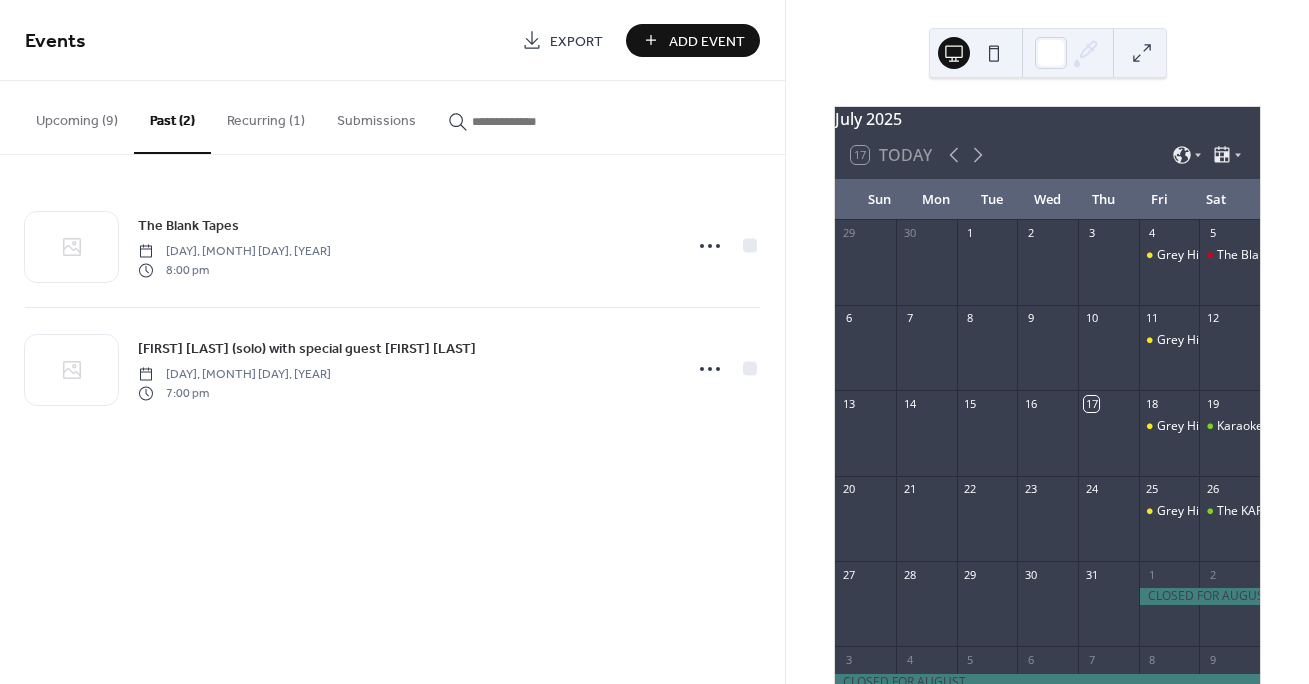 click on "Upcoming (9)" at bounding box center (77, 116) 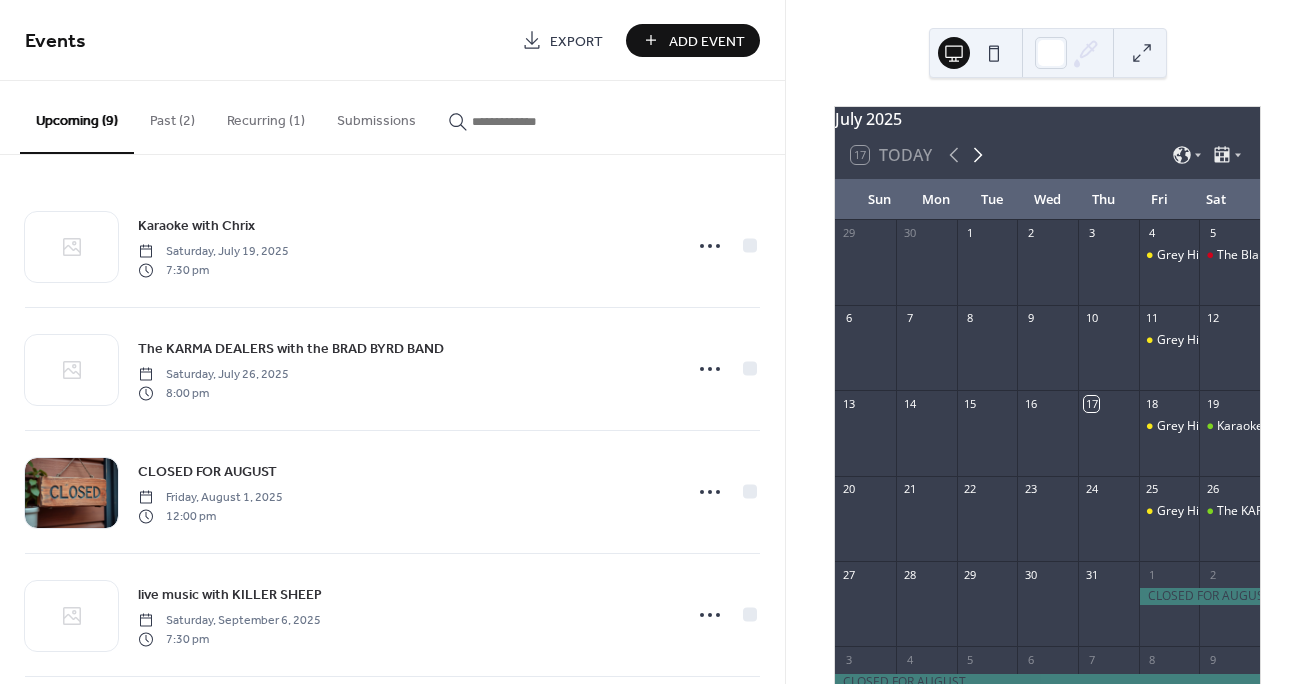 click 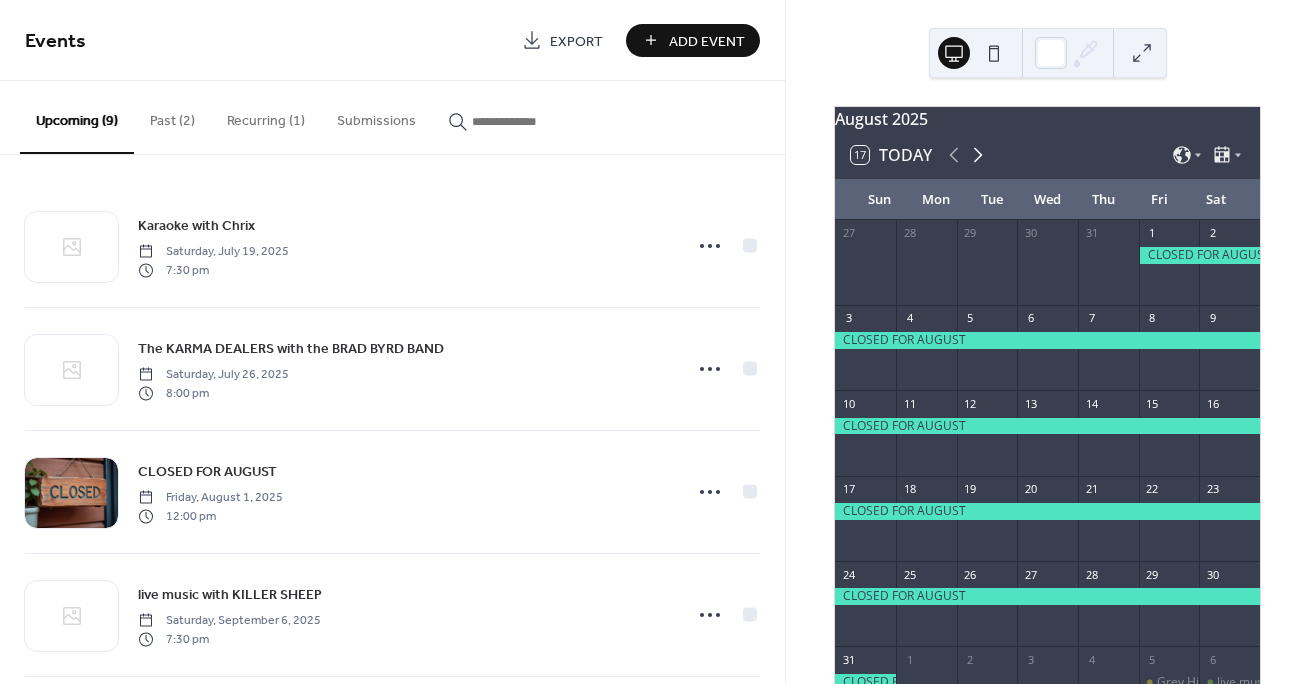 click 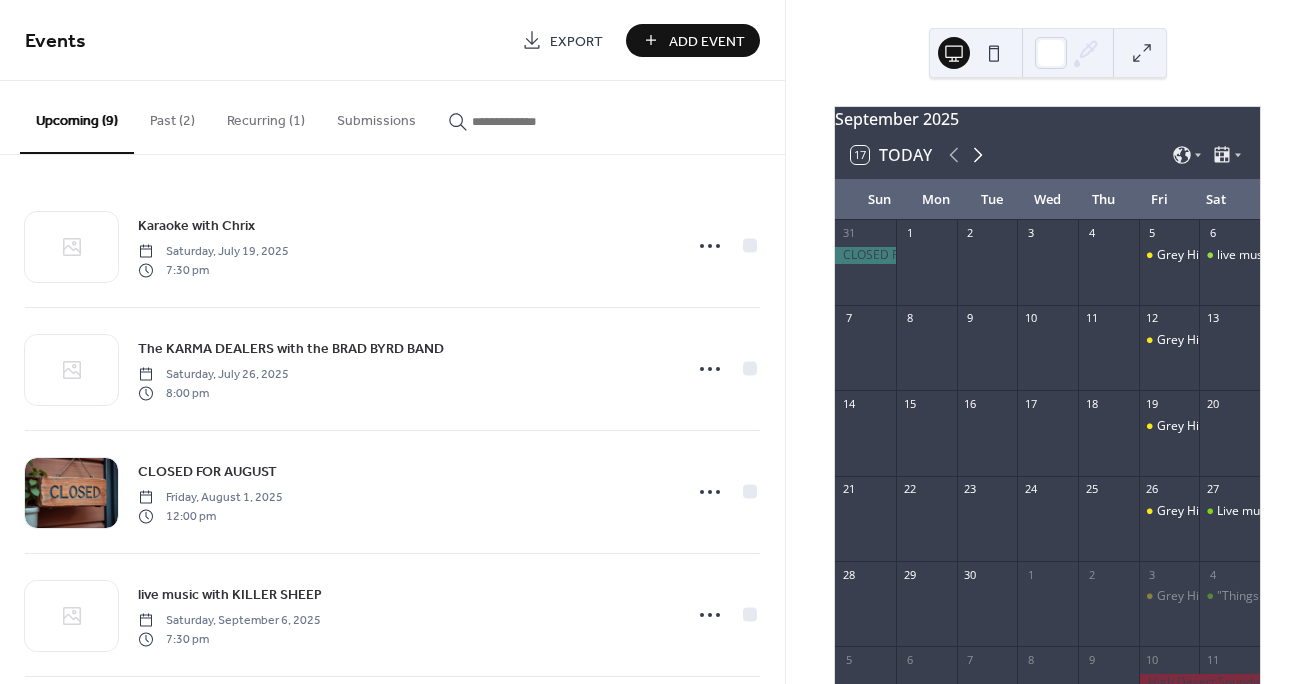 click 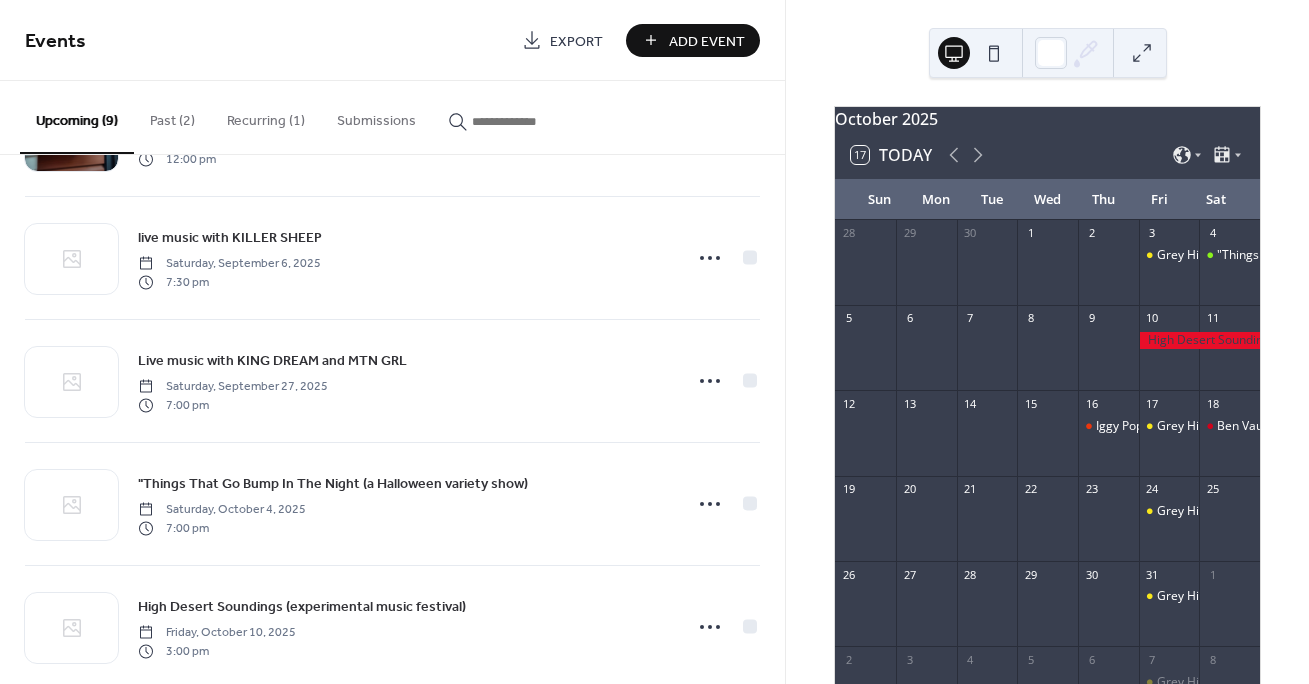 scroll, scrollTop: 366, scrollLeft: 0, axis: vertical 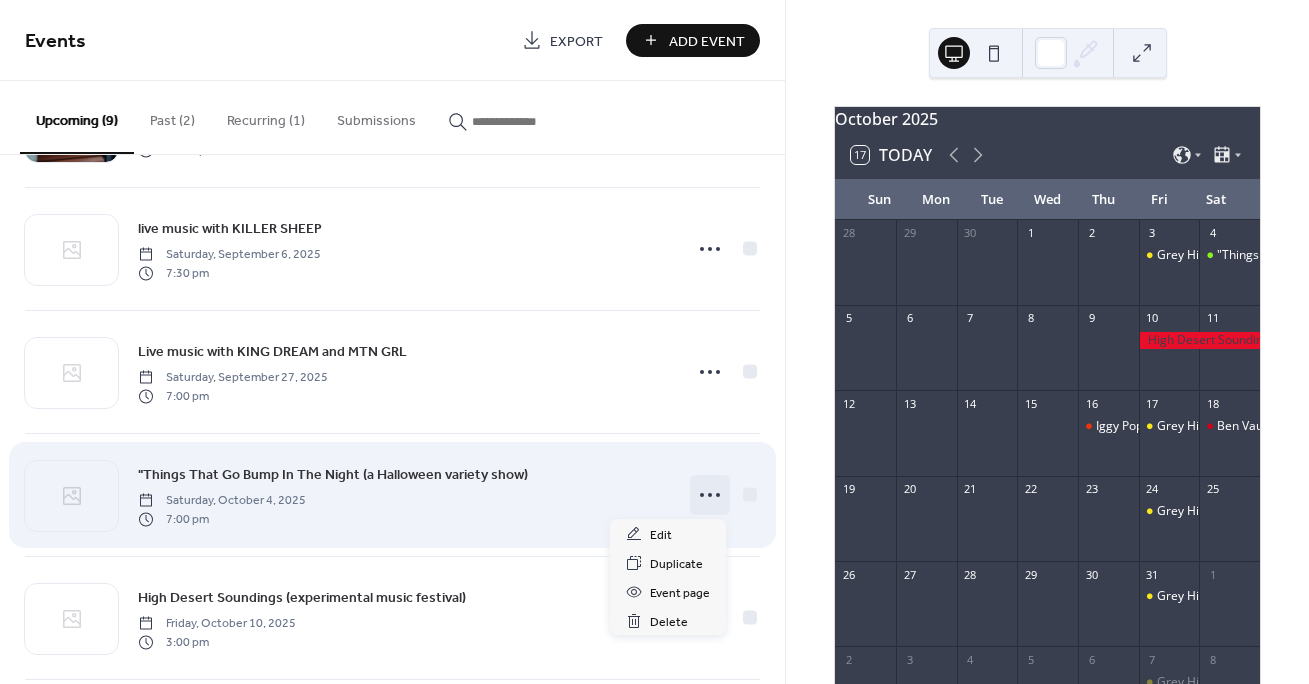 click 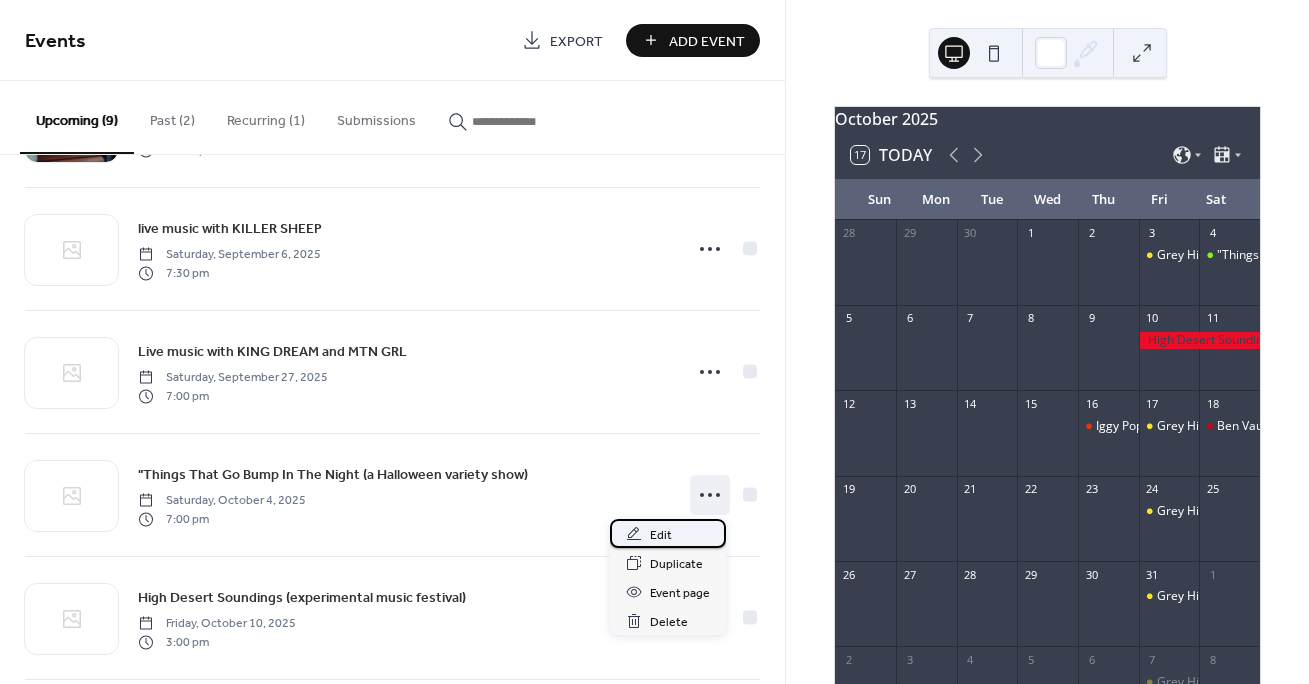 click on "Edit" at bounding box center (661, 535) 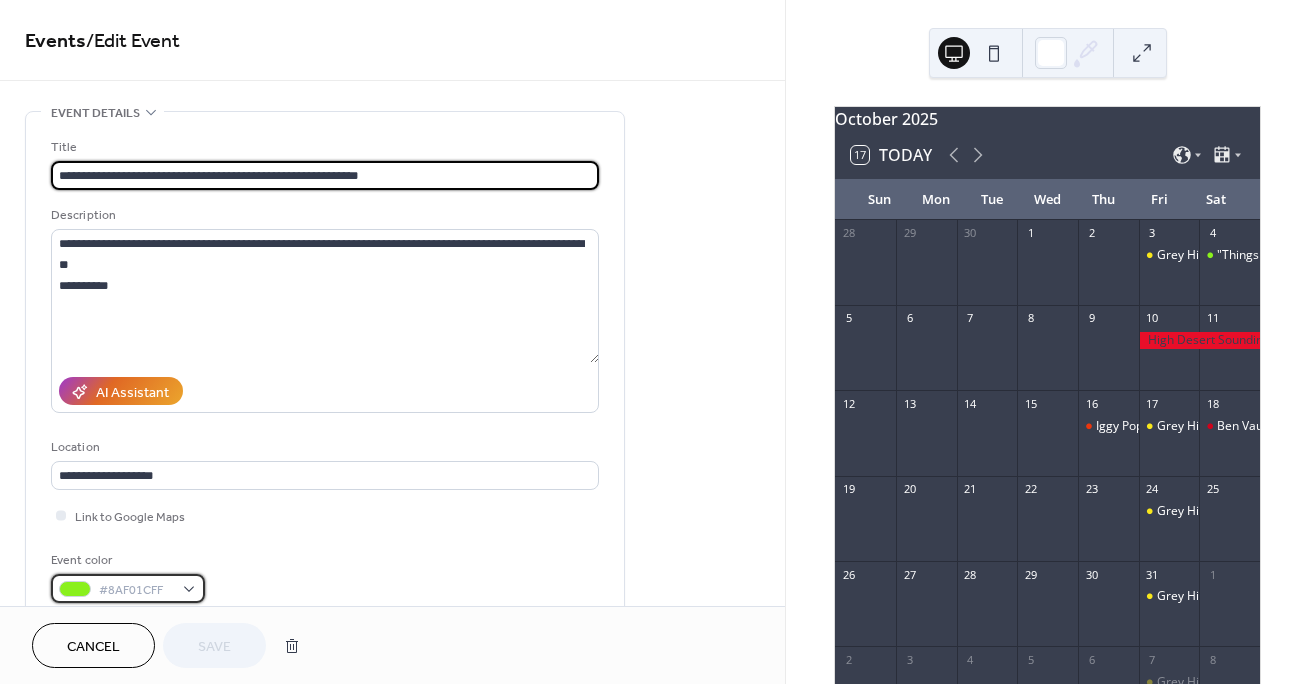 click on "#8AF01CFF" at bounding box center (128, 588) 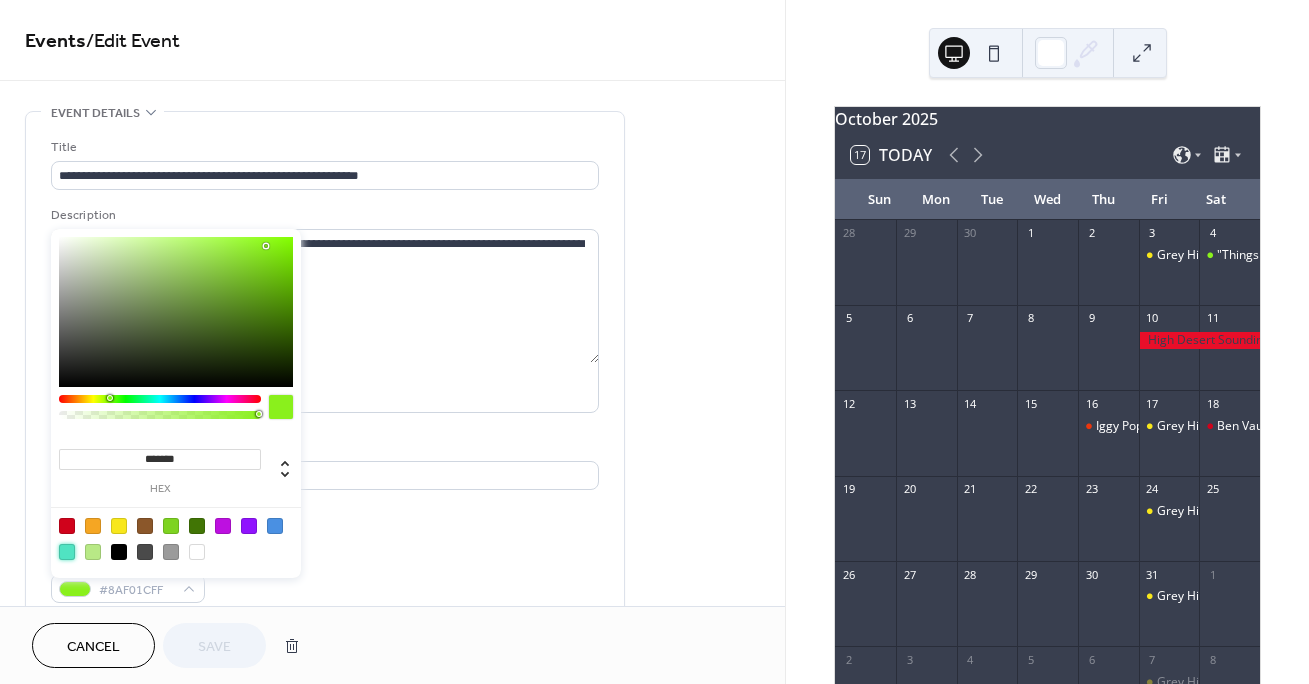click at bounding box center [67, 552] 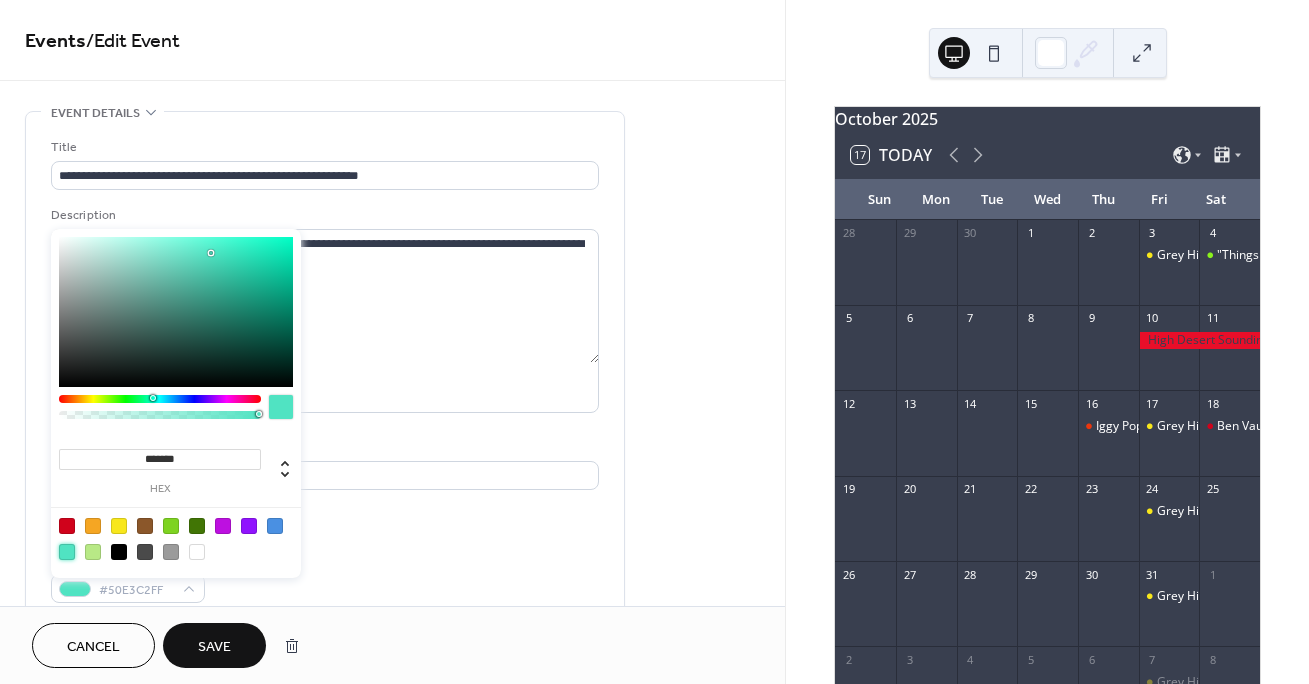 click on "Save" at bounding box center [214, 647] 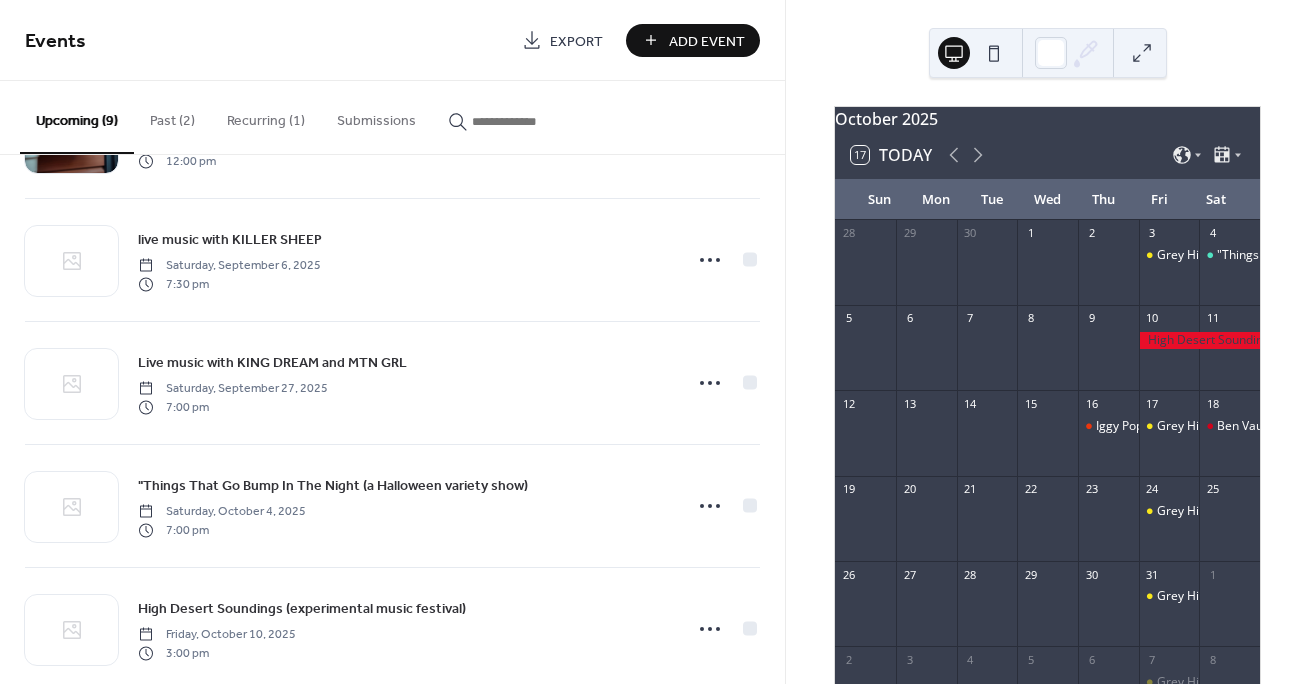 scroll, scrollTop: 357, scrollLeft: 0, axis: vertical 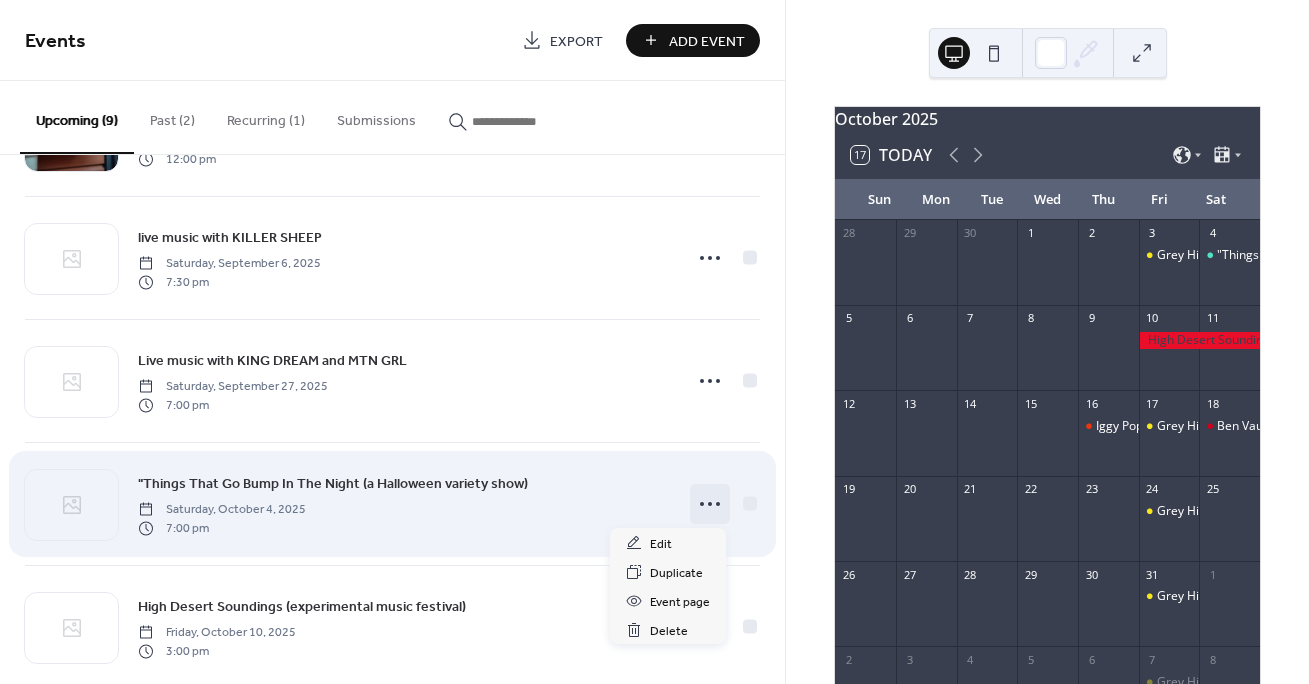 click 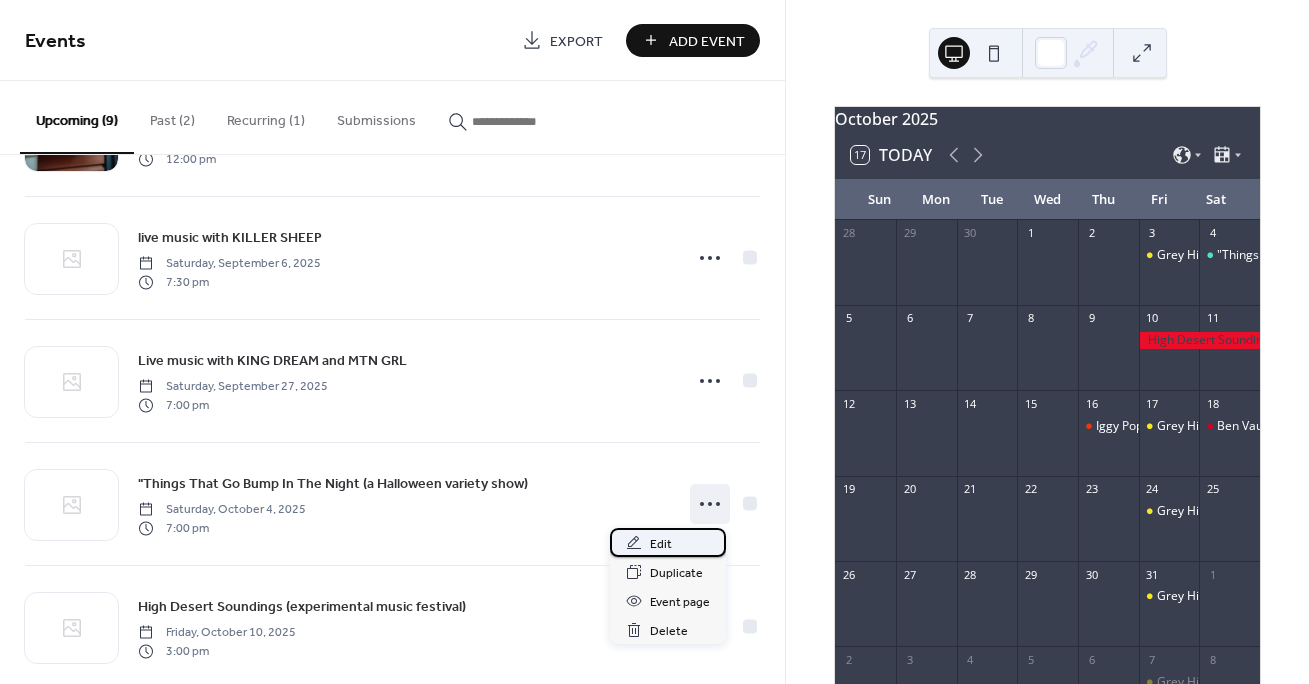 click on "Edit" at bounding box center [661, 544] 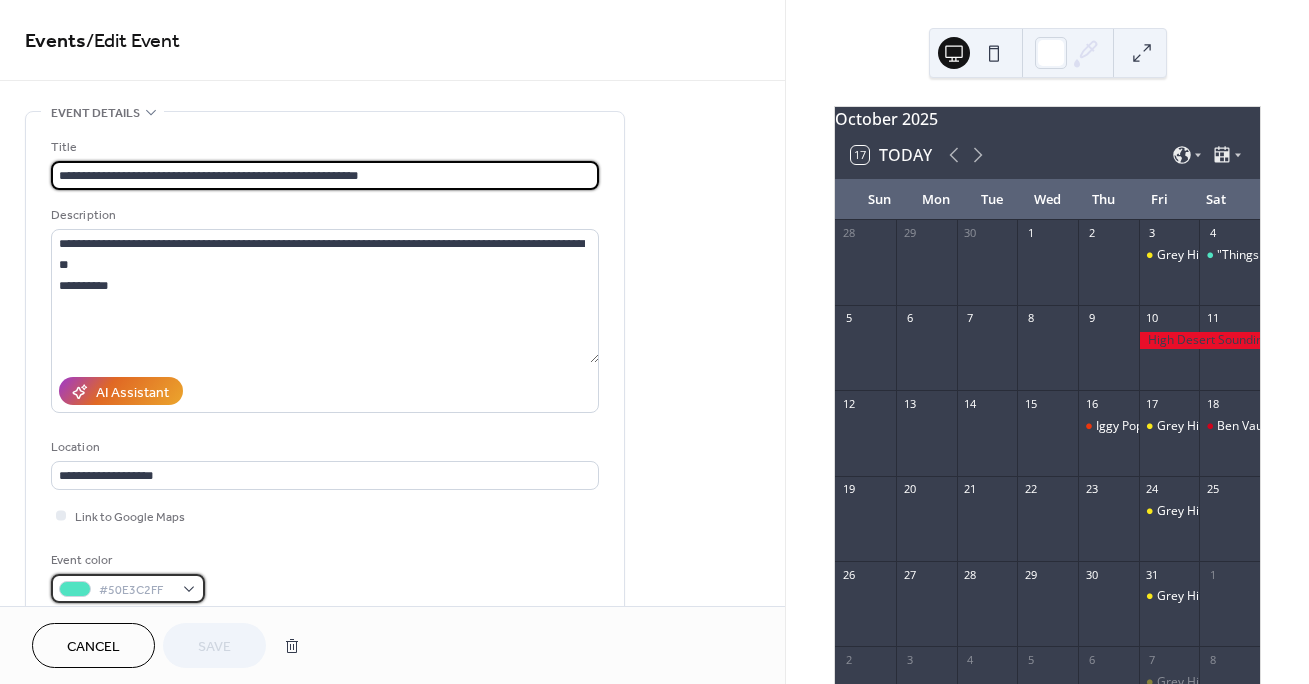 click on "#50E3C2FF" at bounding box center (128, 588) 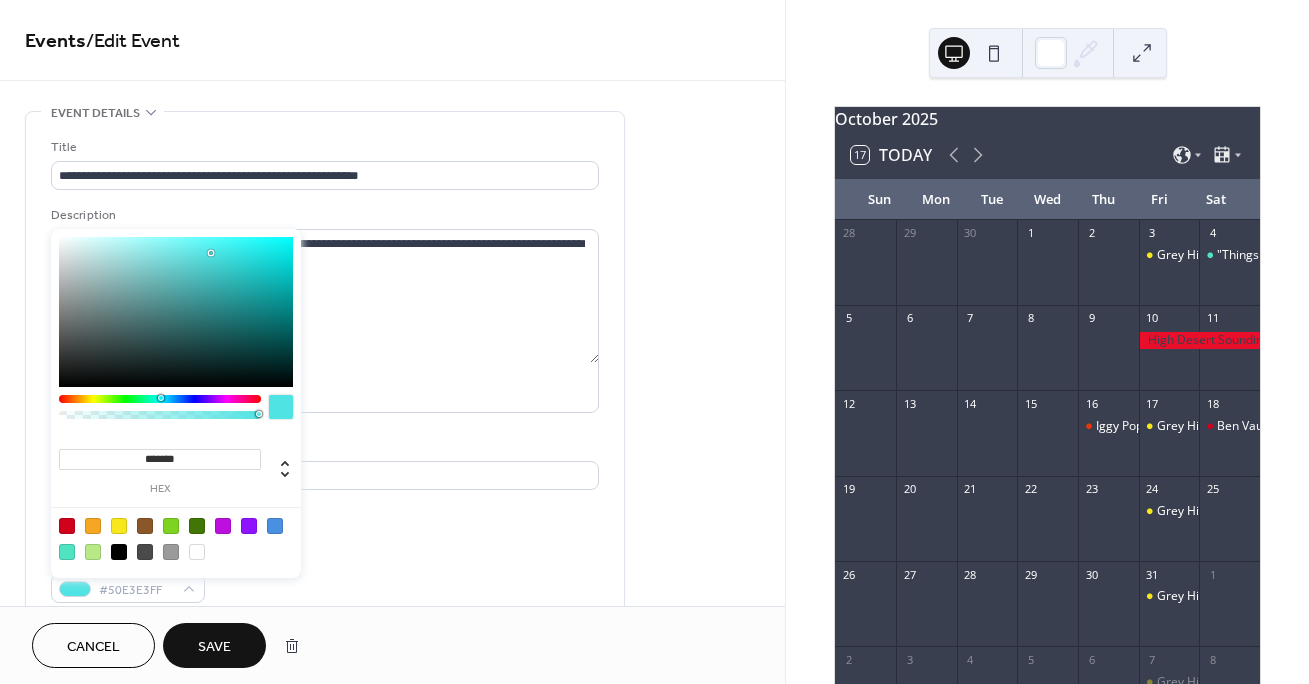 drag, startPoint x: 150, startPoint y: 395, endPoint x: 160, endPoint y: 396, distance: 10.049875 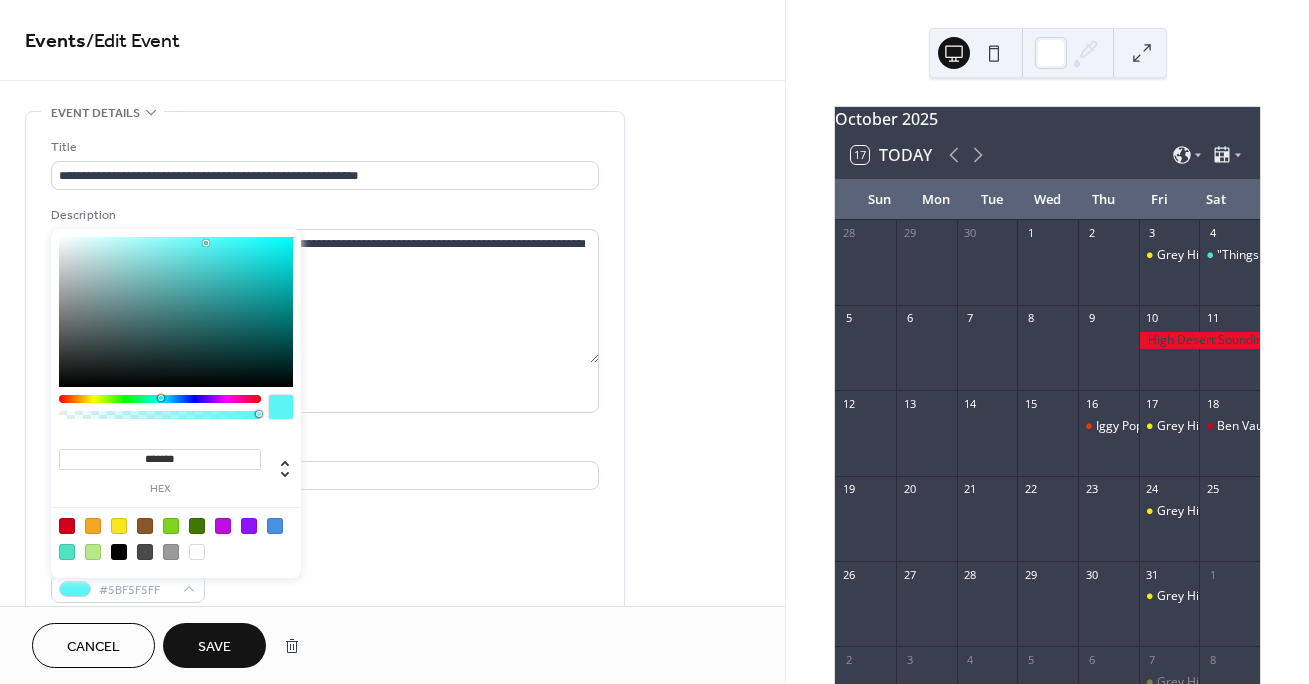 type on "*******" 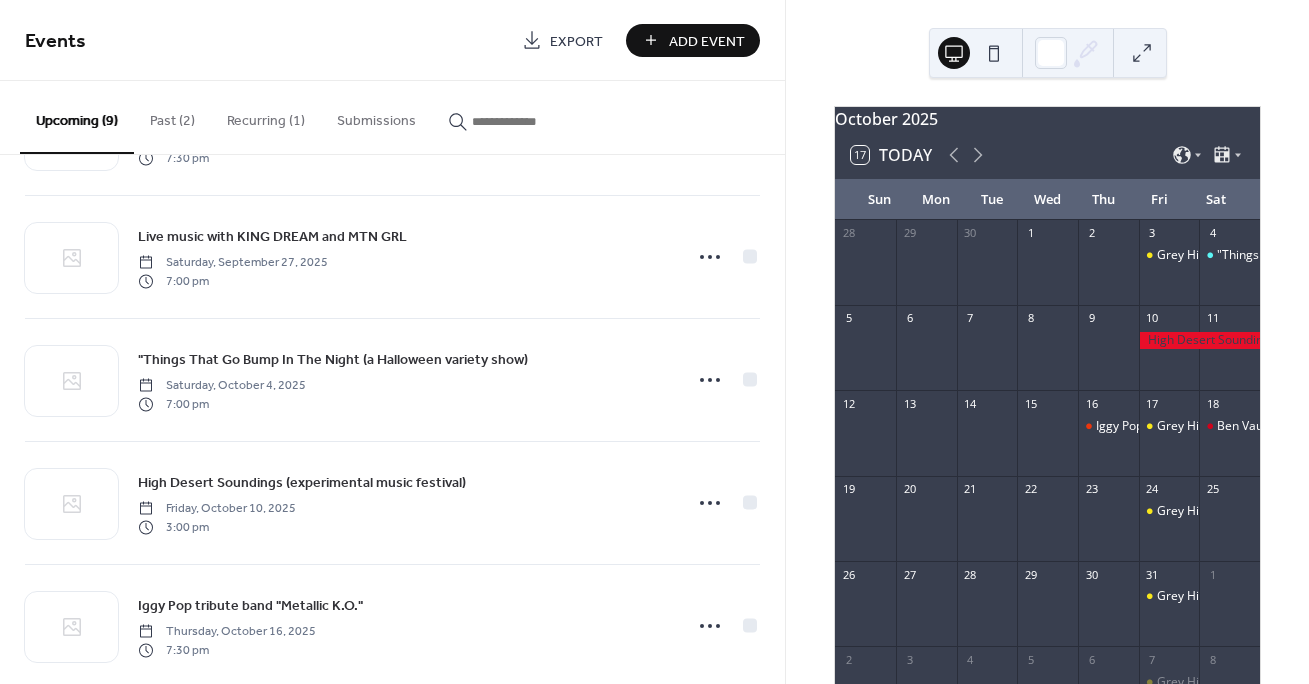 scroll, scrollTop: 485, scrollLeft: 0, axis: vertical 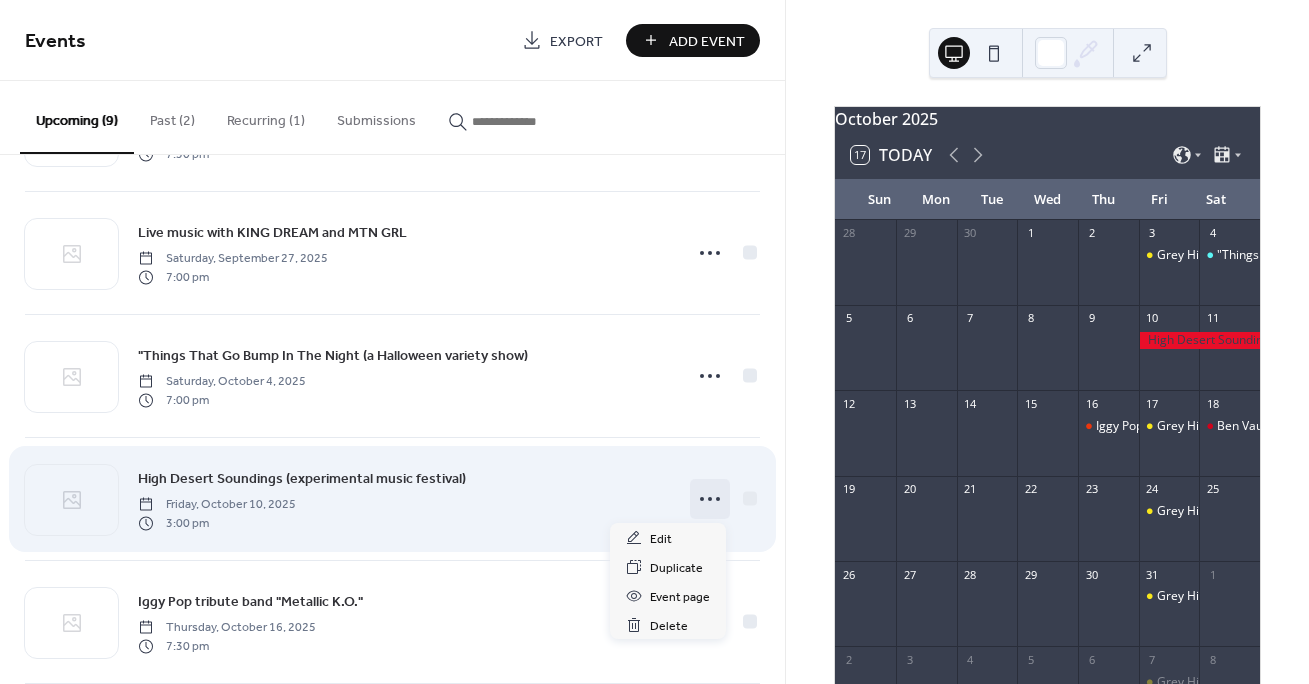 click 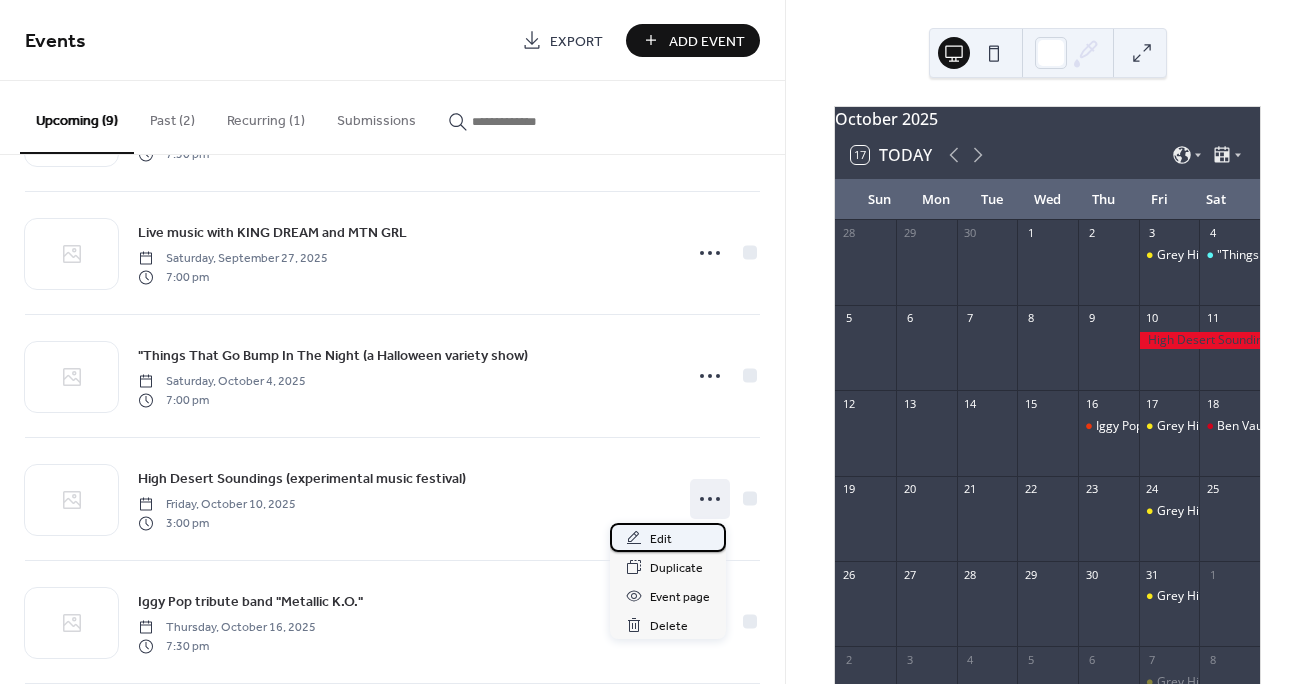 click on "Edit" at bounding box center (661, 539) 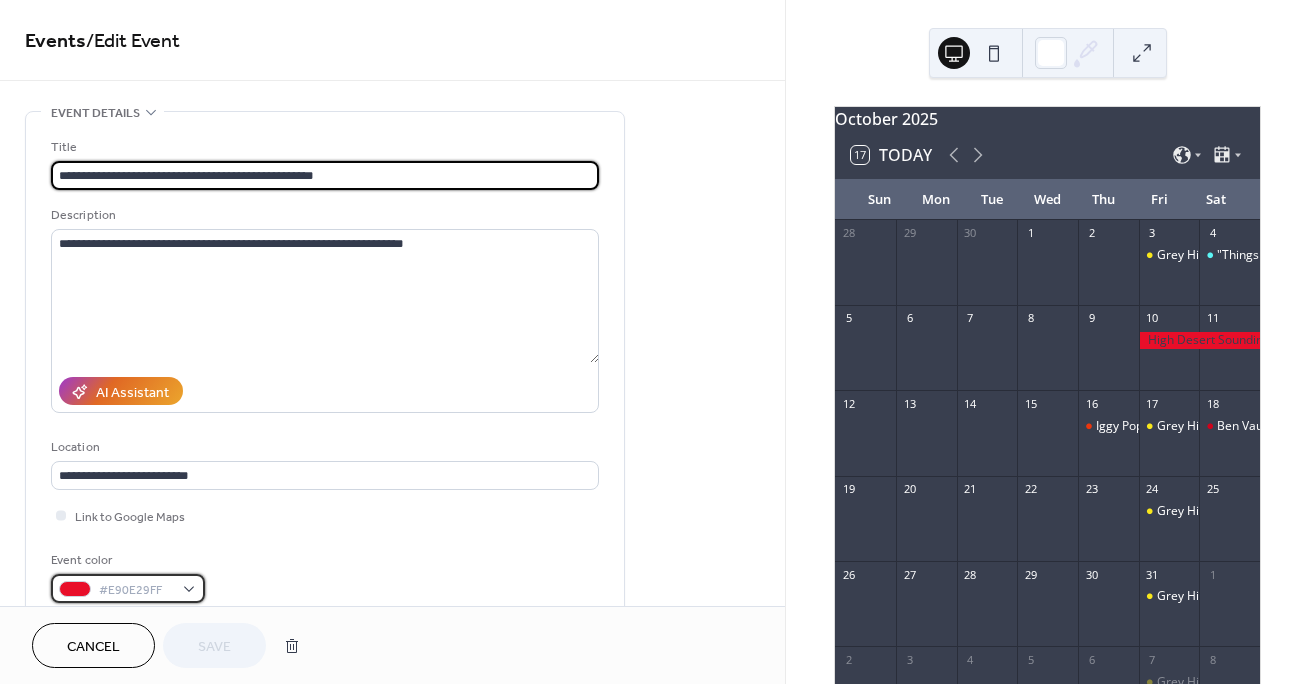 click on "#E90E29FF" at bounding box center (128, 588) 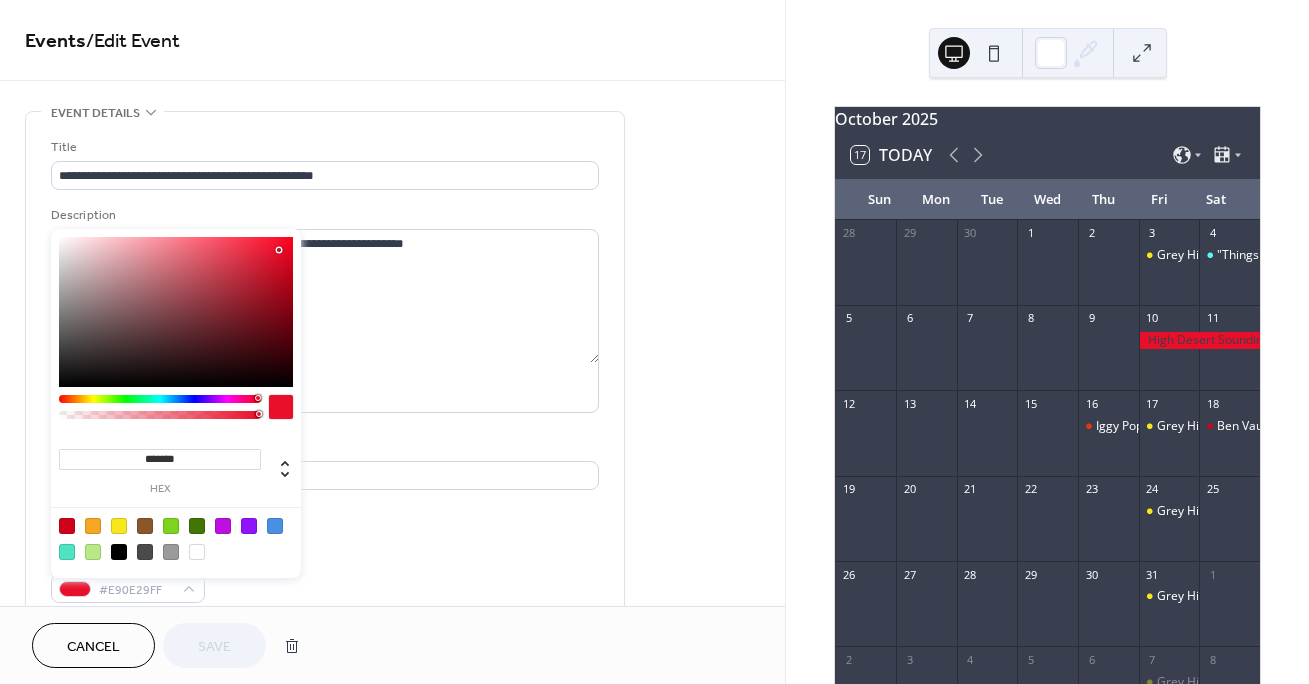 click at bounding box center [197, 552] 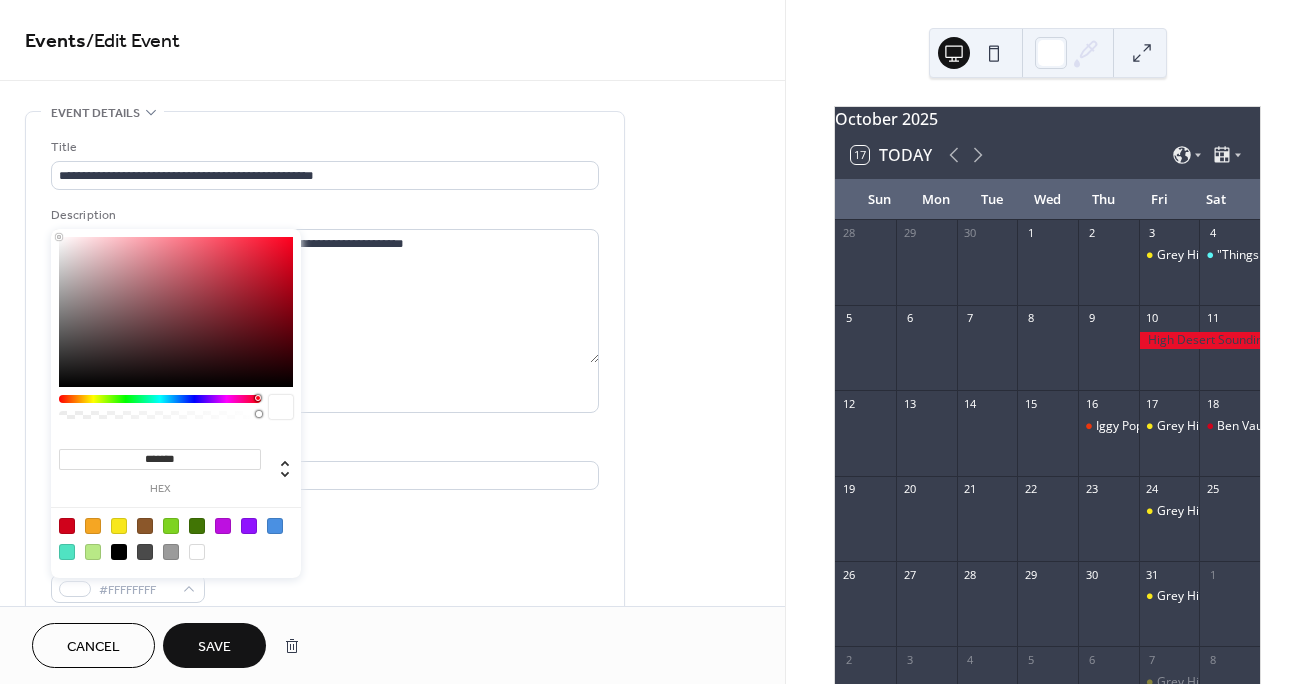 click at bounding box center (223, 526) 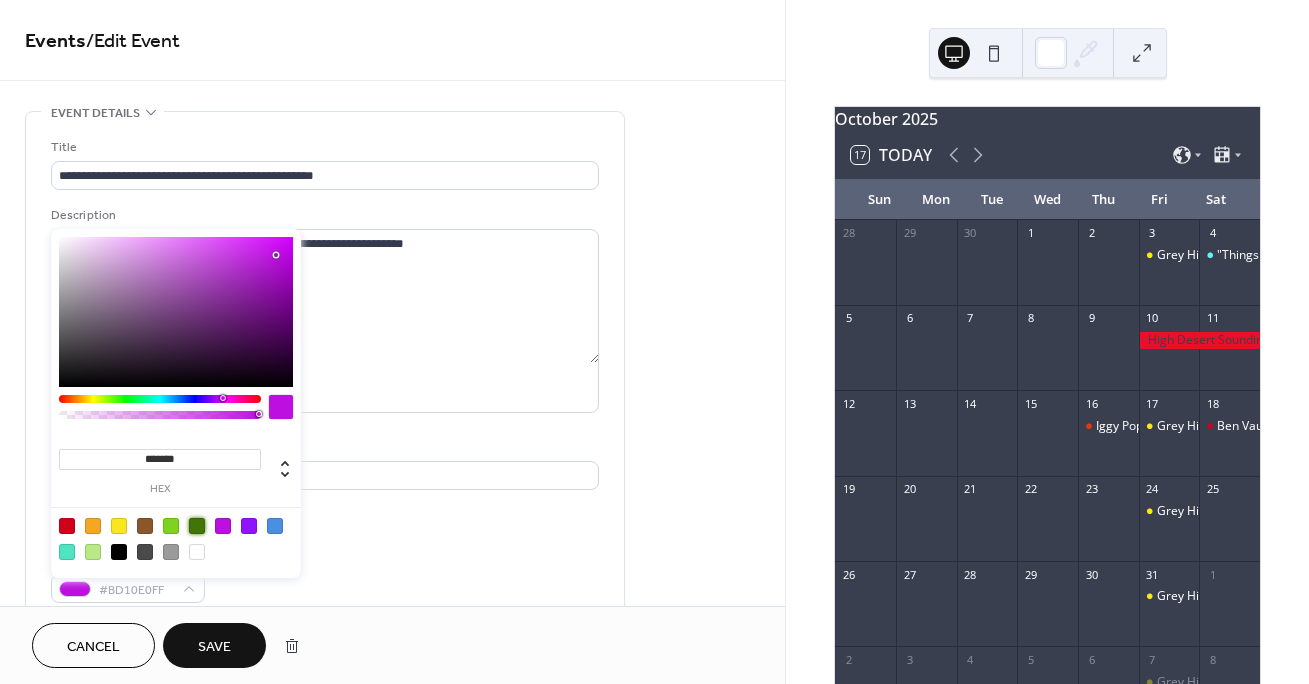 click at bounding box center (197, 526) 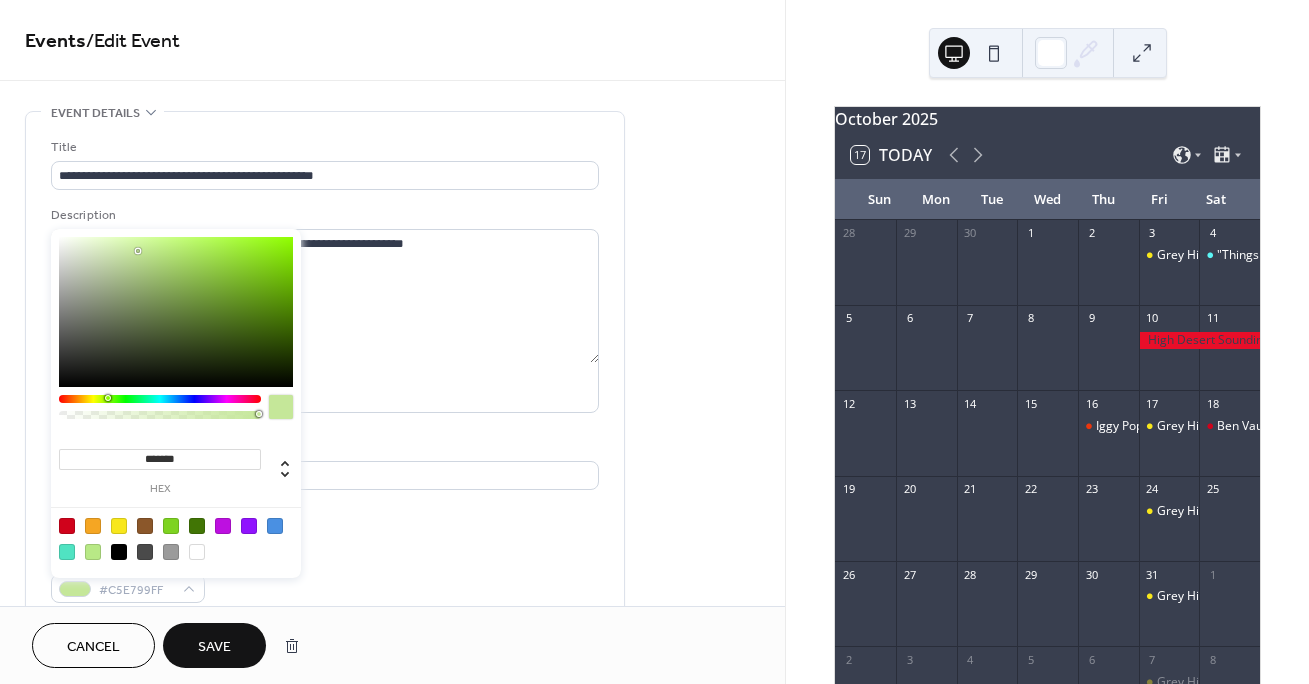 drag, startPoint x: 284, startPoint y: 316, endPoint x: 138, endPoint y: 252, distance: 159.41142 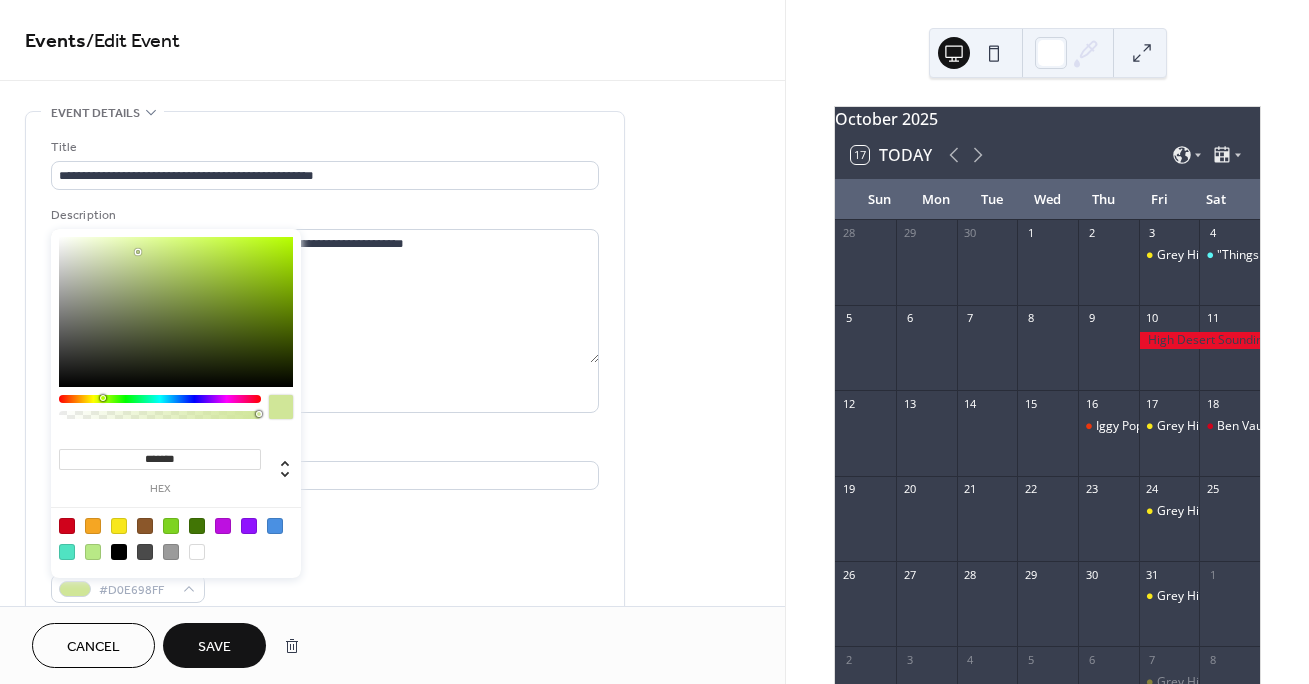 click at bounding box center (103, 398) 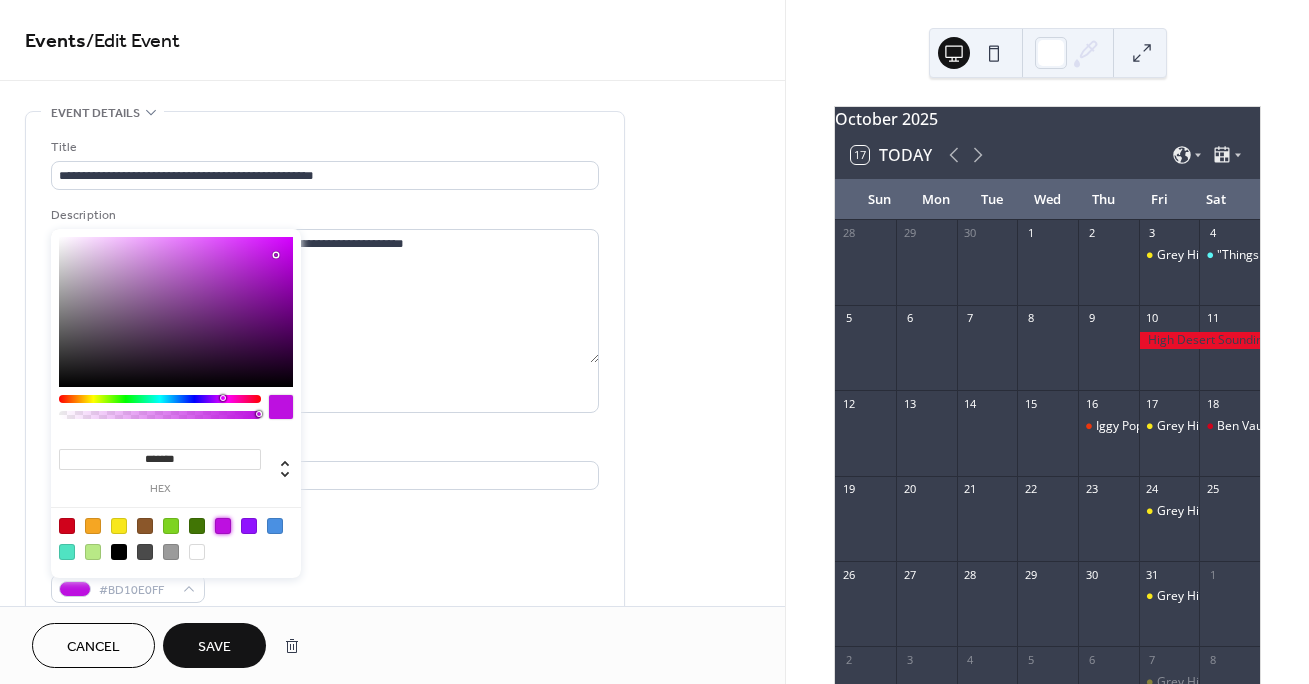 type on "***" 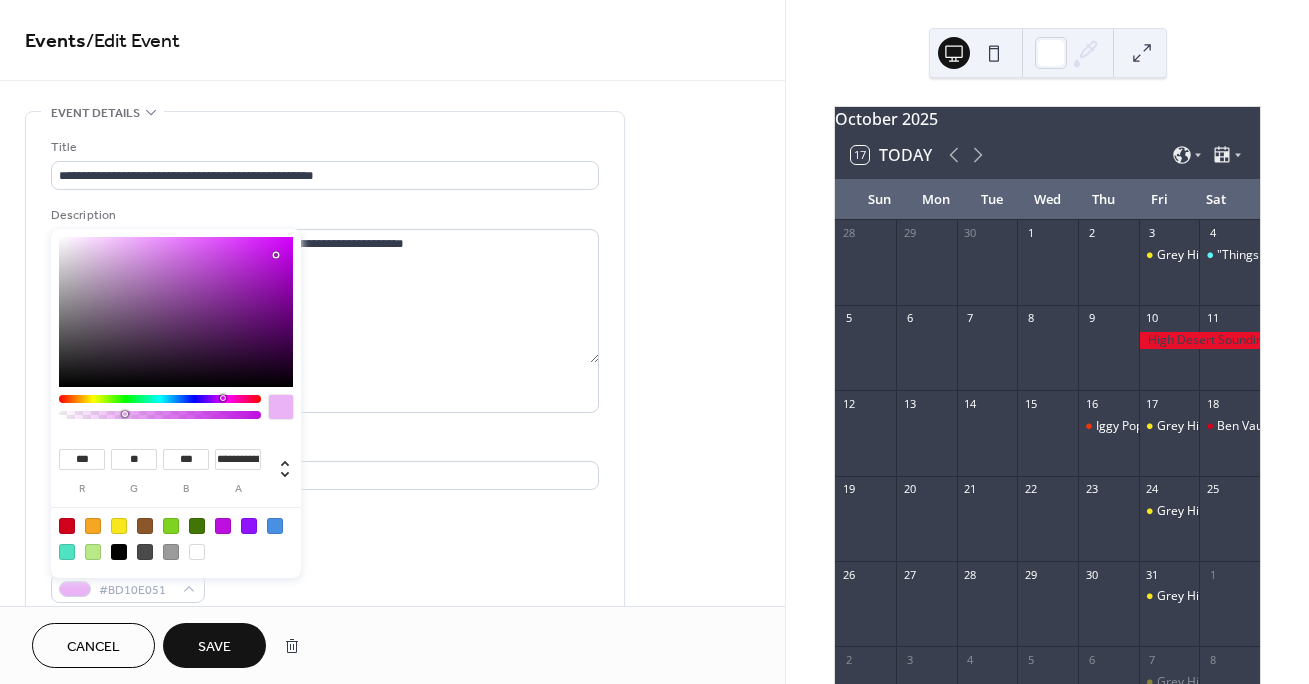 type on "***" 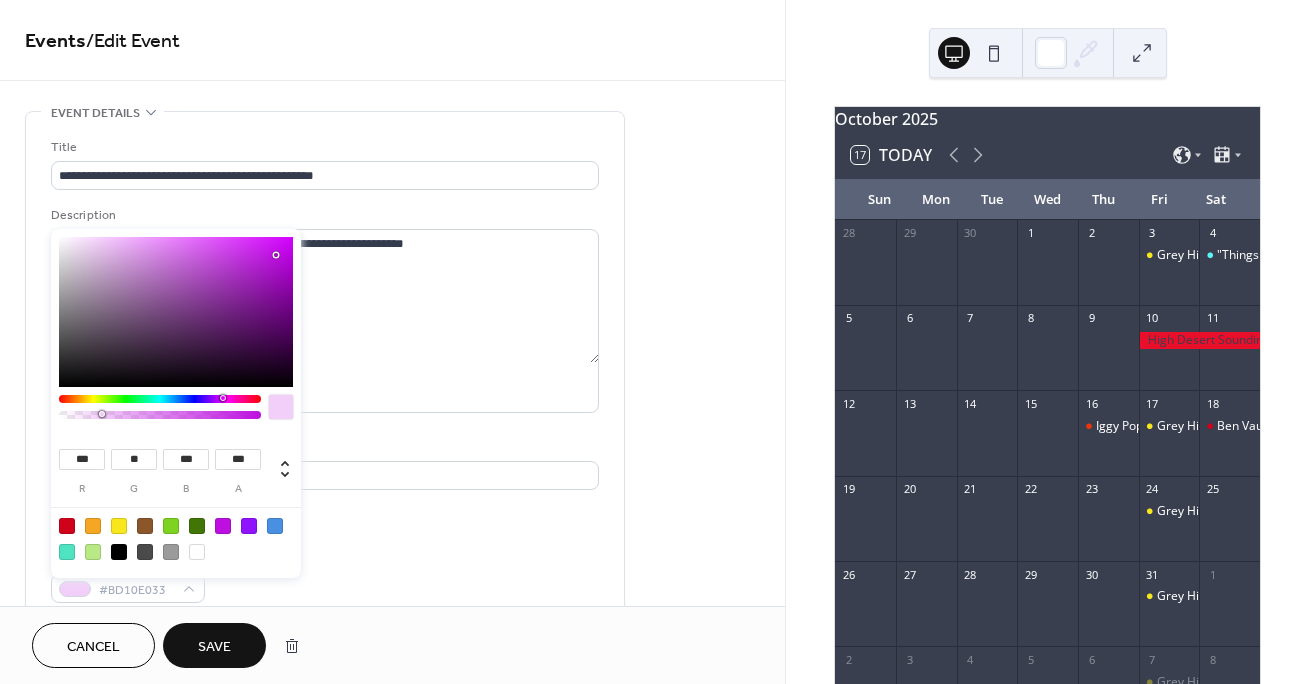 drag, startPoint x: 256, startPoint y: 414, endPoint x: 101, endPoint y: 416, distance: 155.01291 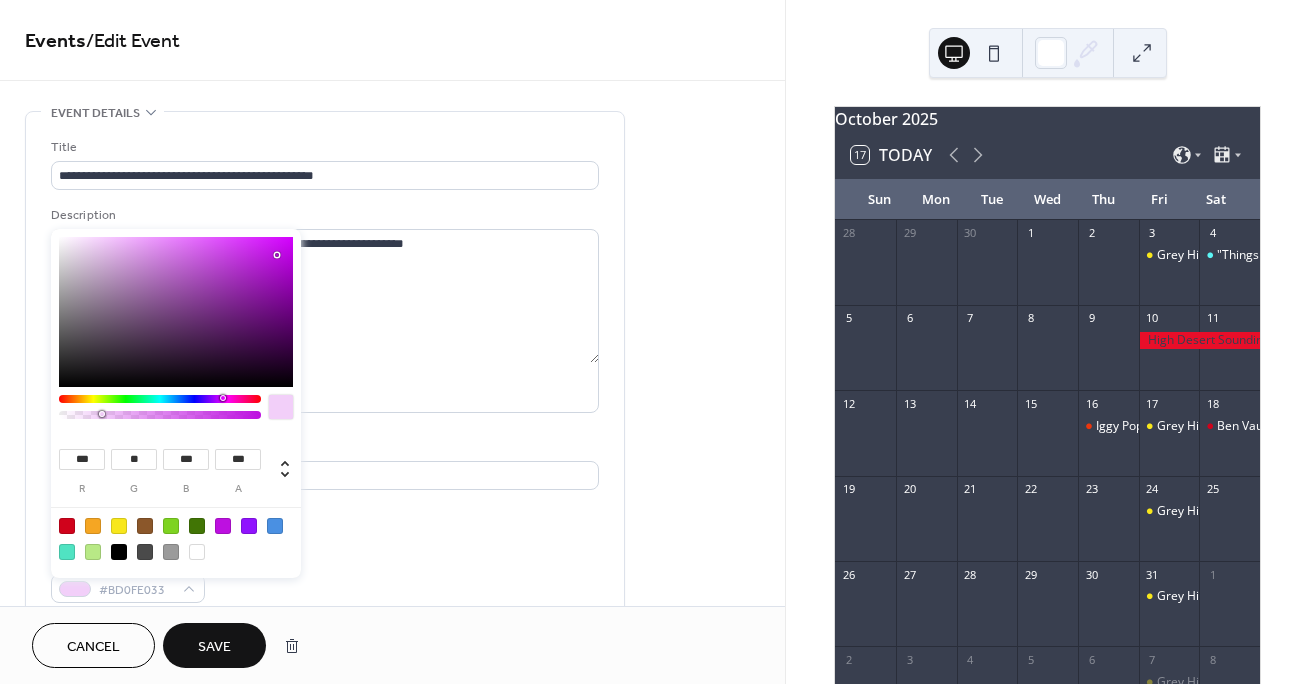 type on "***" 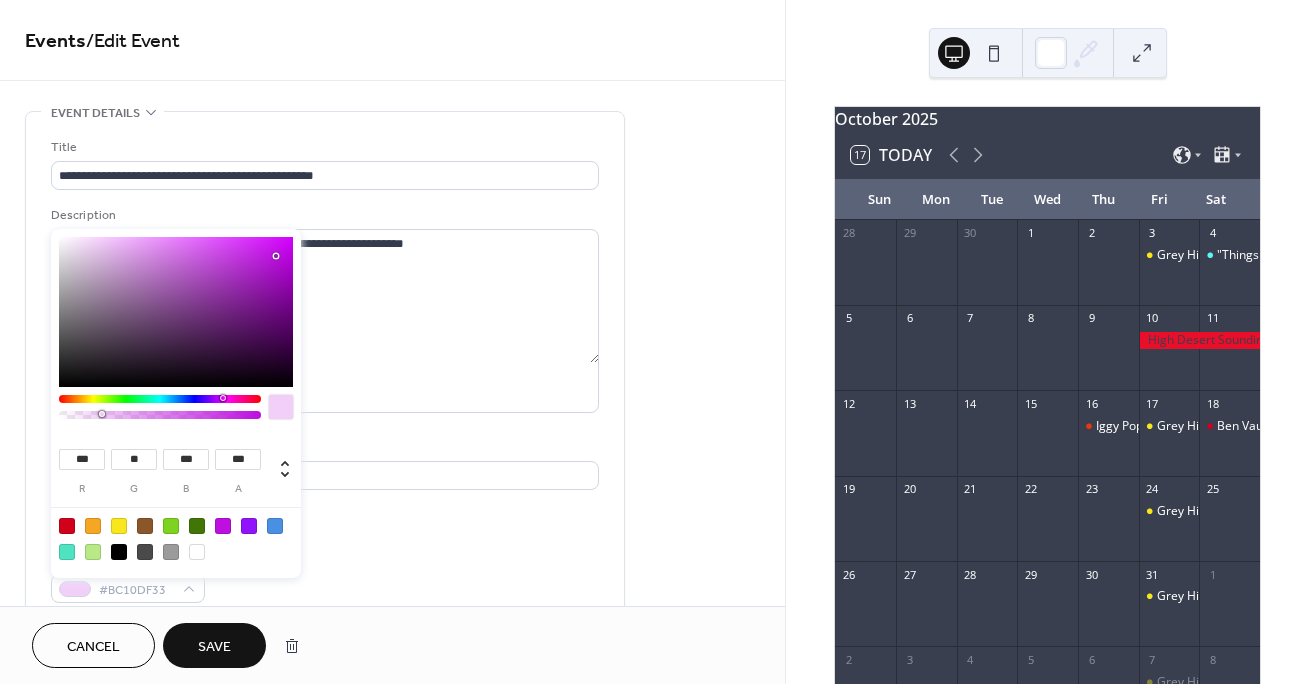 click at bounding box center [276, 256] 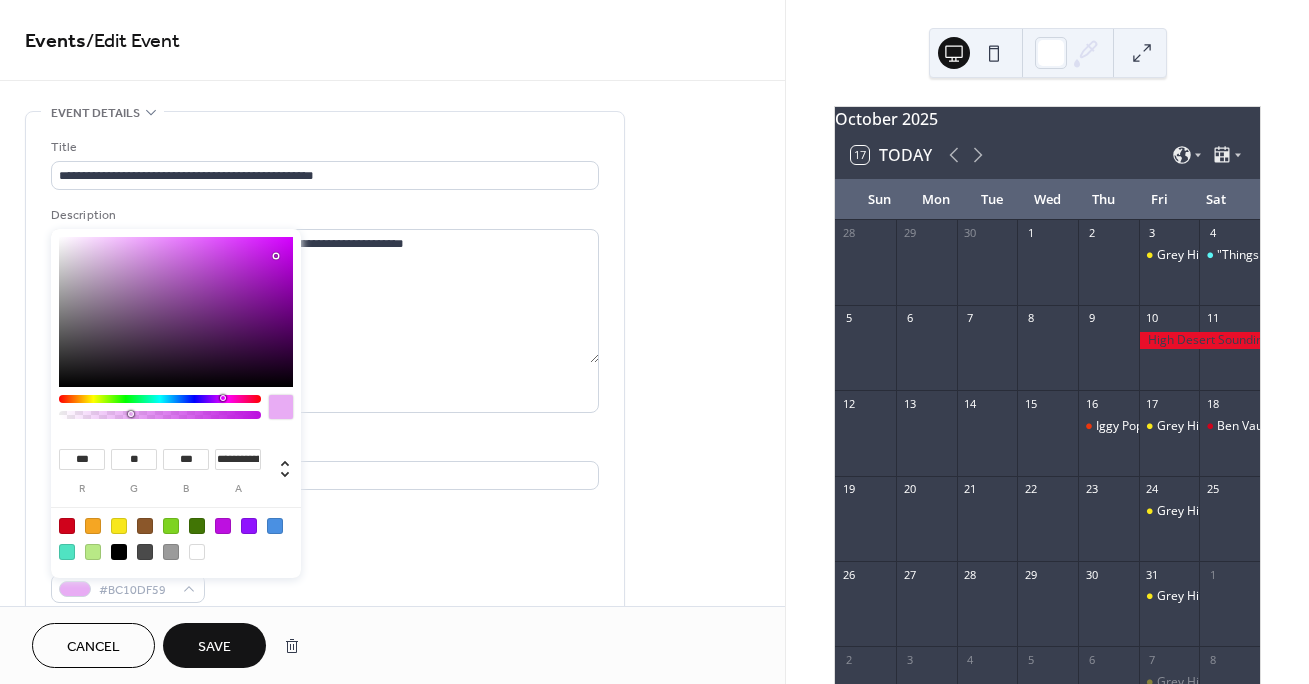type on "**********" 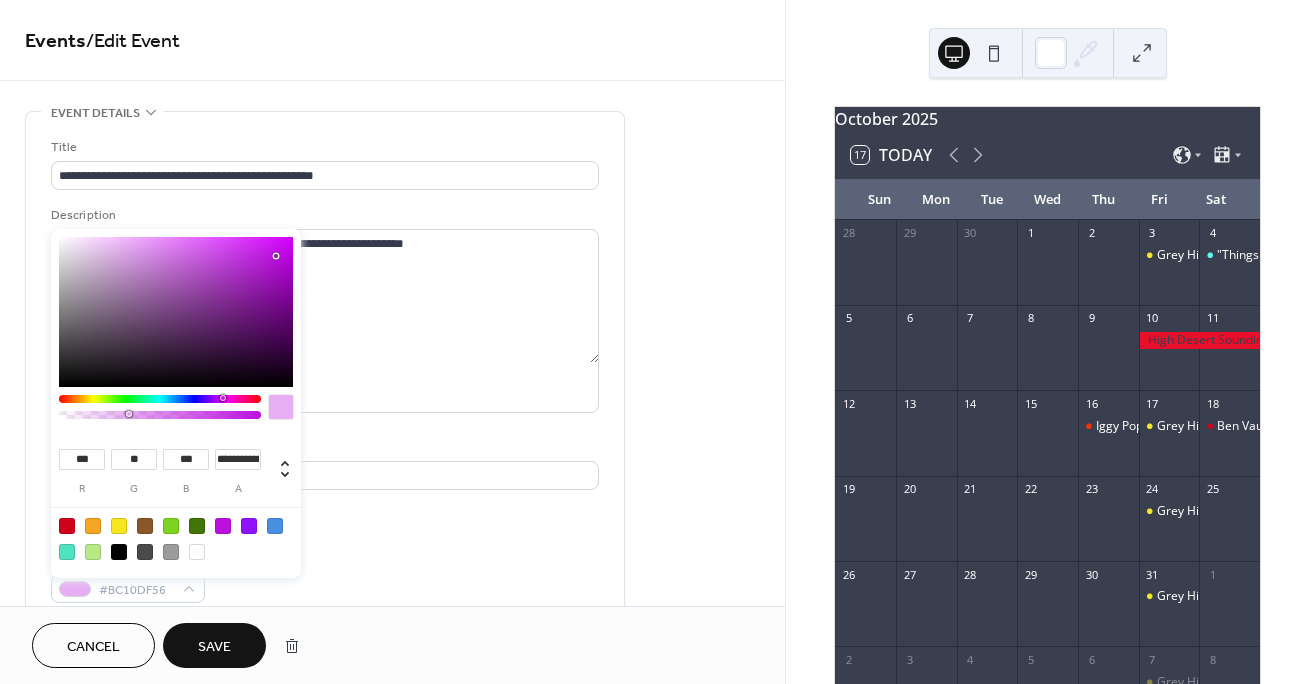 drag, startPoint x: 98, startPoint y: 412, endPoint x: 129, endPoint y: 418, distance: 31.575306 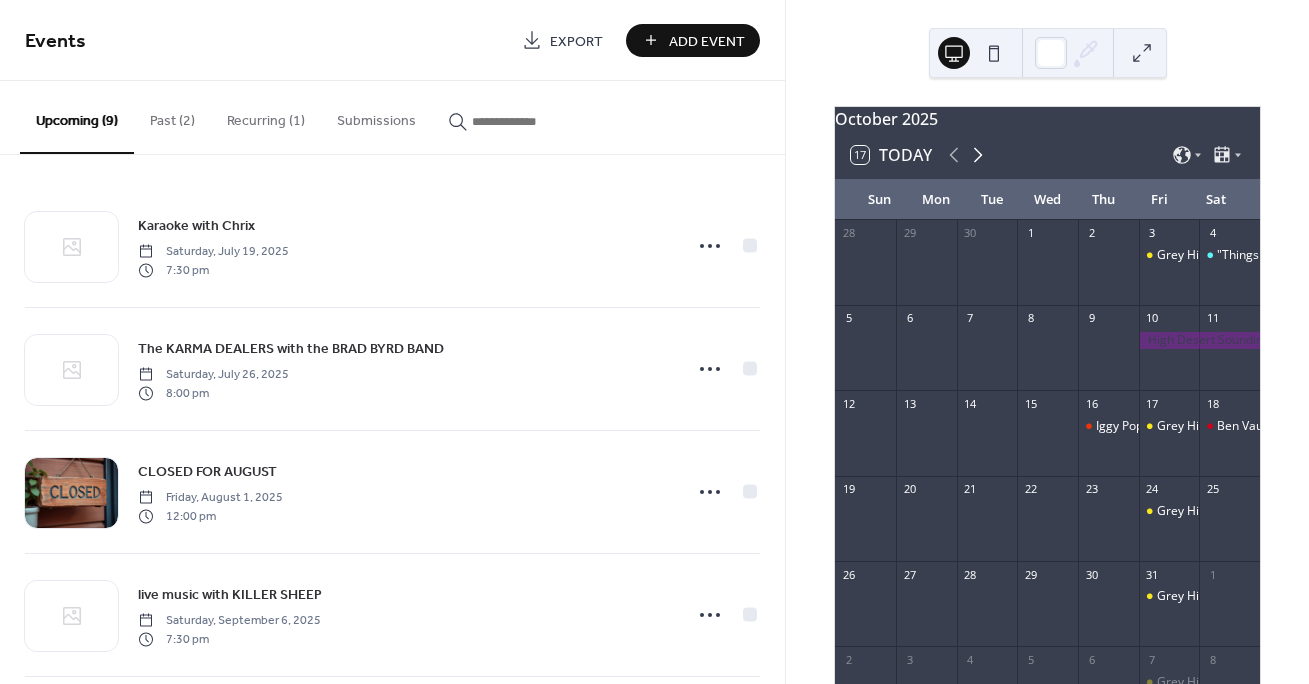 click 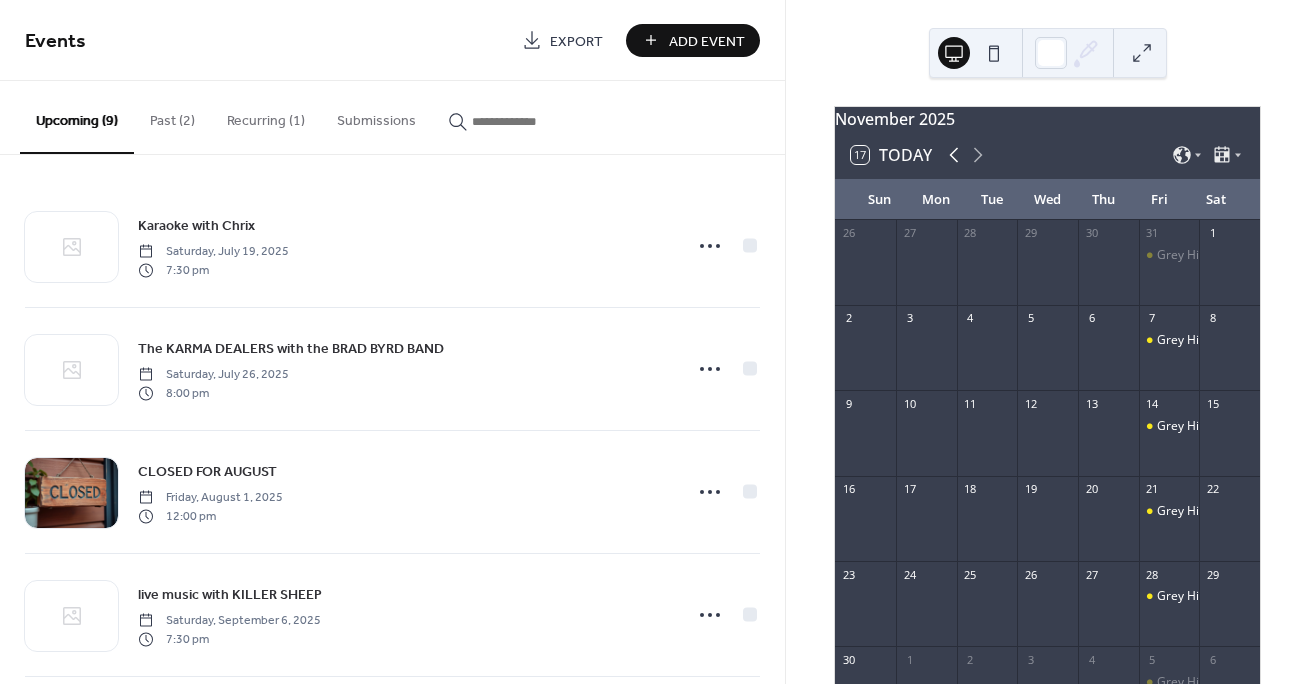 click 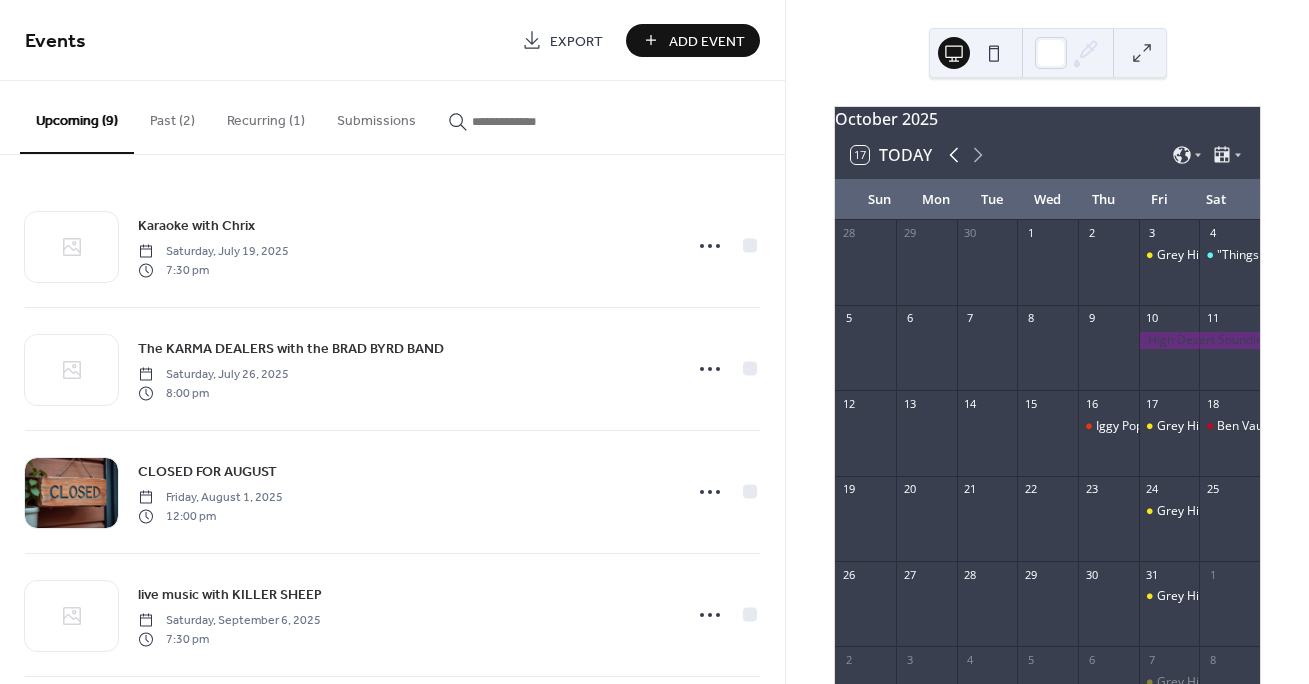 click 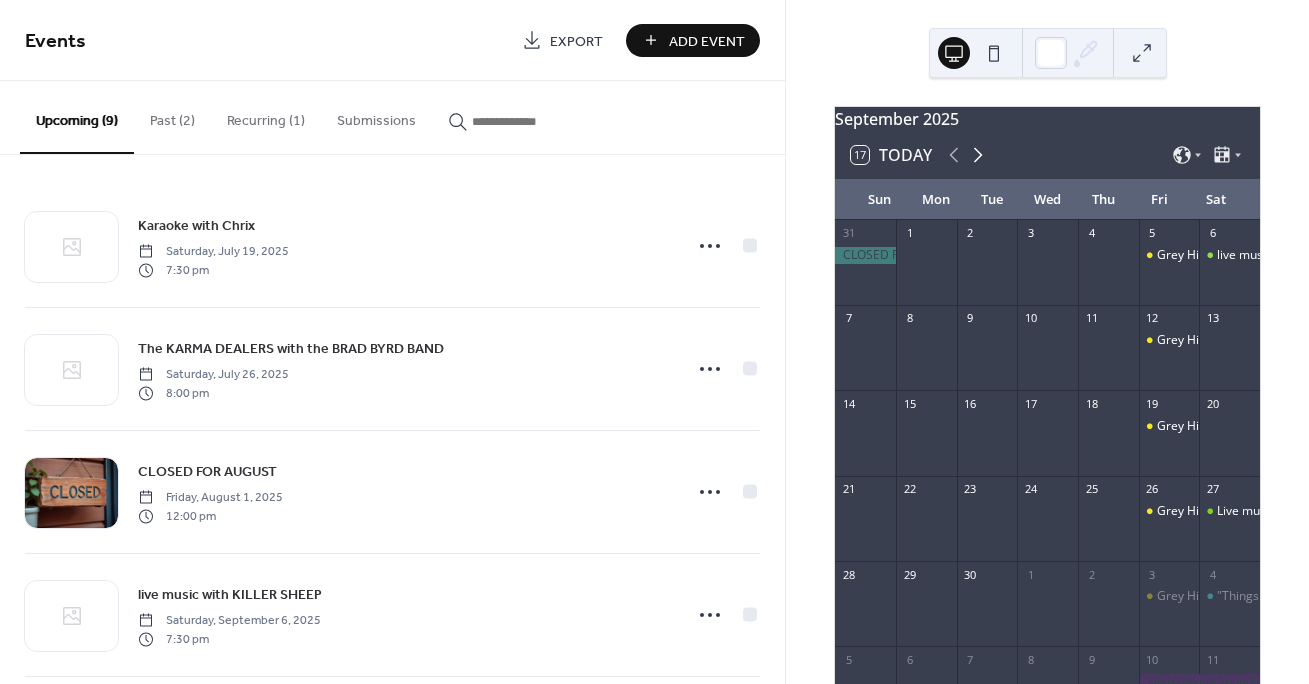 click 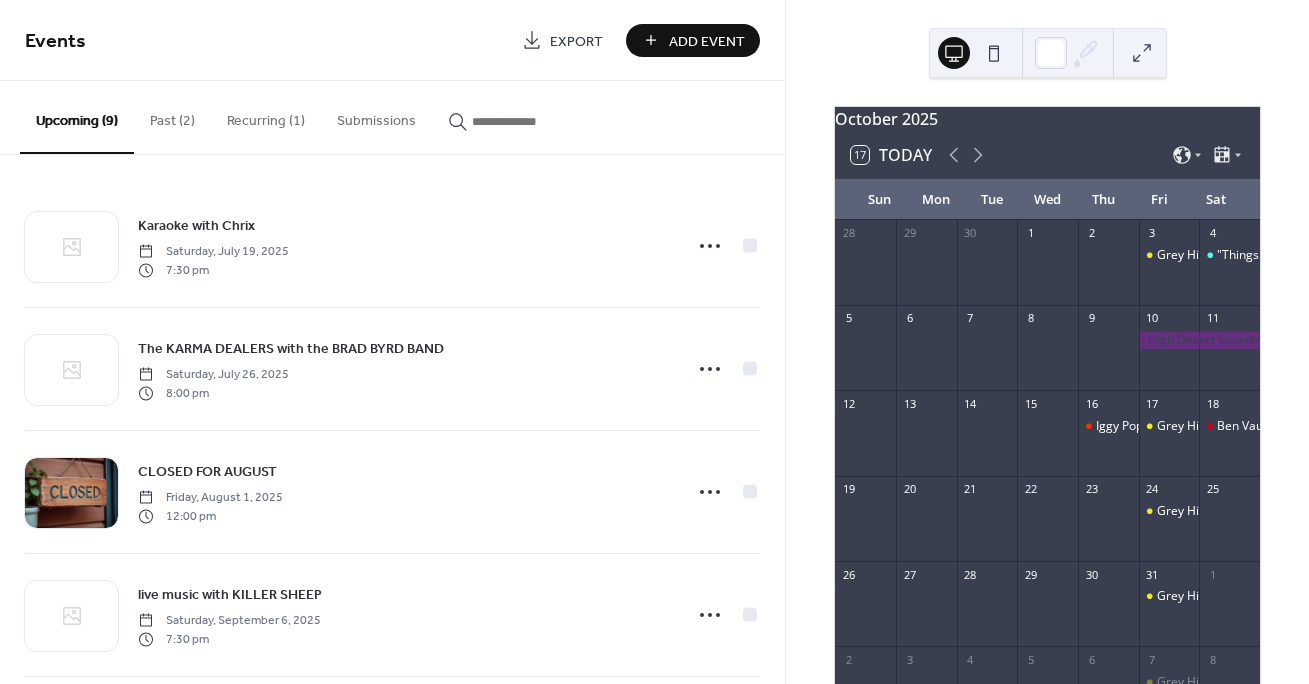 click on "Karaoke with Chrix Saturday, July 19, 2025 7:30 pm The KARMA DEALERS with the BRAD BYRD BAND Saturday, July 26, 2025 8:00 pm CLOSED FOR AUGUST Friday, August 1, 2025 12:00 pm live music with KILLER SHEEP Saturday, September 6, 2025 7:30 pm Live music with KING DREAM and MTN GRL Saturday, September 27, 2025 7:00 pm "Things That Go Bump In The Night (a Halloween variety show) Saturday, October 4, 2025 7:00 pm High Desert Soundings (experimental music festival) Friday, October 10, 2025 3:00 pm Iggy Pop tribute band "Metallic K.O."  Thursday, October 16, 2025 7:30 pm Ben Vaughn and The Sibleys Saturday, October 18, 2025 7:00 pm" at bounding box center (392, 419) 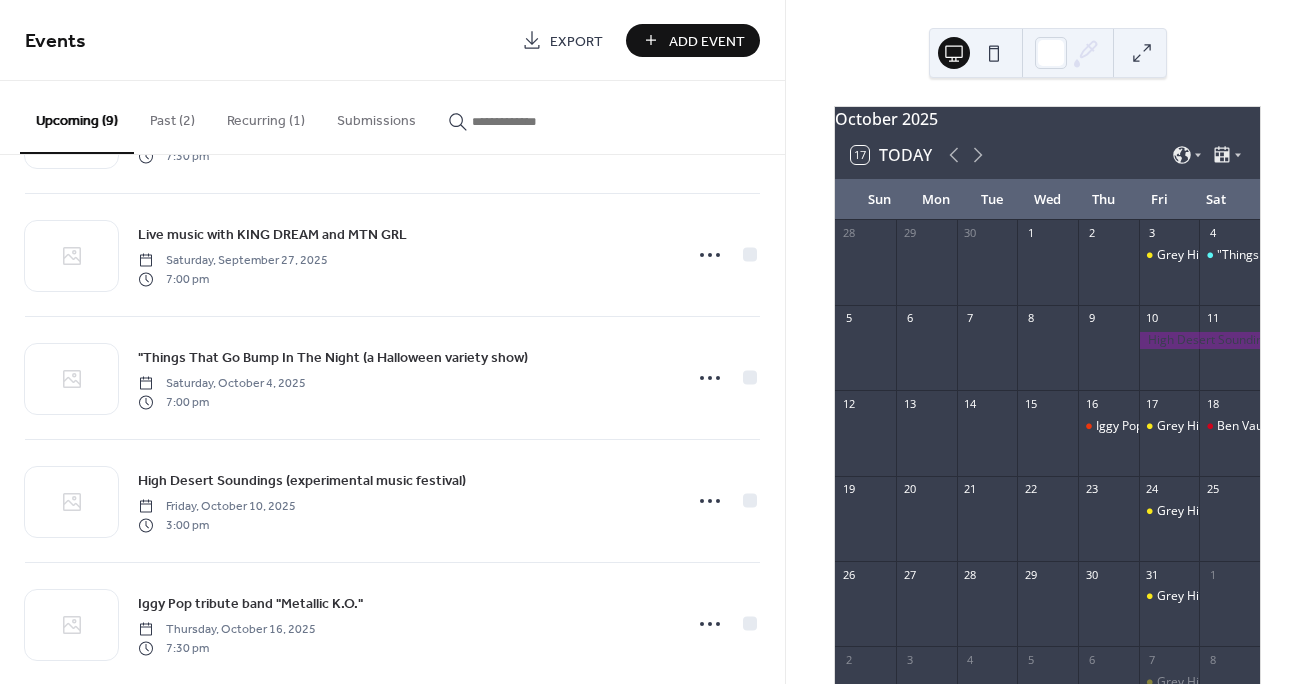 scroll, scrollTop: 492, scrollLeft: 0, axis: vertical 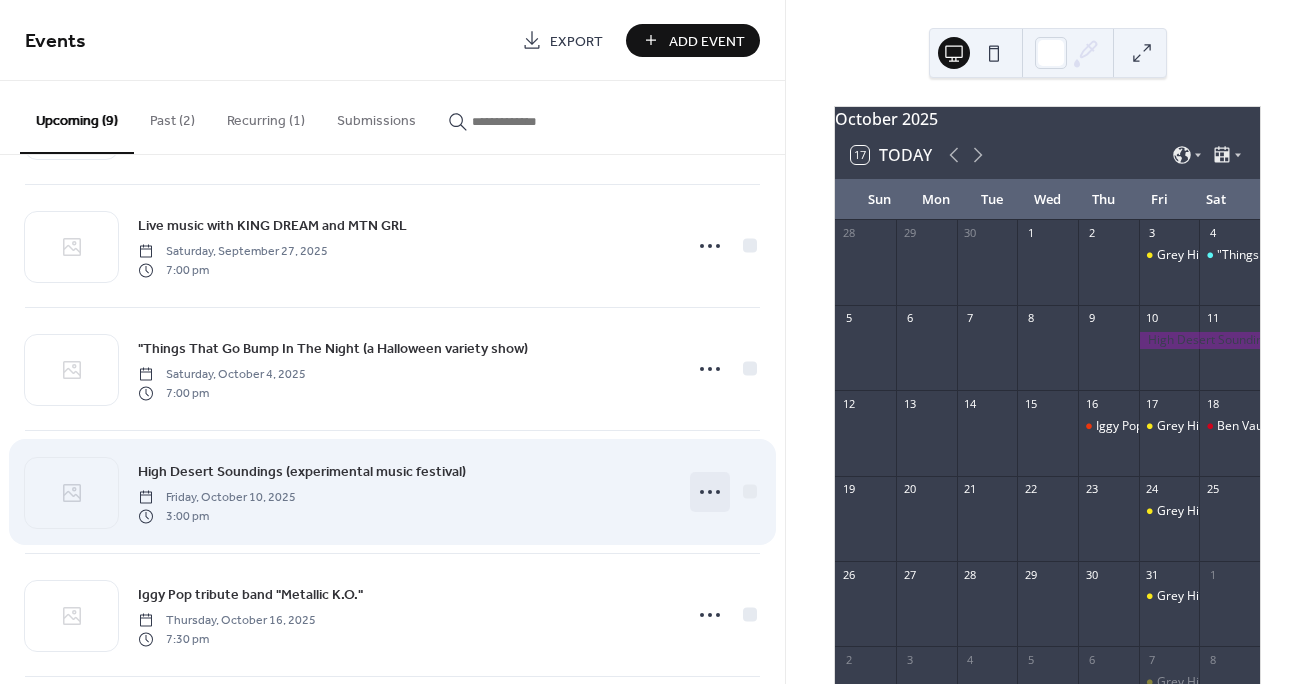 click 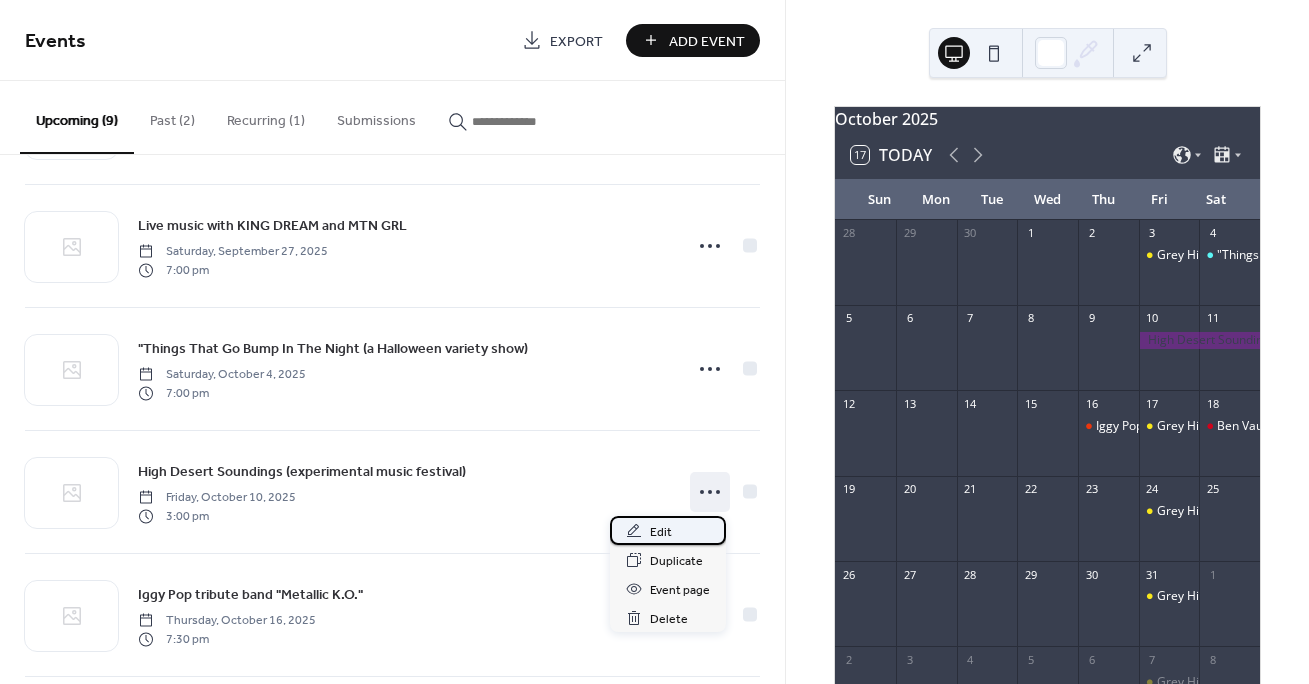 click on "Edit" at bounding box center [661, 532] 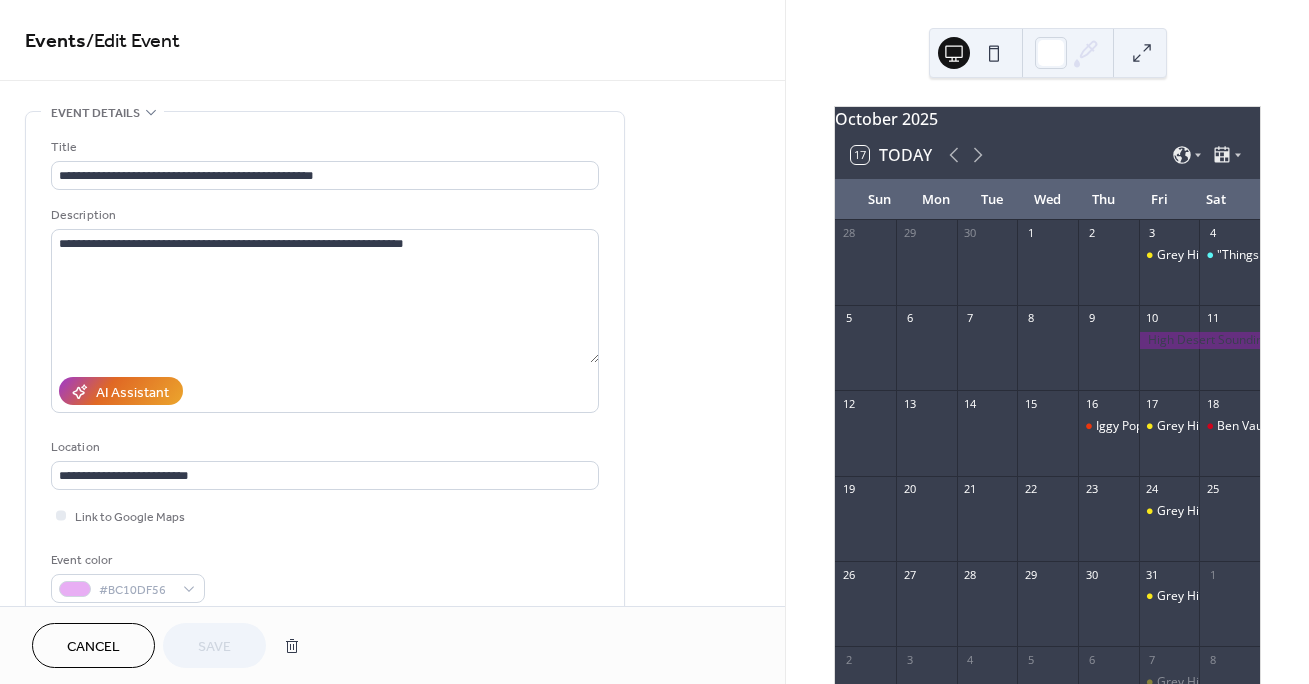 click on "**********" at bounding box center [325, 365] 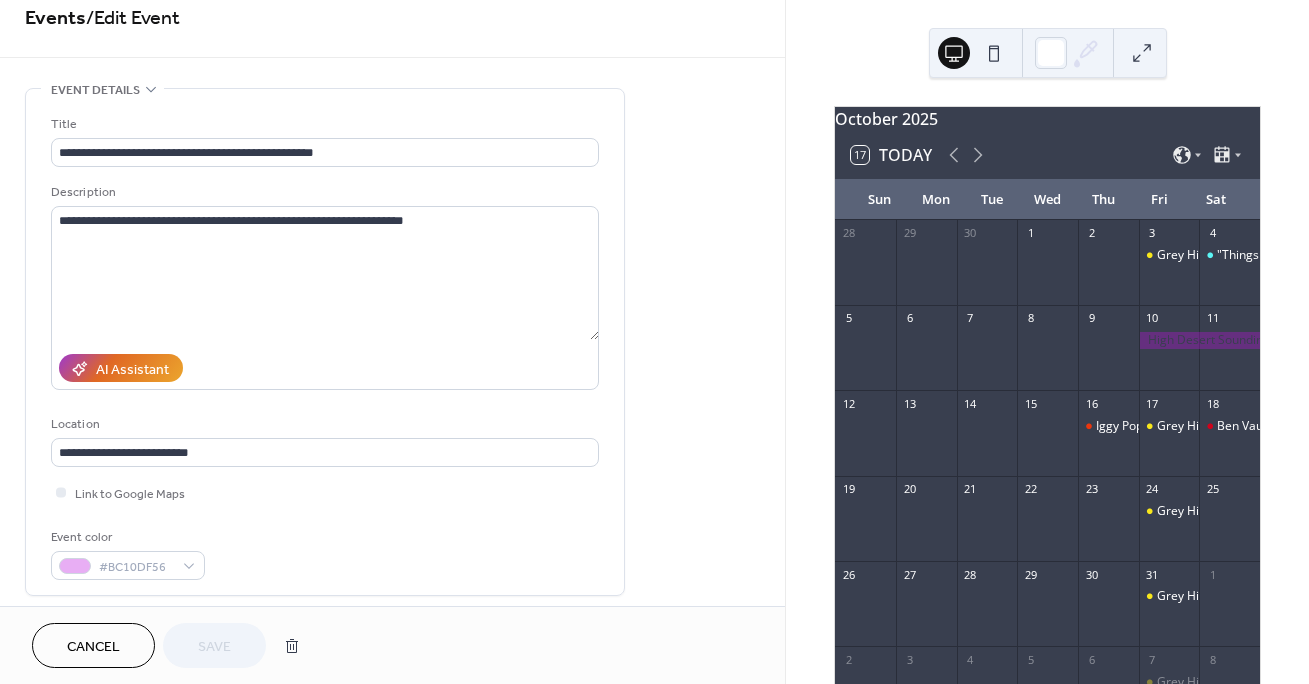 scroll, scrollTop: 20, scrollLeft: 0, axis: vertical 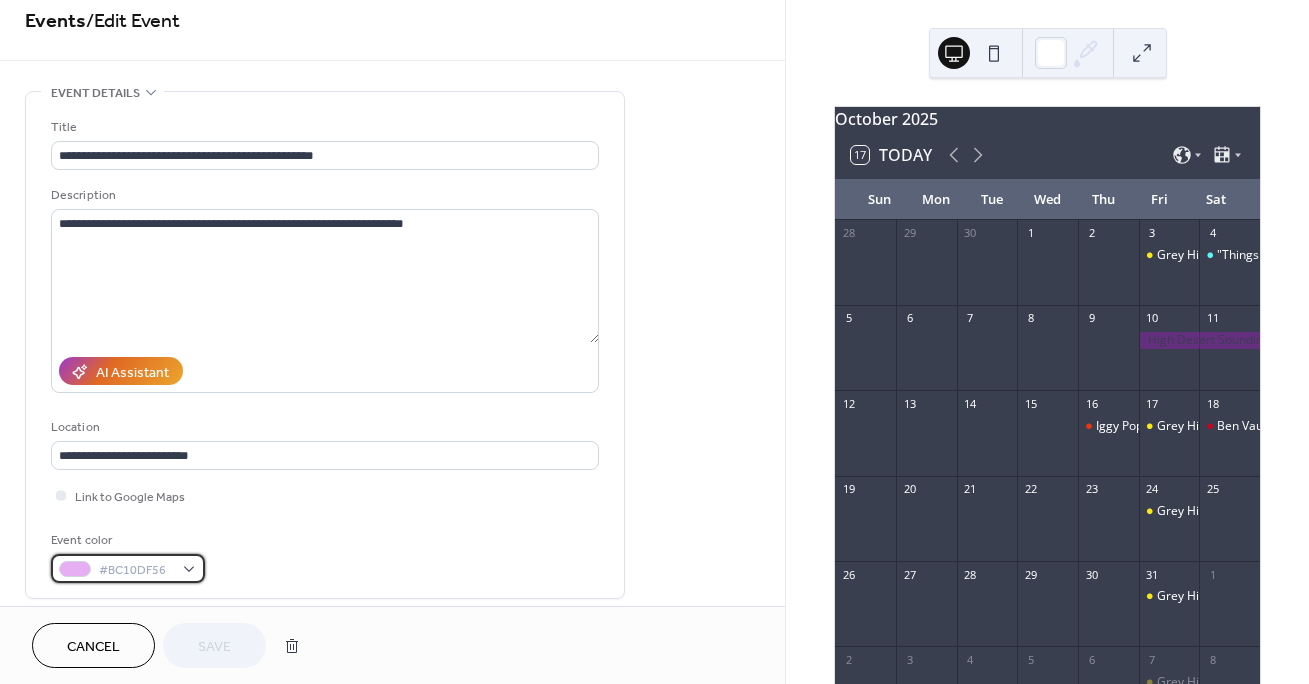 click on "#BC10DF56" at bounding box center (128, 568) 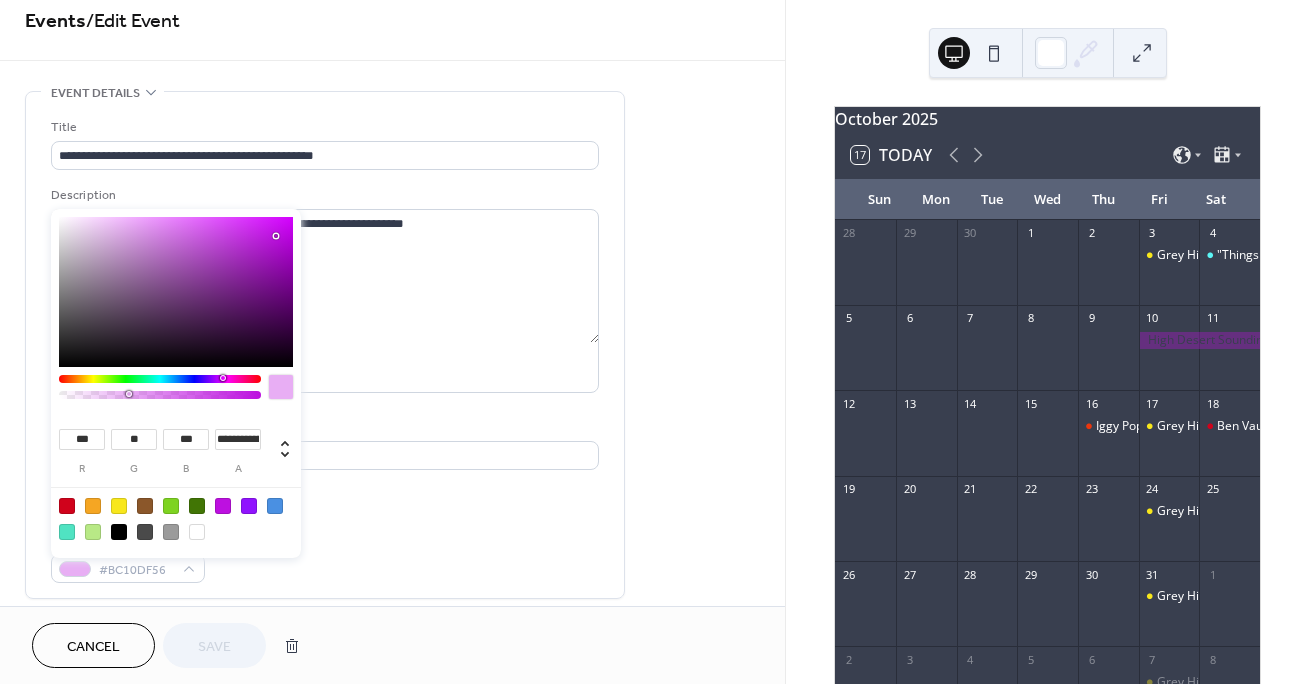 type on "***" 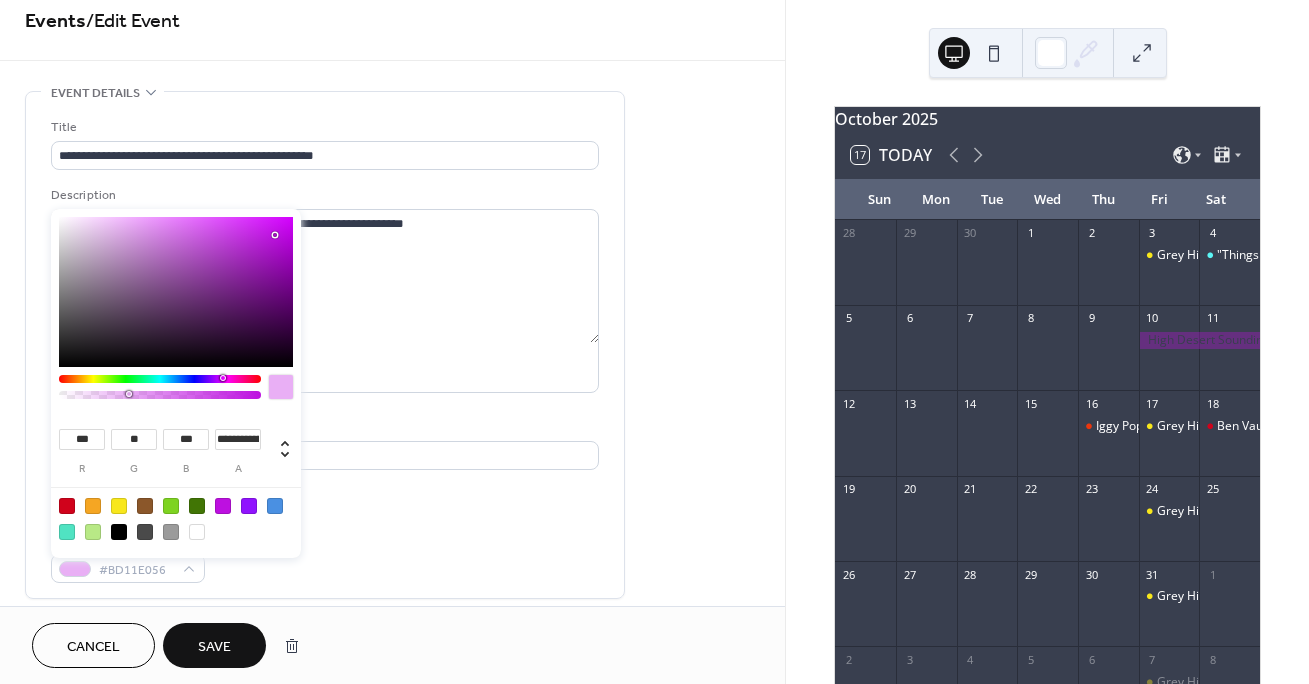 type on "**" 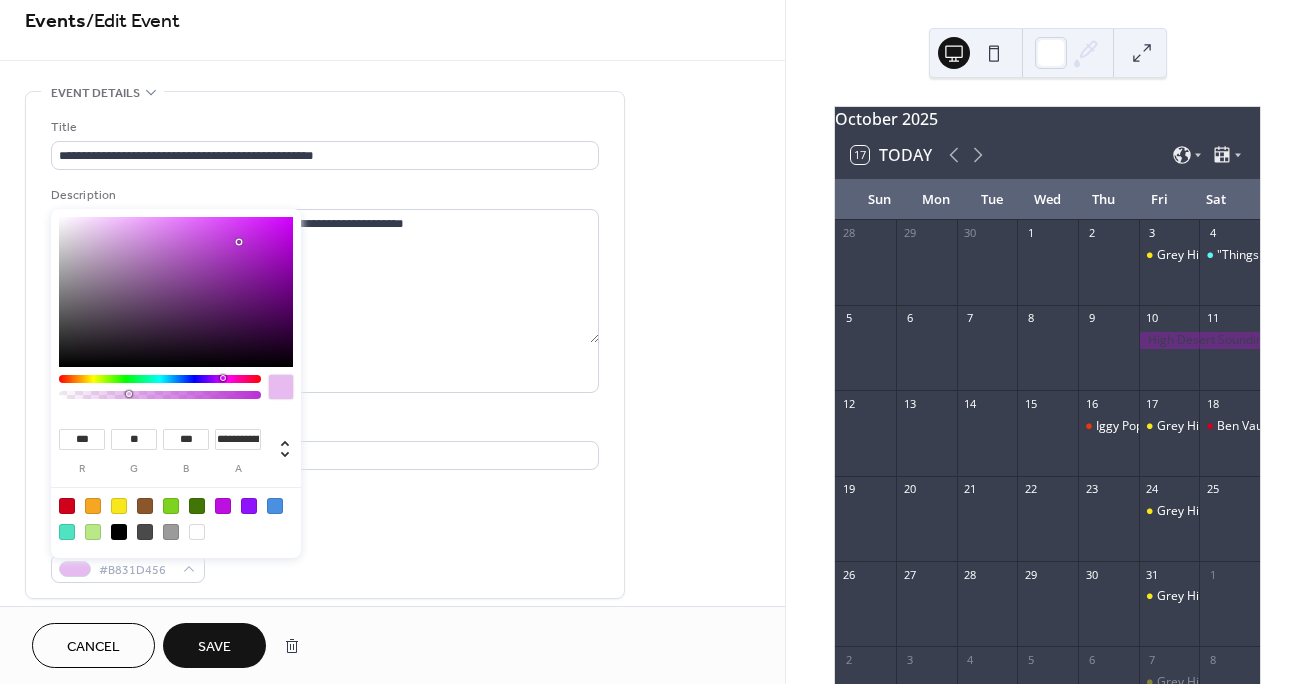 type on "***" 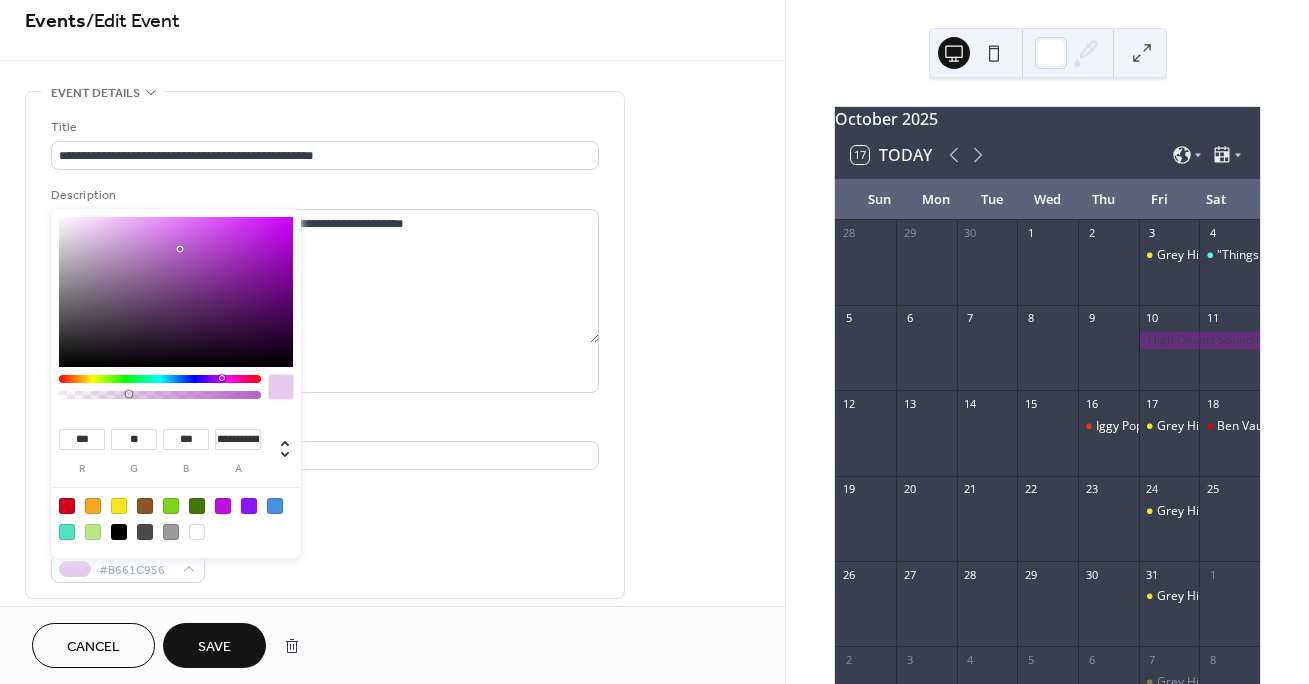 type on "***" 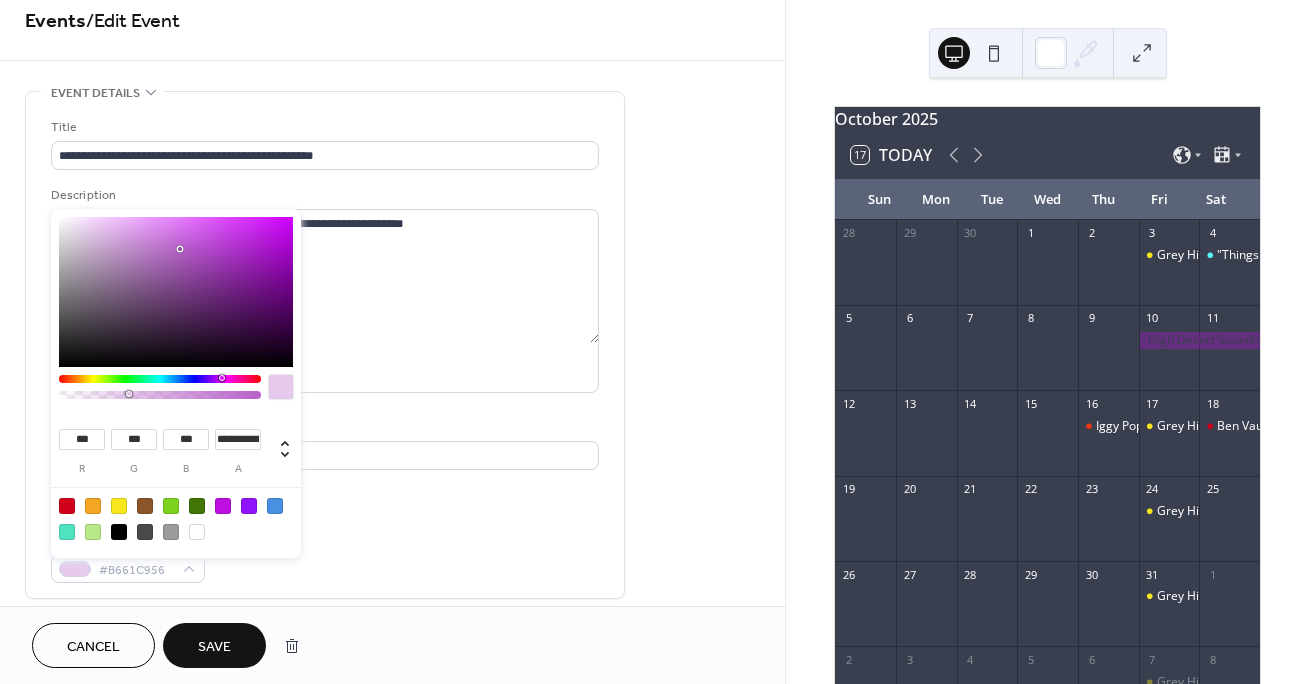 type on "***" 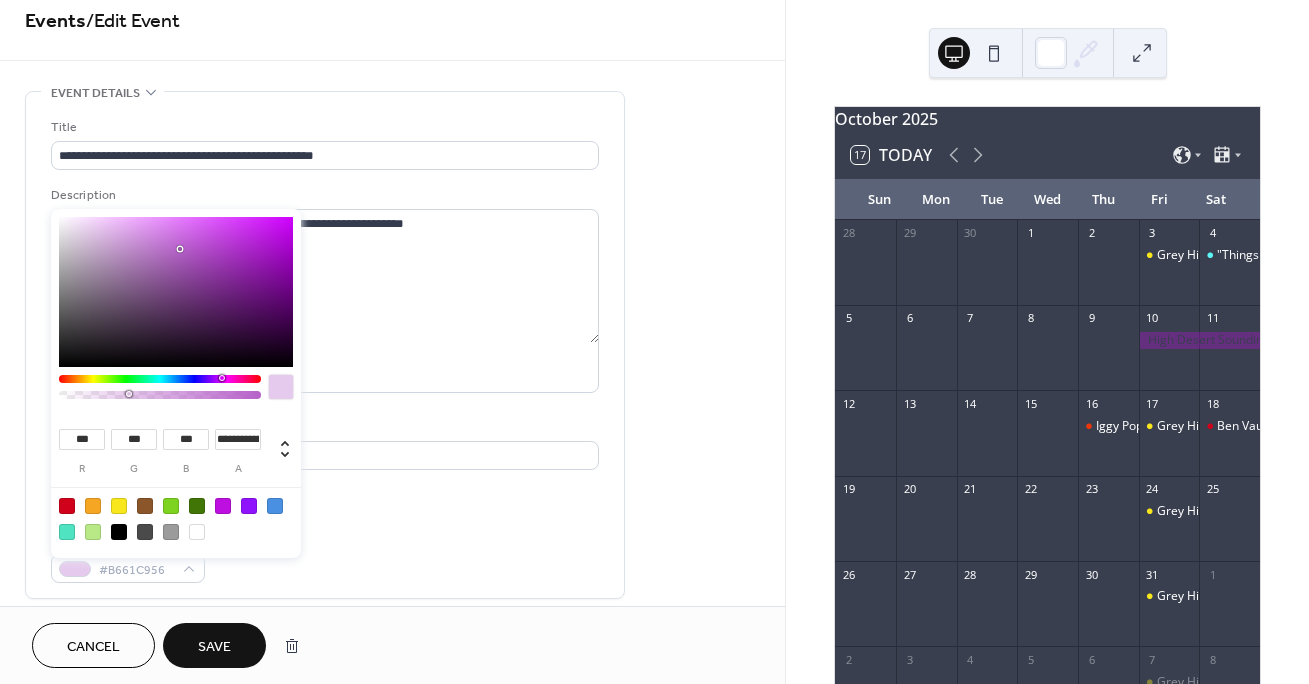 type on "***" 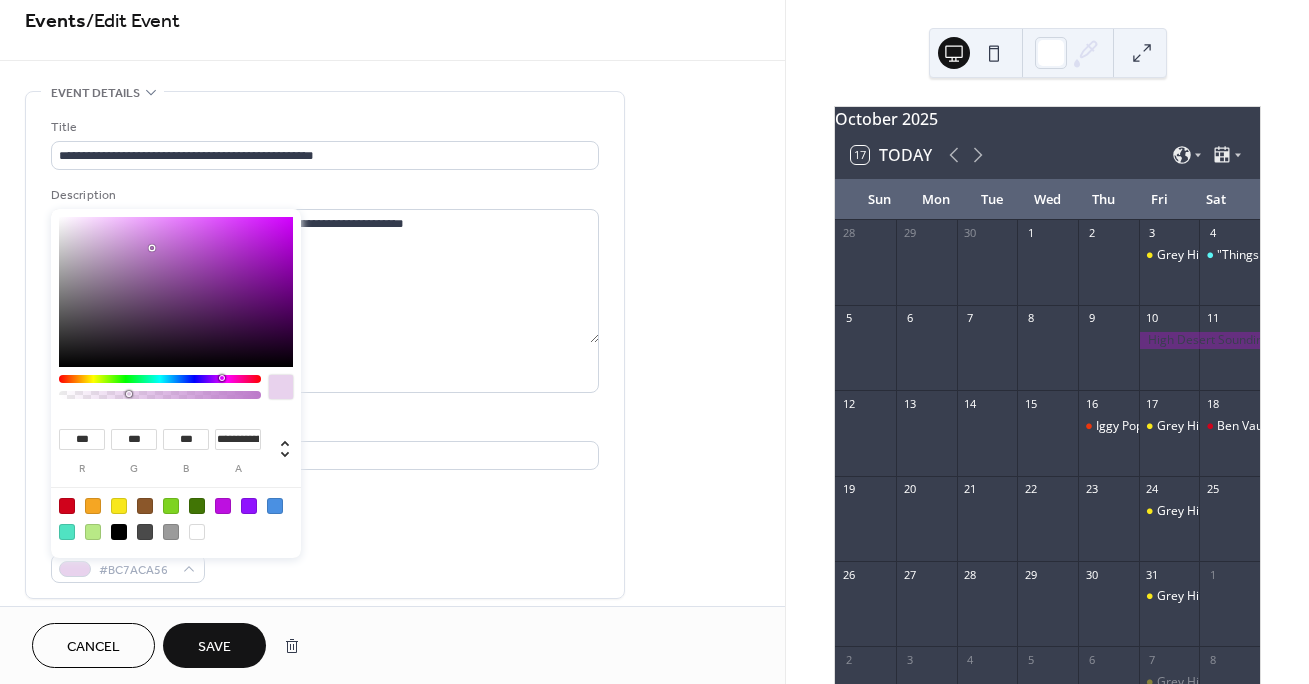 type on "***" 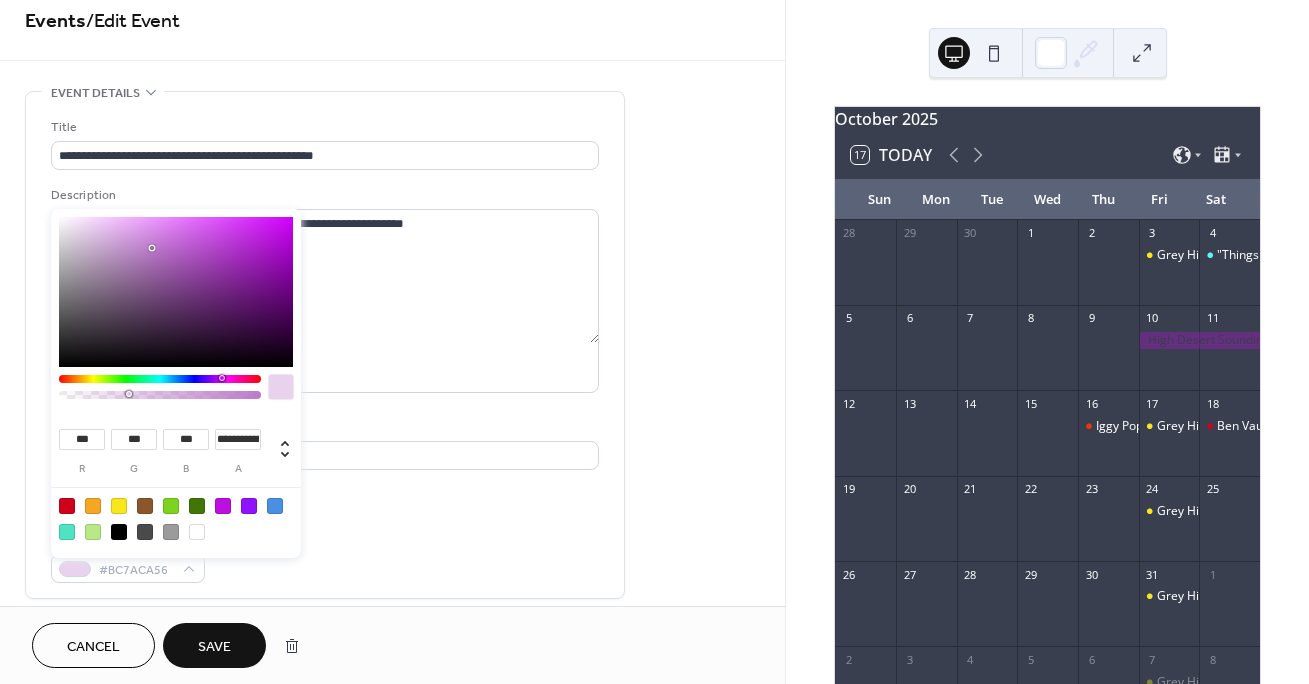 type on "***" 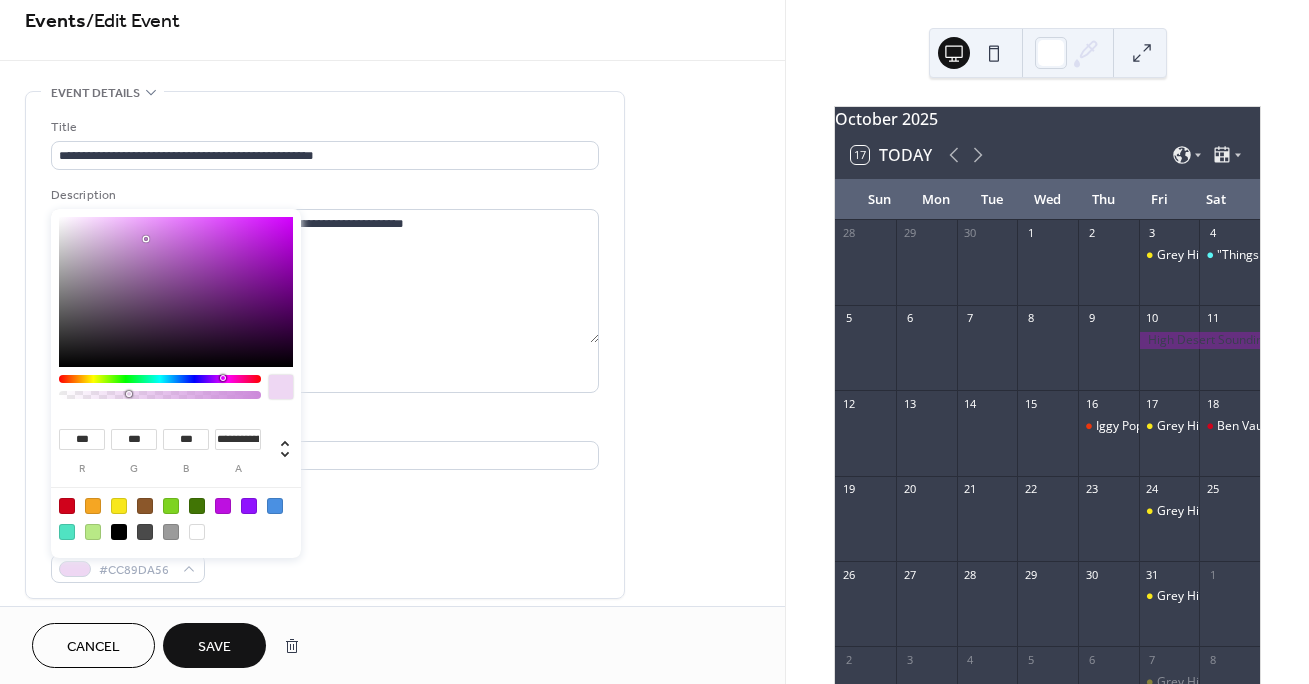 type on "***" 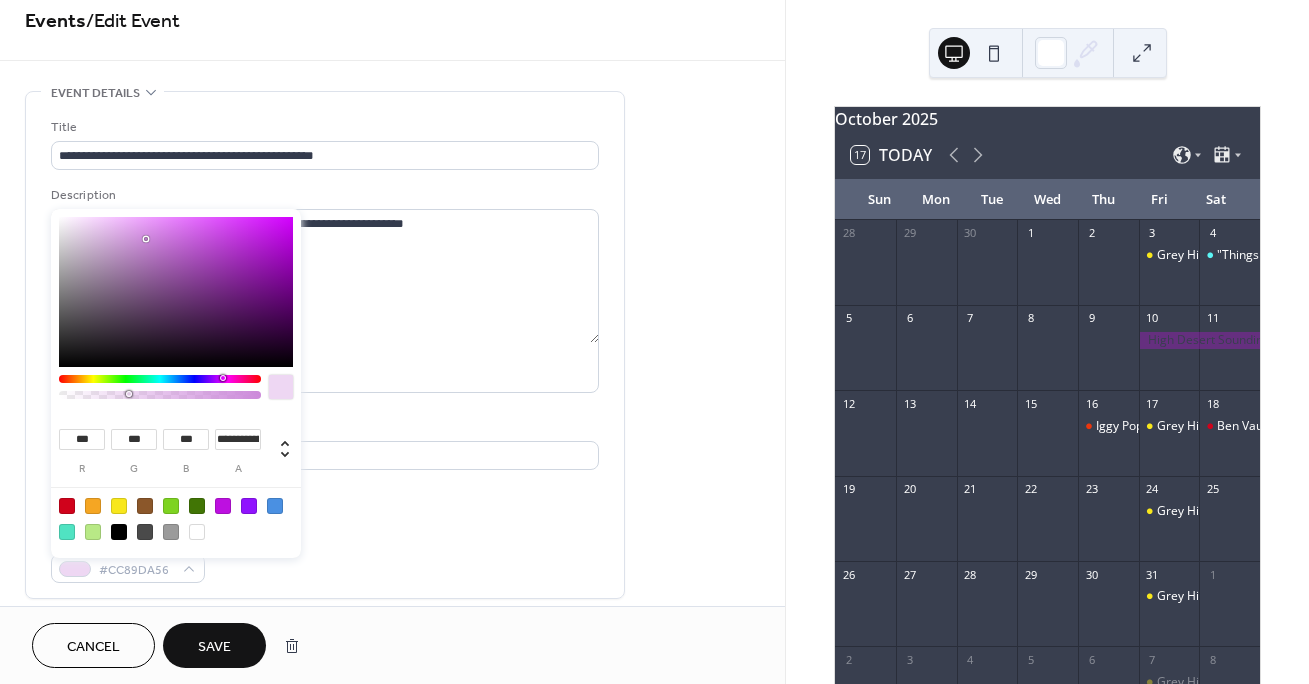 type on "***" 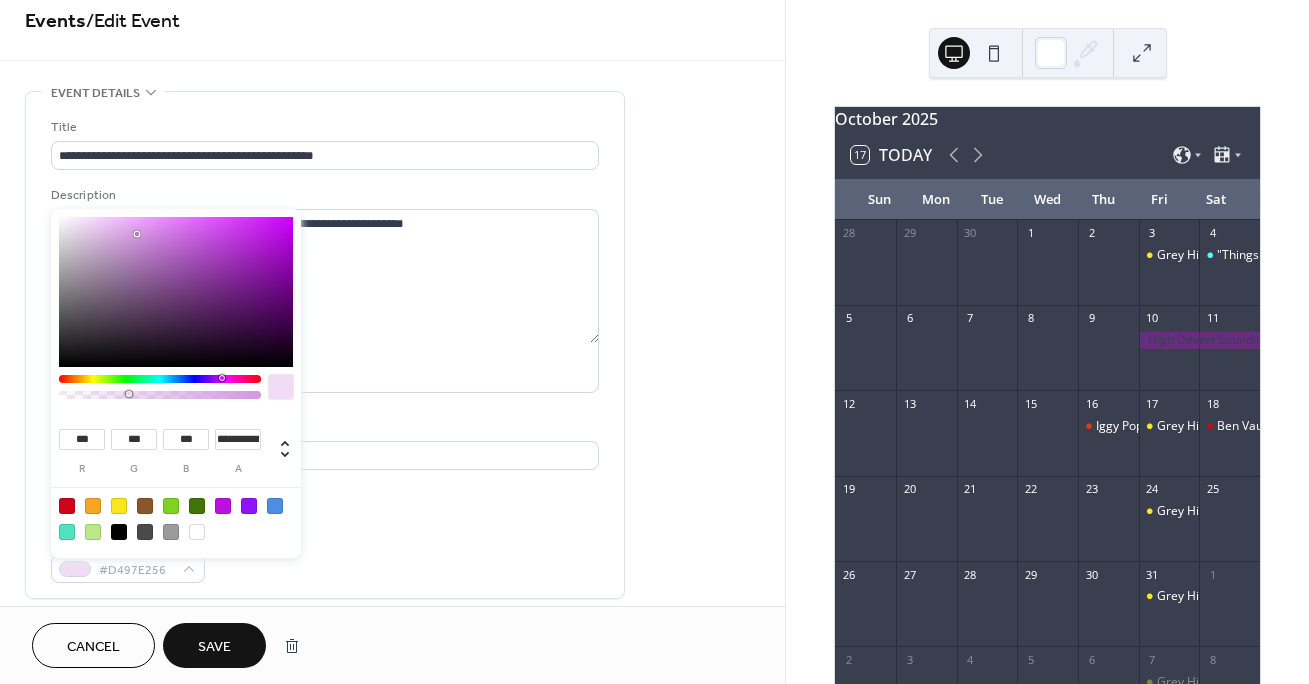 type on "***" 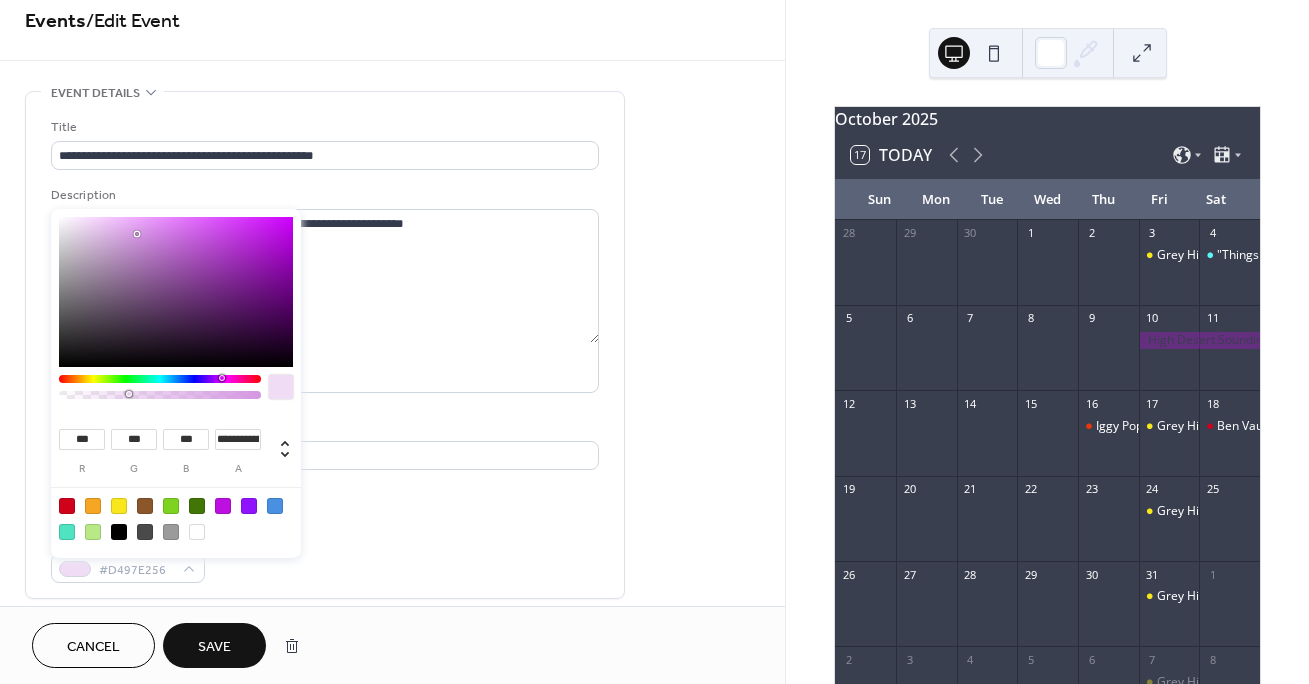 type on "***" 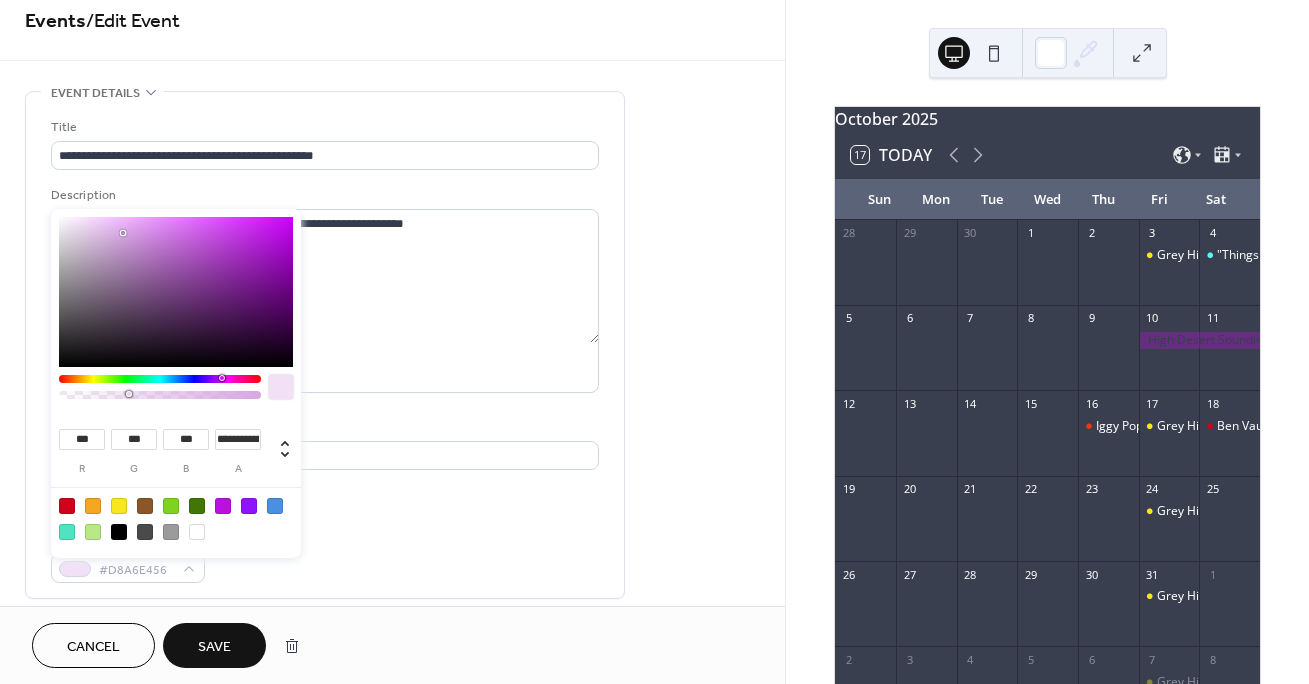 type on "***" 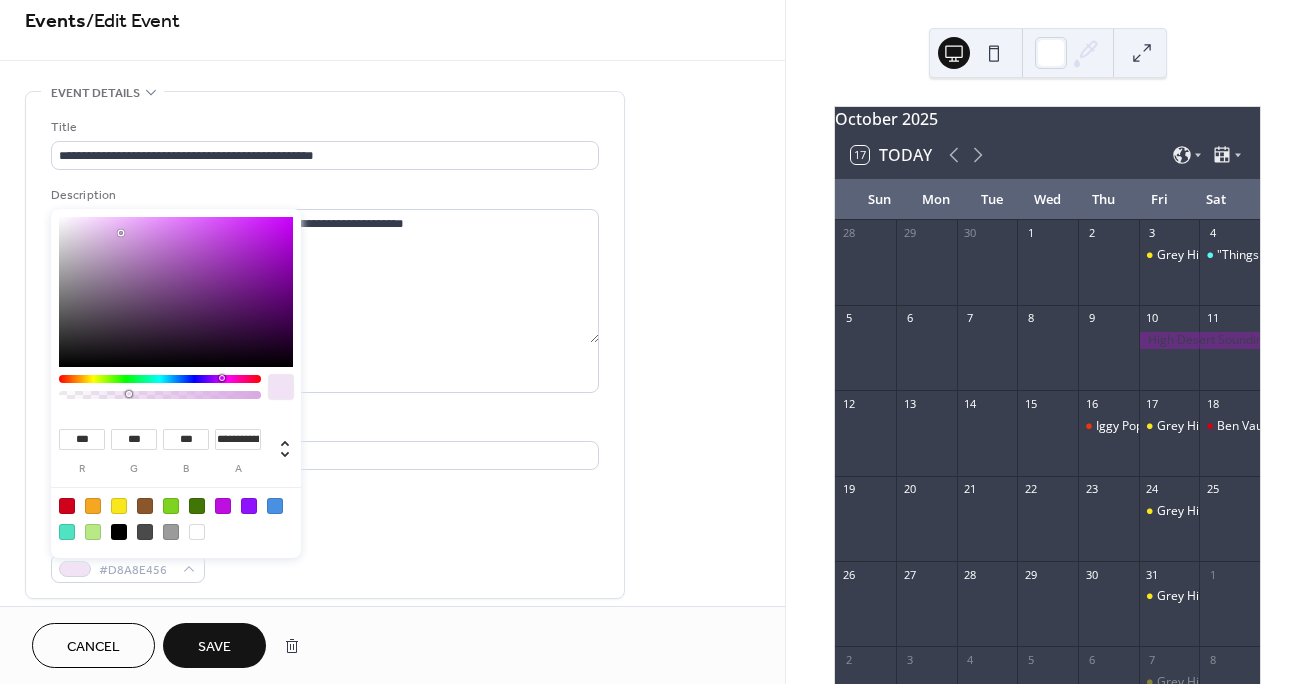drag, startPoint x: 275, startPoint y: 235, endPoint x: 120, endPoint y: 233, distance: 155.01291 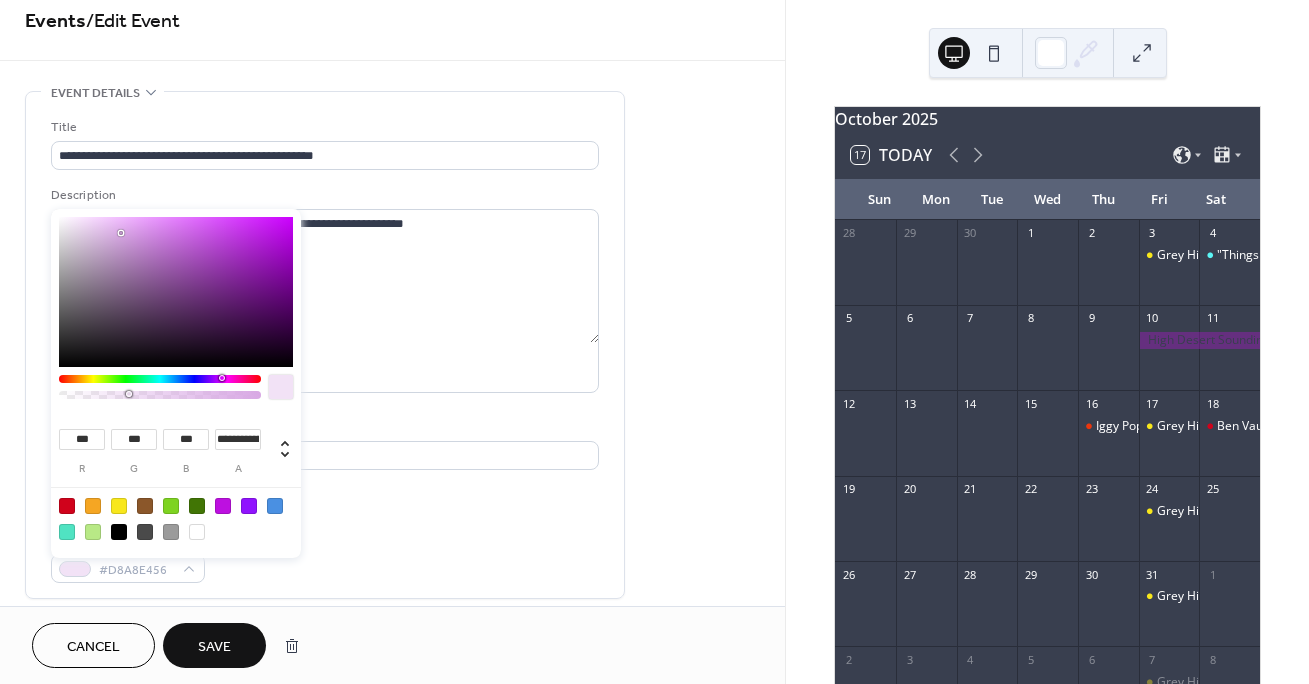 click at bounding box center [121, 233] 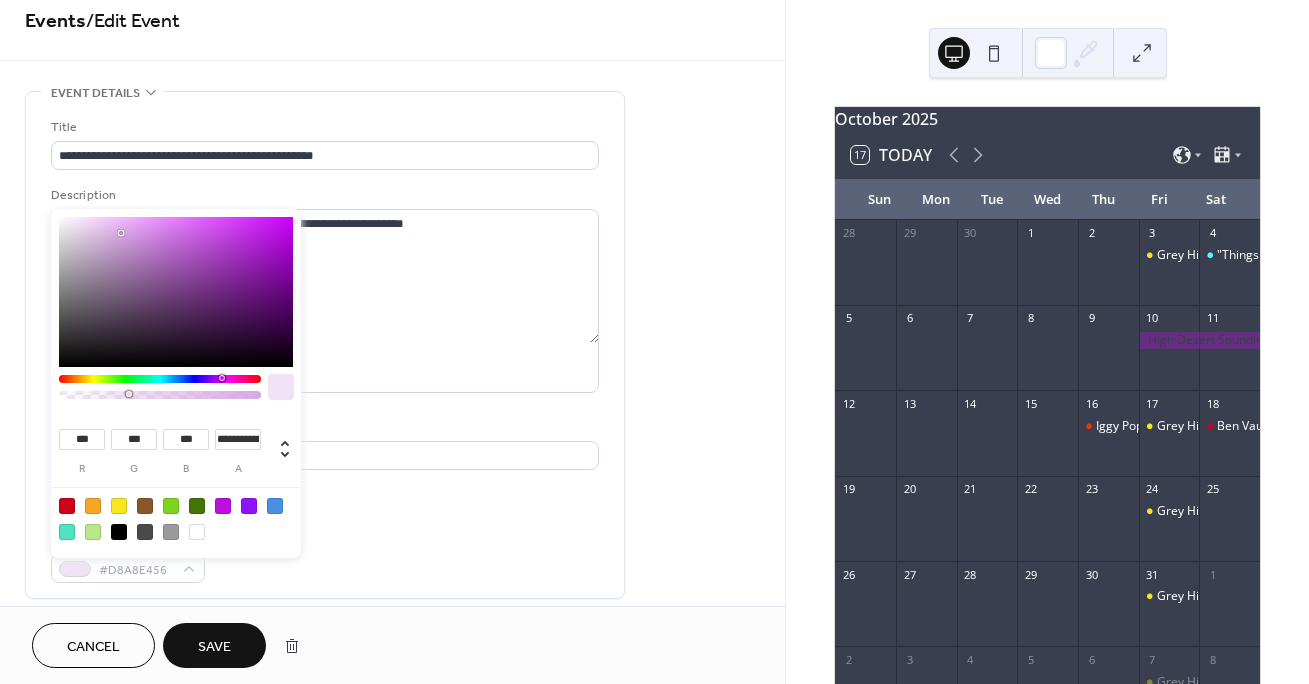 type on "***" 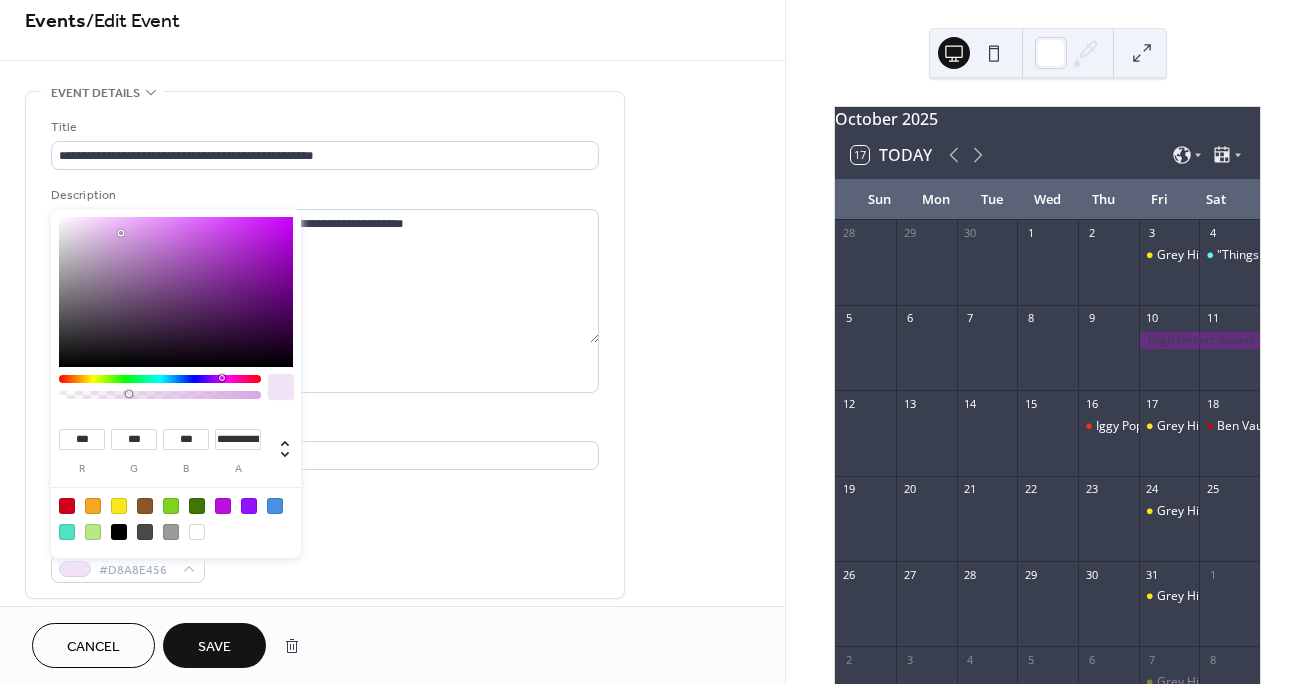 type on "***" 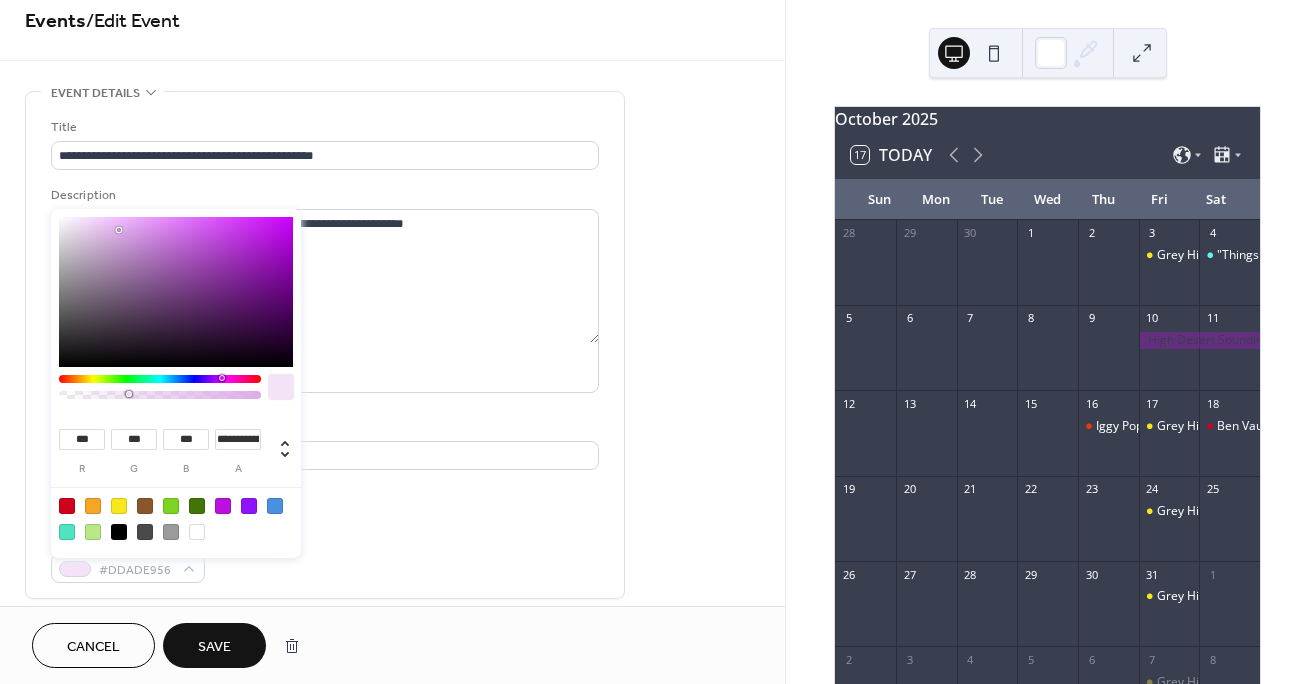 type on "***" 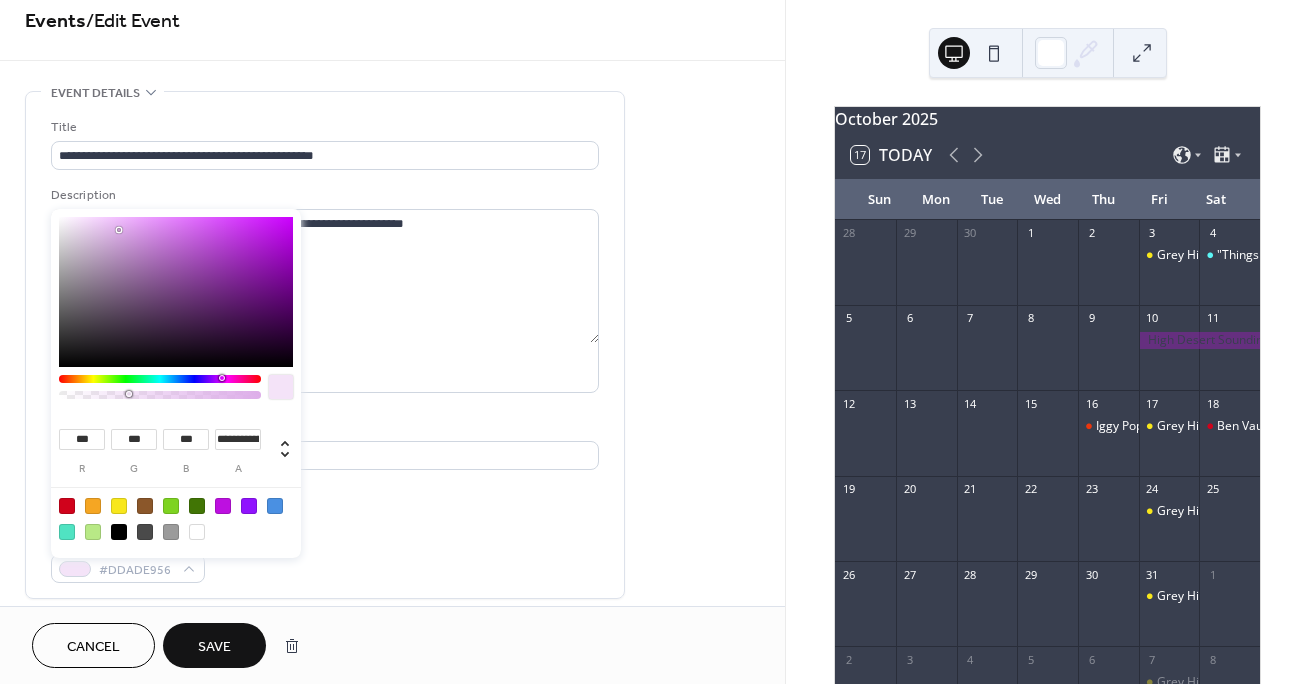 type on "***" 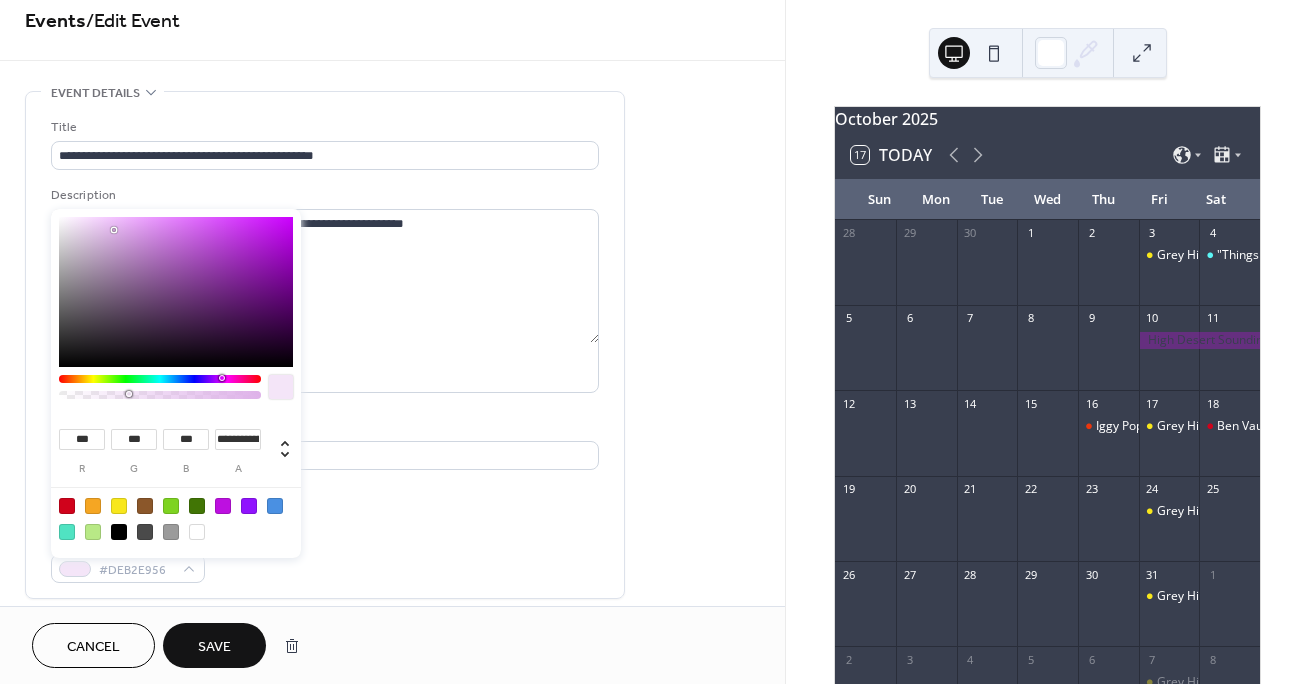 type on "***" 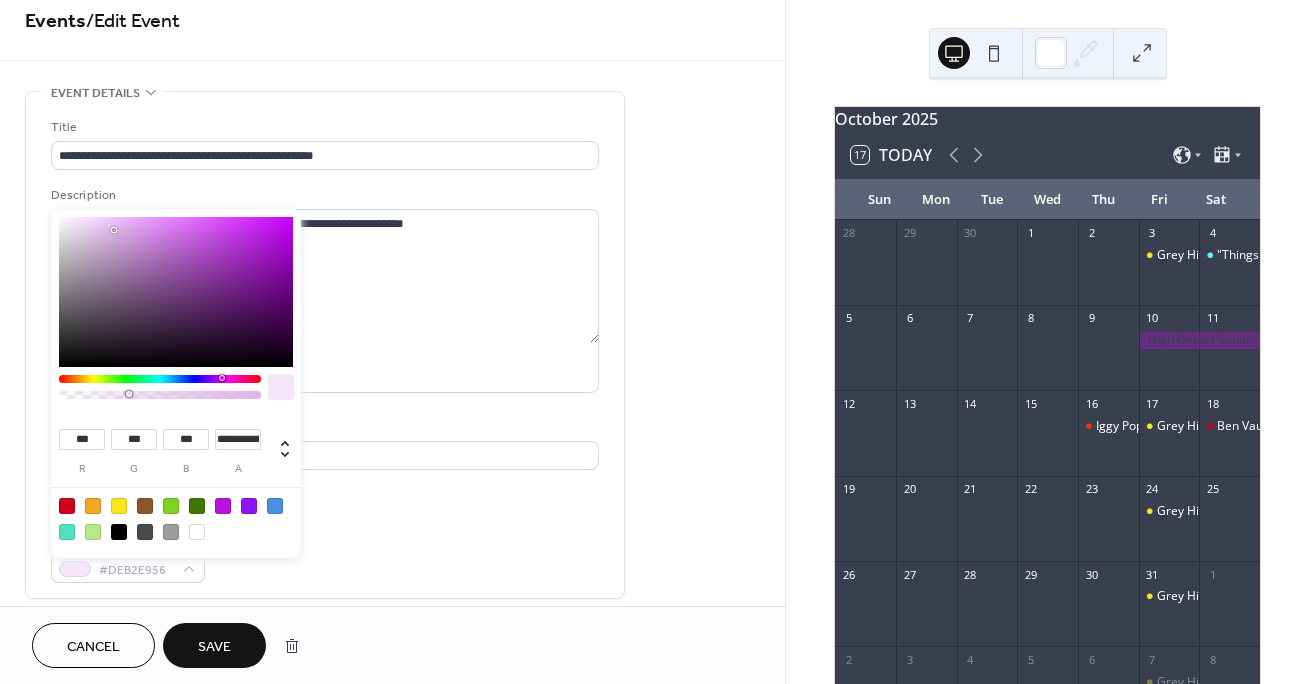 type on "***" 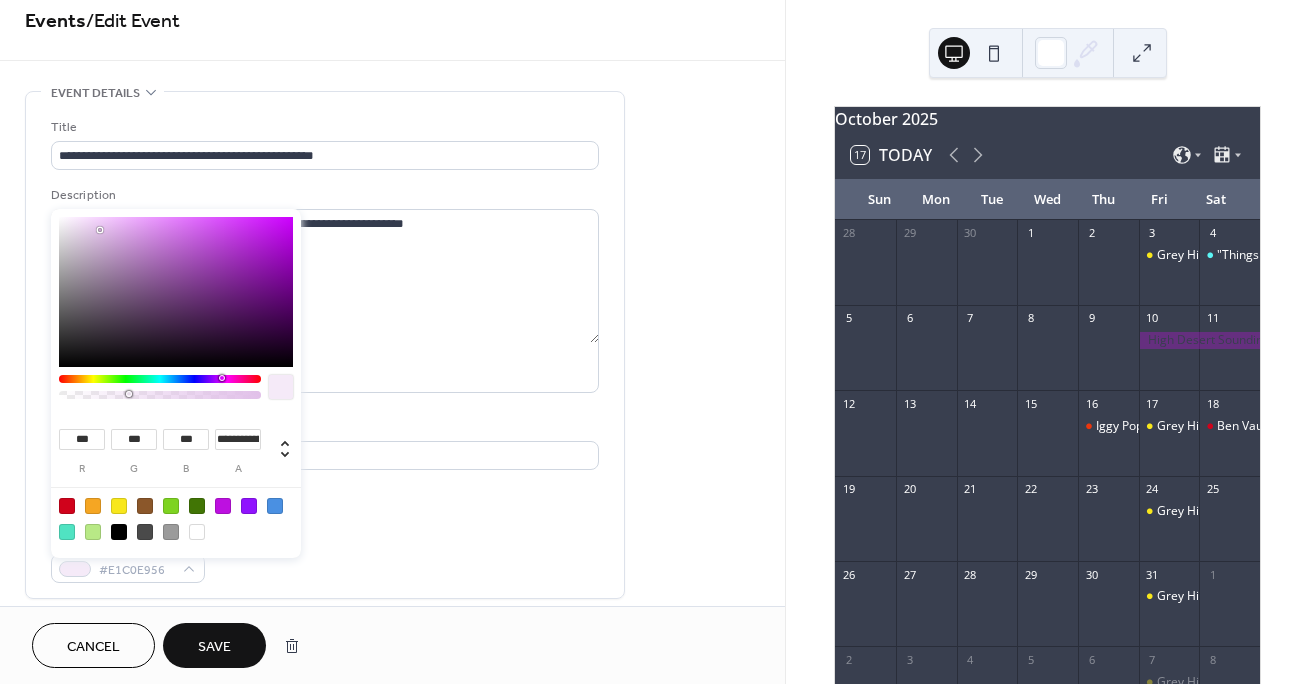 type on "***" 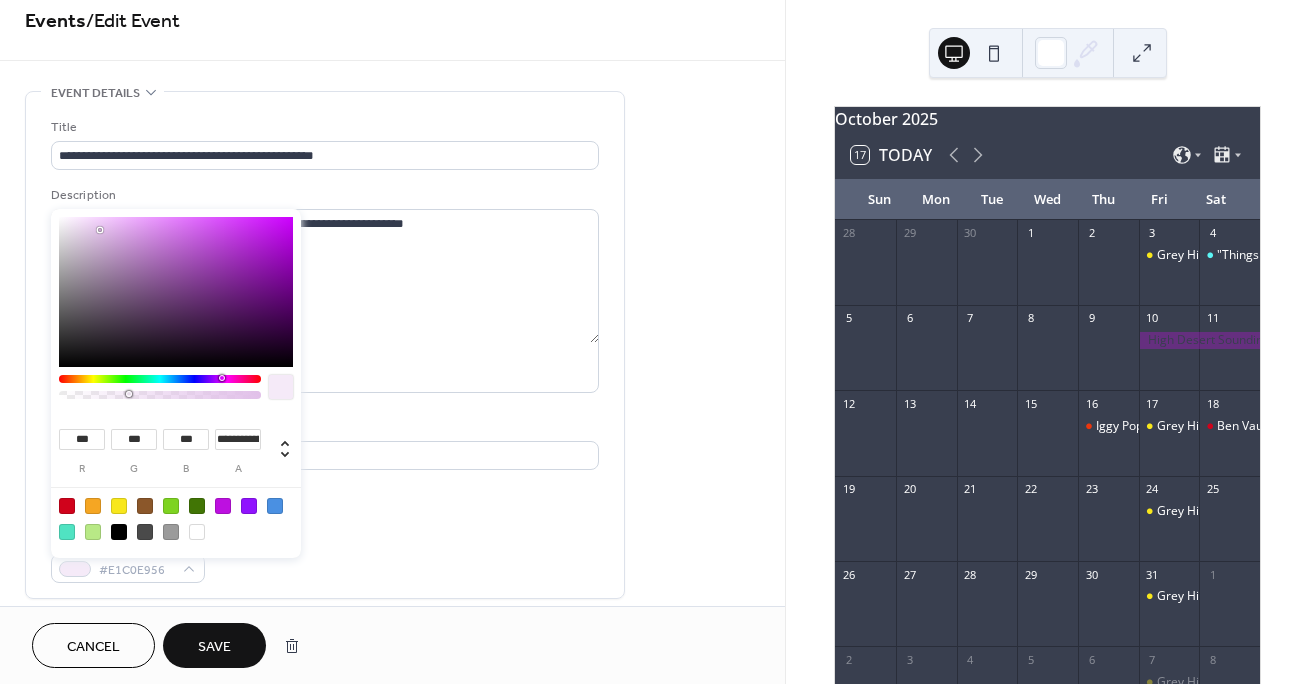 type on "***" 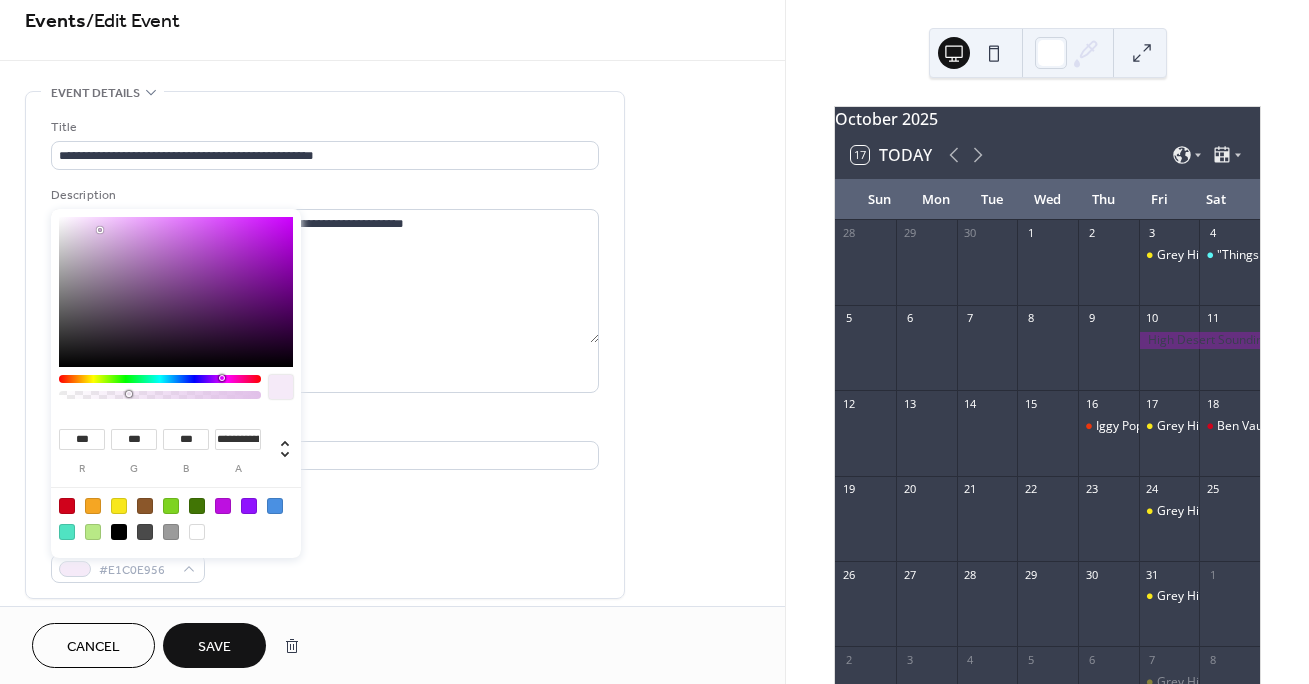 type on "***" 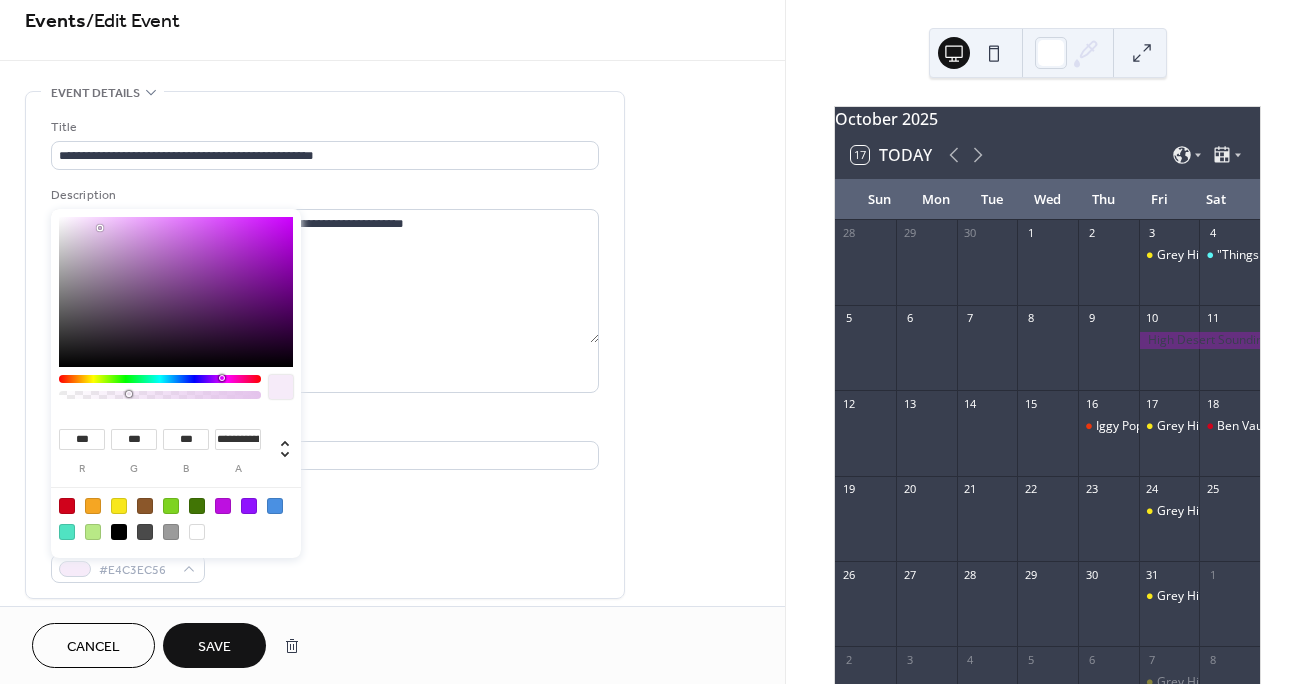 type on "***" 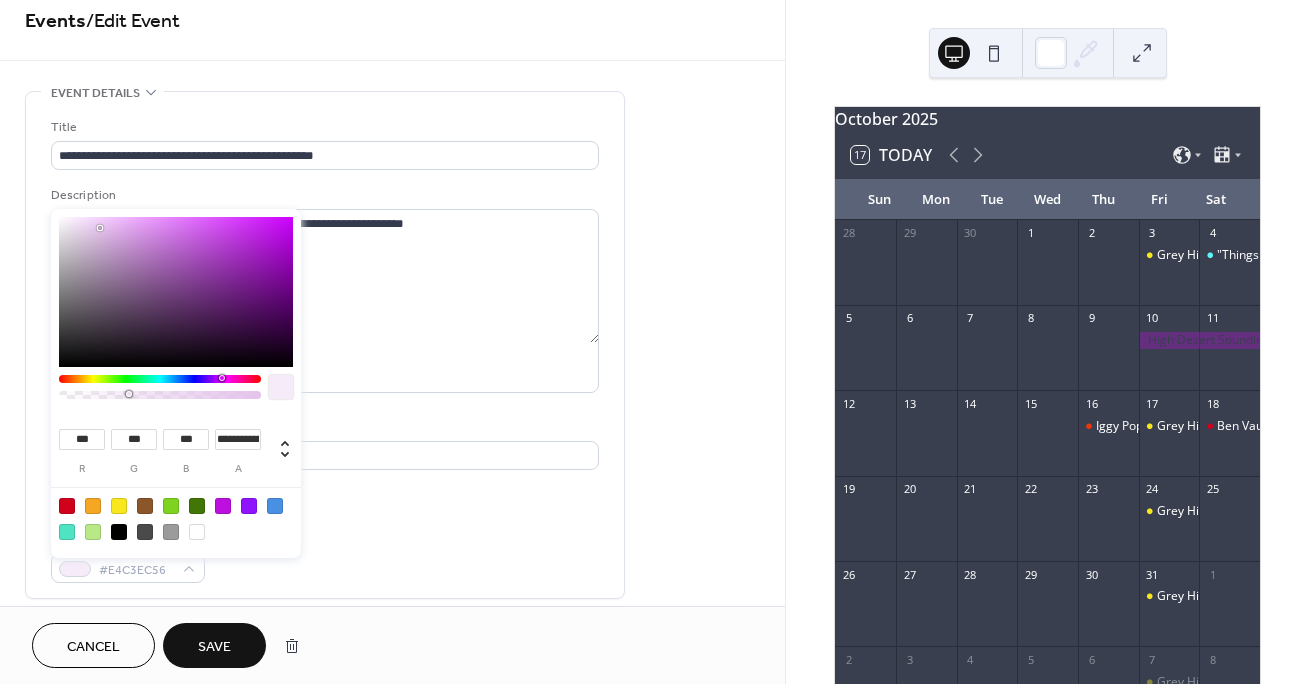 type on "***" 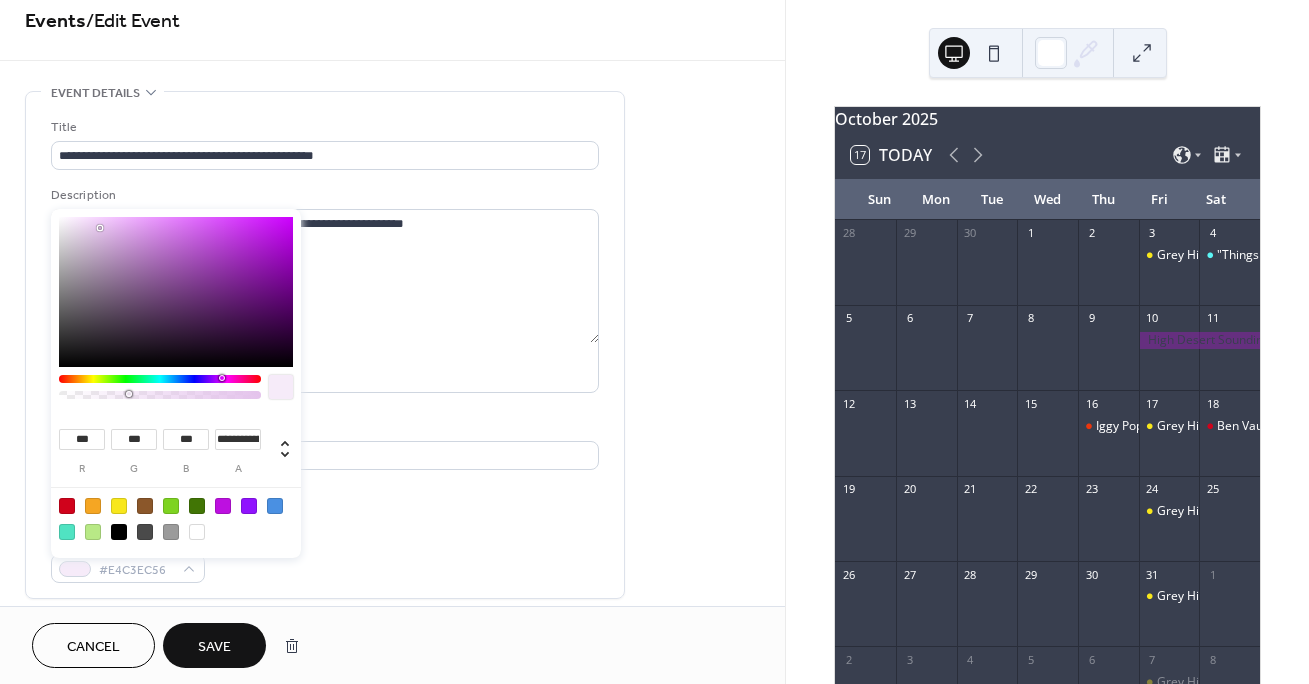 type on "***" 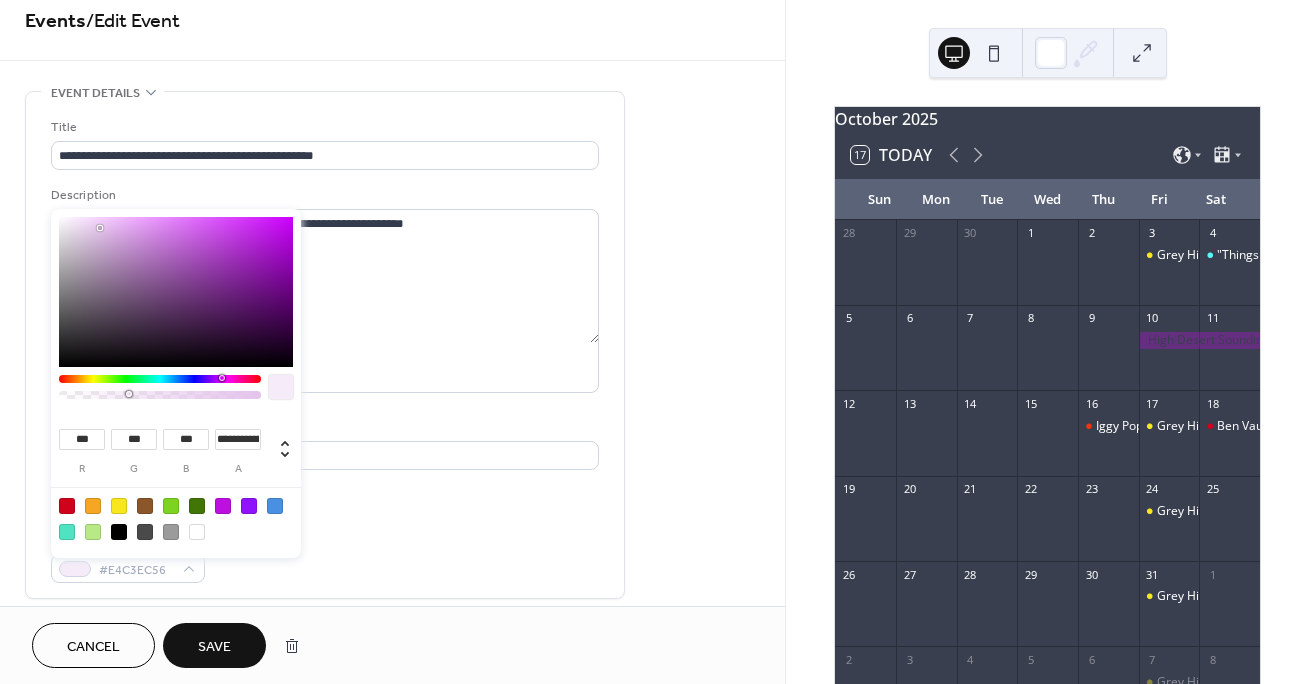 type on "***" 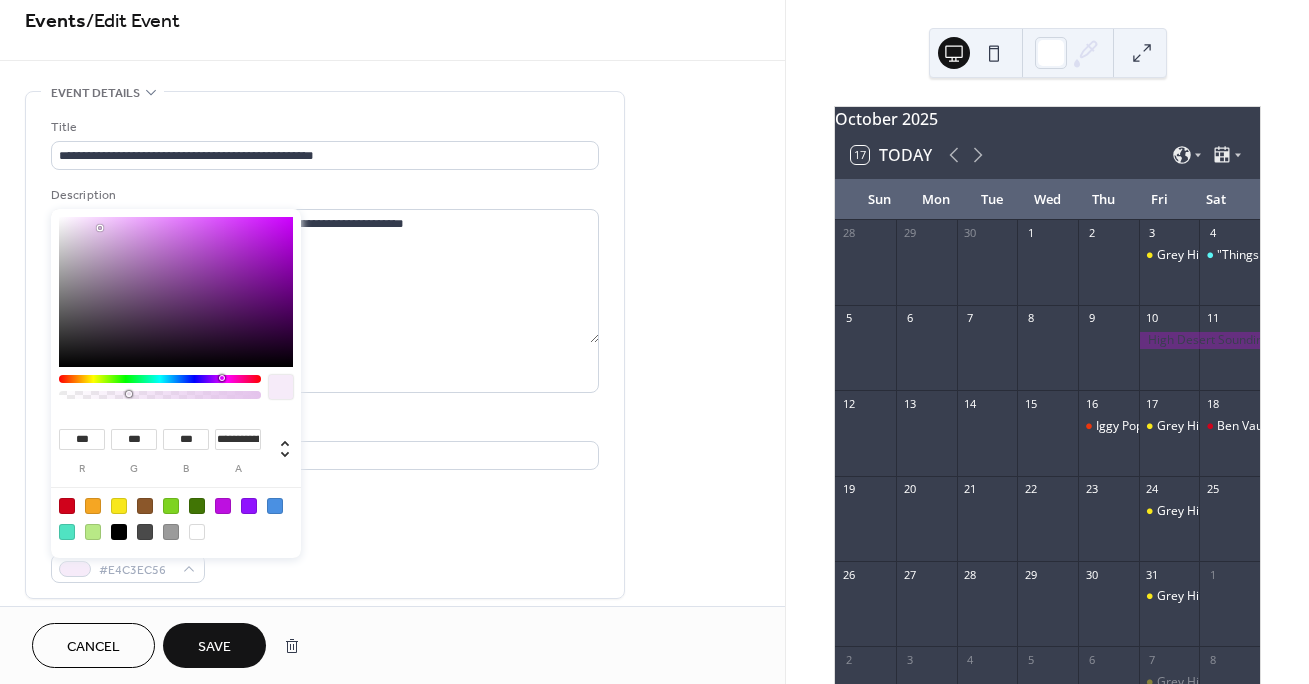 type on "***" 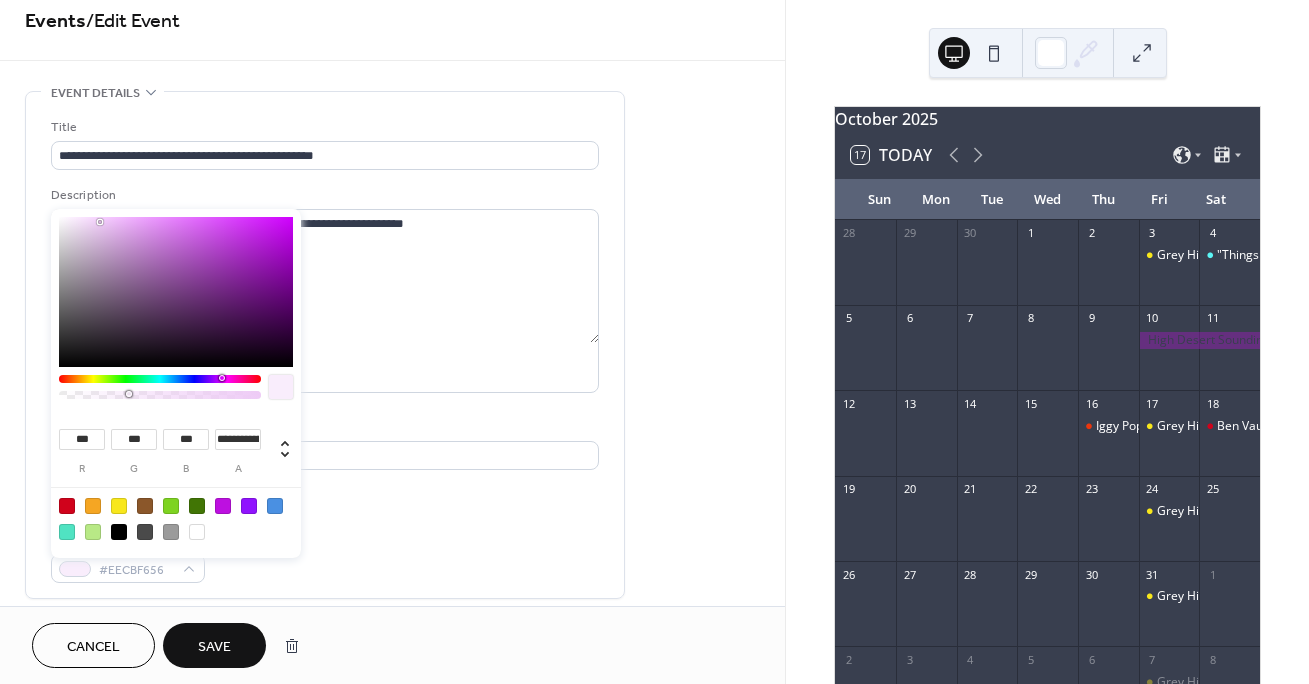 drag, startPoint x: 119, startPoint y: 230, endPoint x: 100, endPoint y: 222, distance: 20.615528 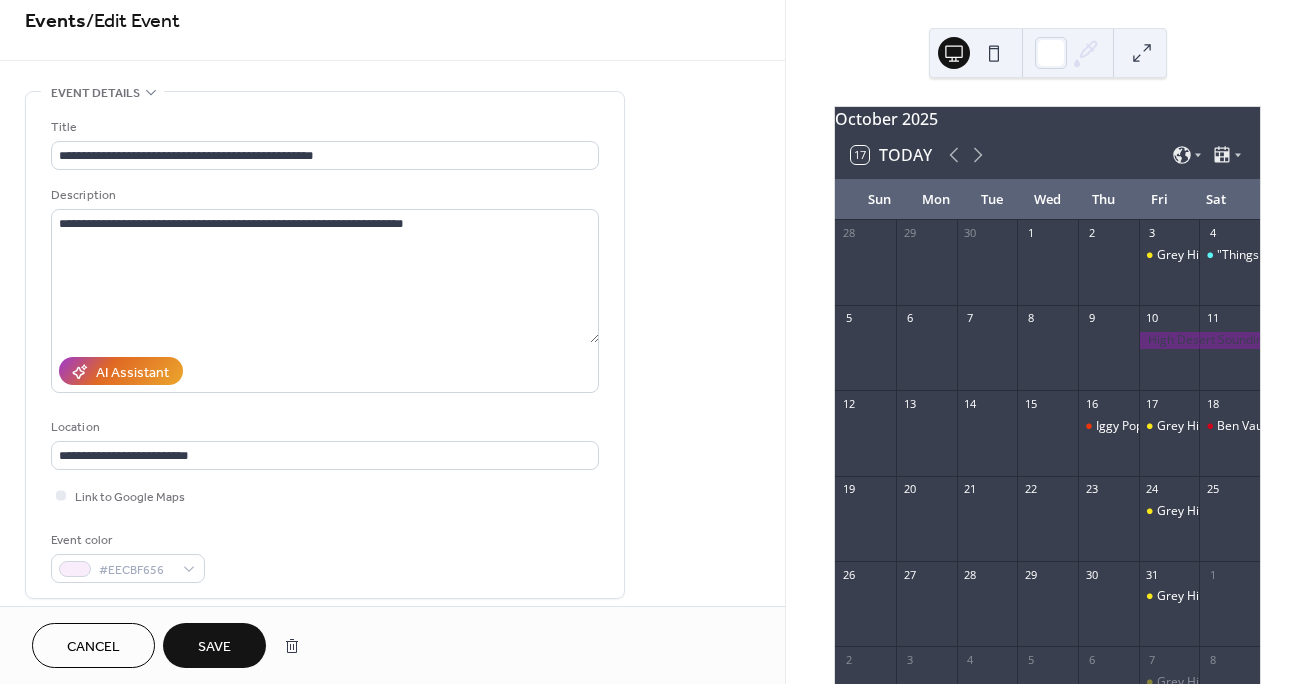 click on "Save" at bounding box center [214, 647] 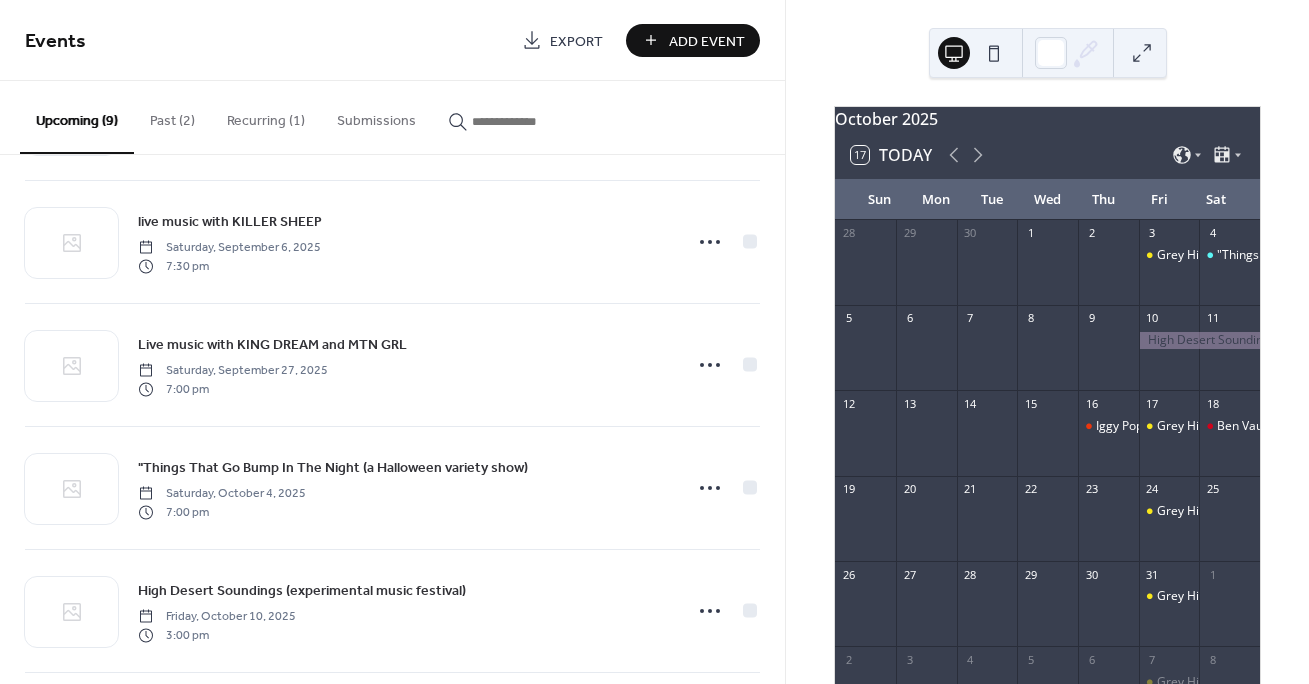 scroll, scrollTop: 388, scrollLeft: 0, axis: vertical 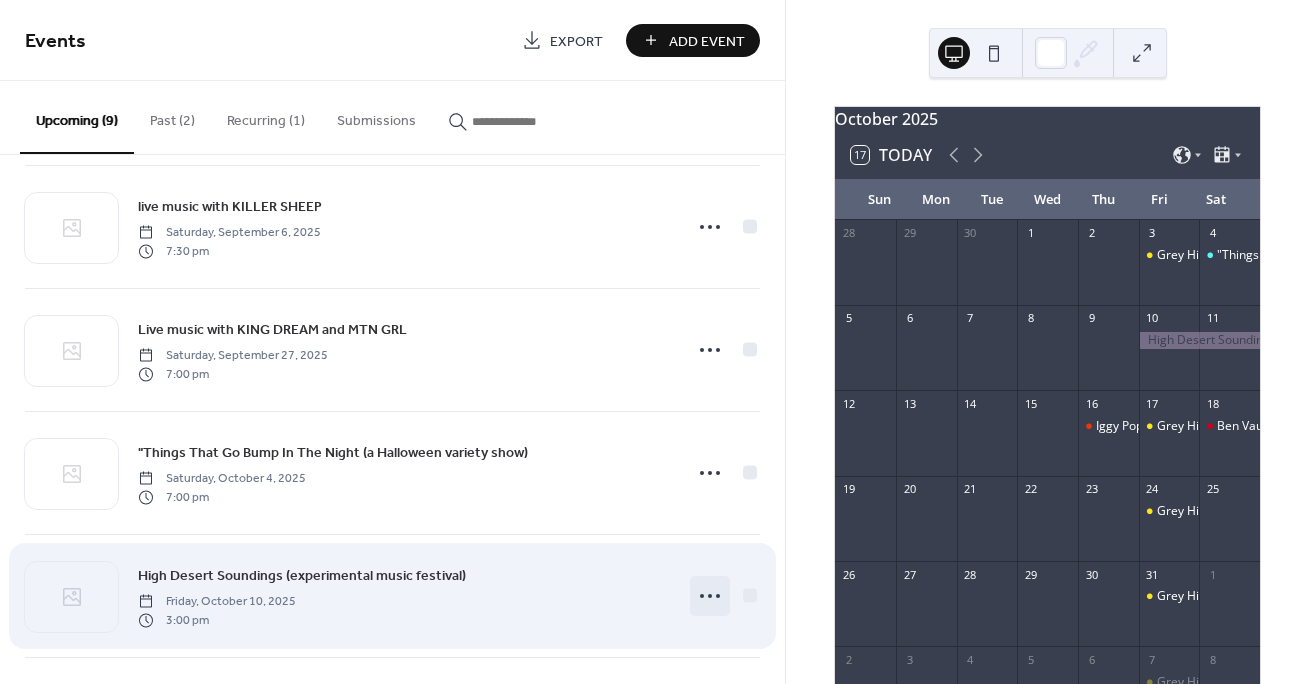 click 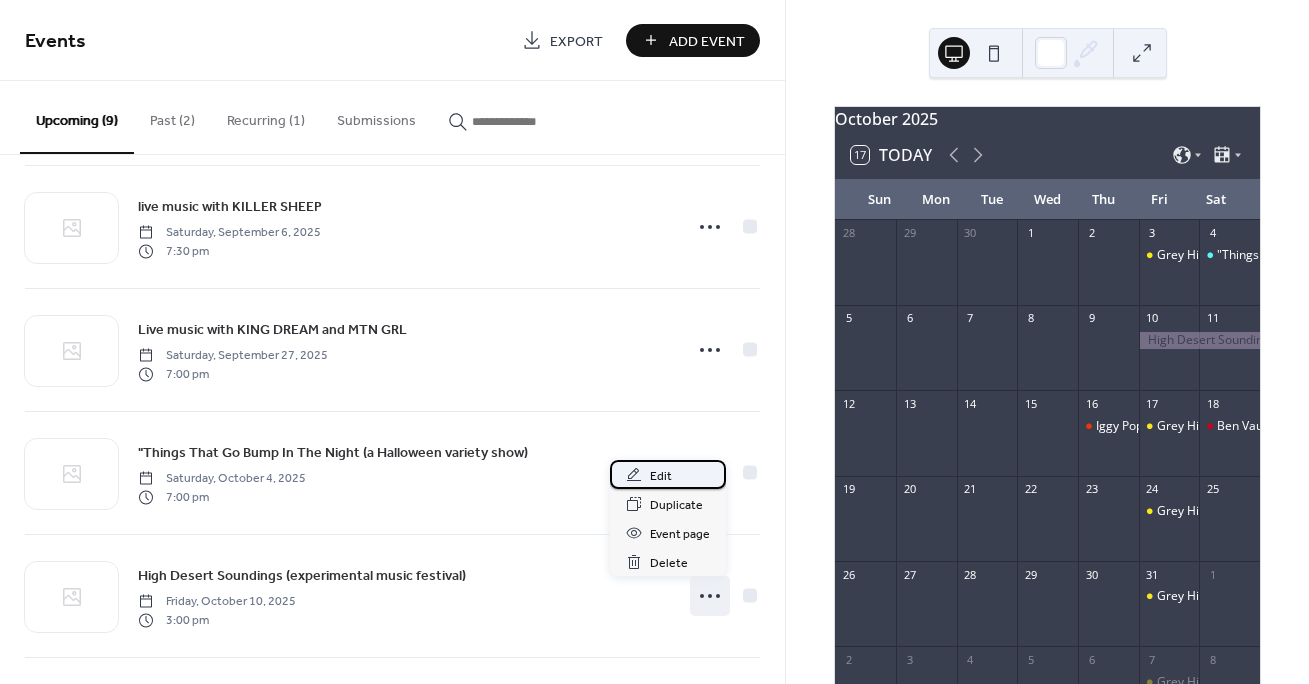 click on "Edit" at bounding box center (668, 474) 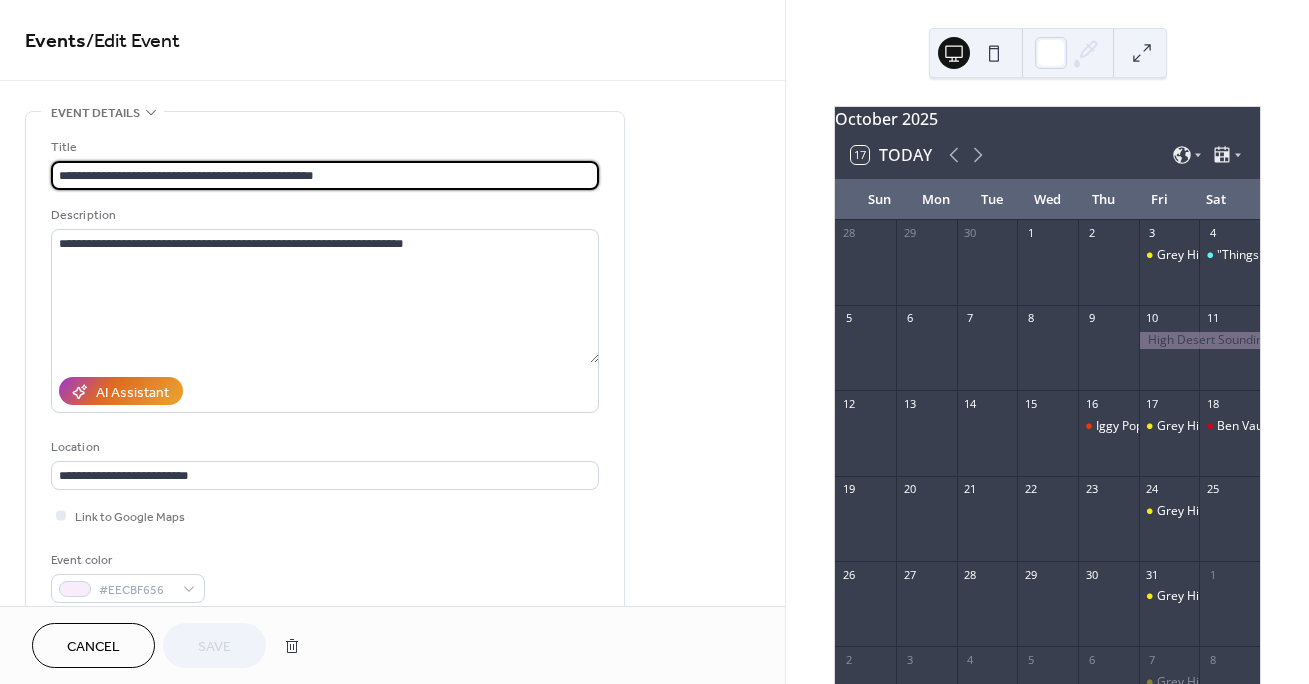 click on "**********" at bounding box center [392, 720] 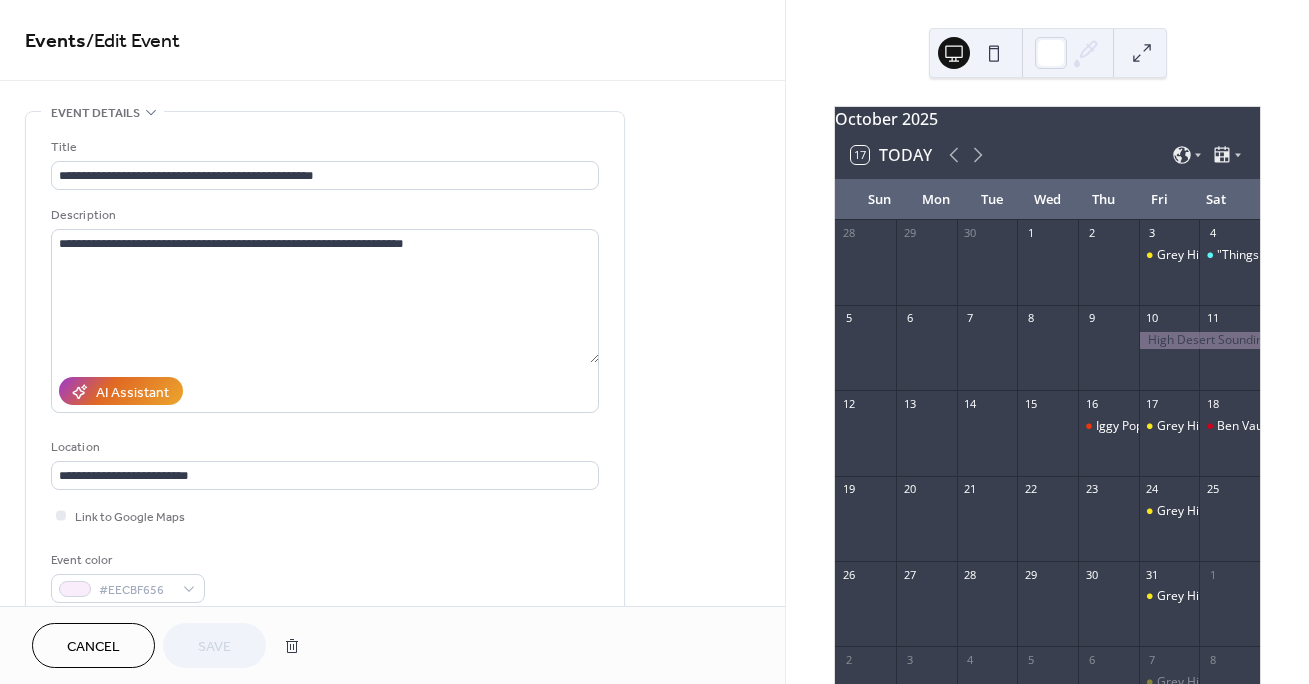 scroll, scrollTop: 0, scrollLeft: 0, axis: both 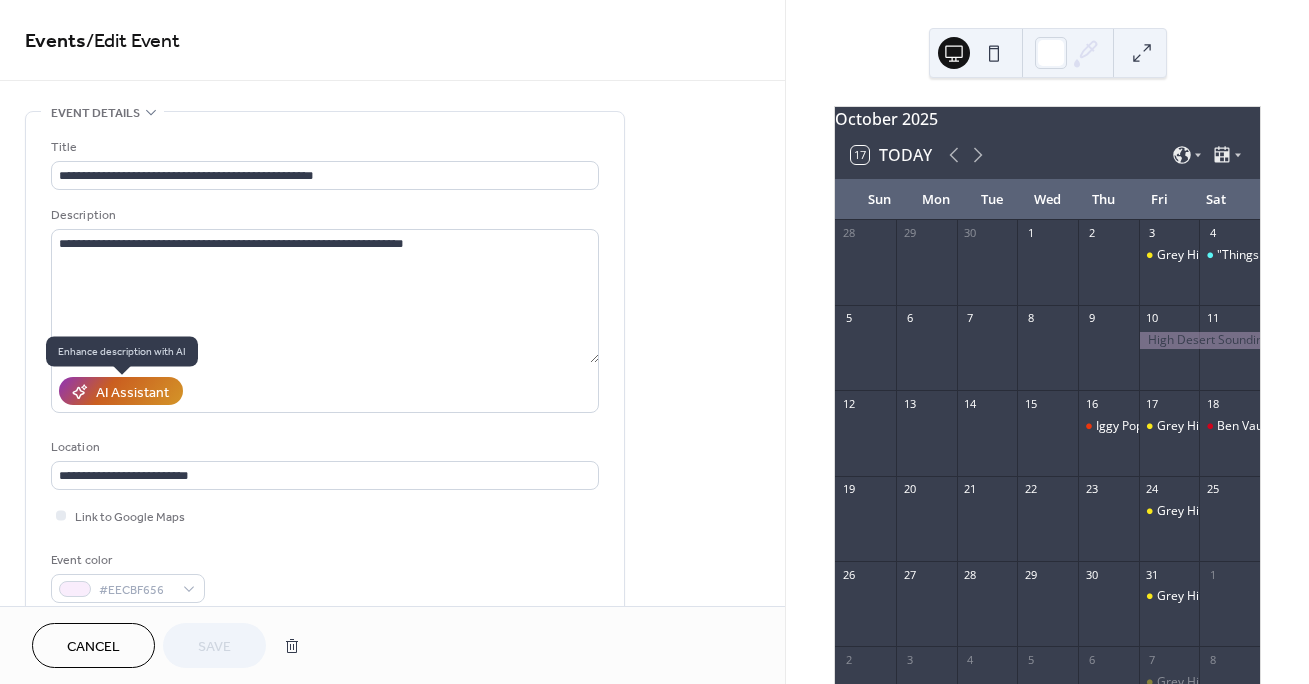 click on "AI Assistant" at bounding box center [132, 392] 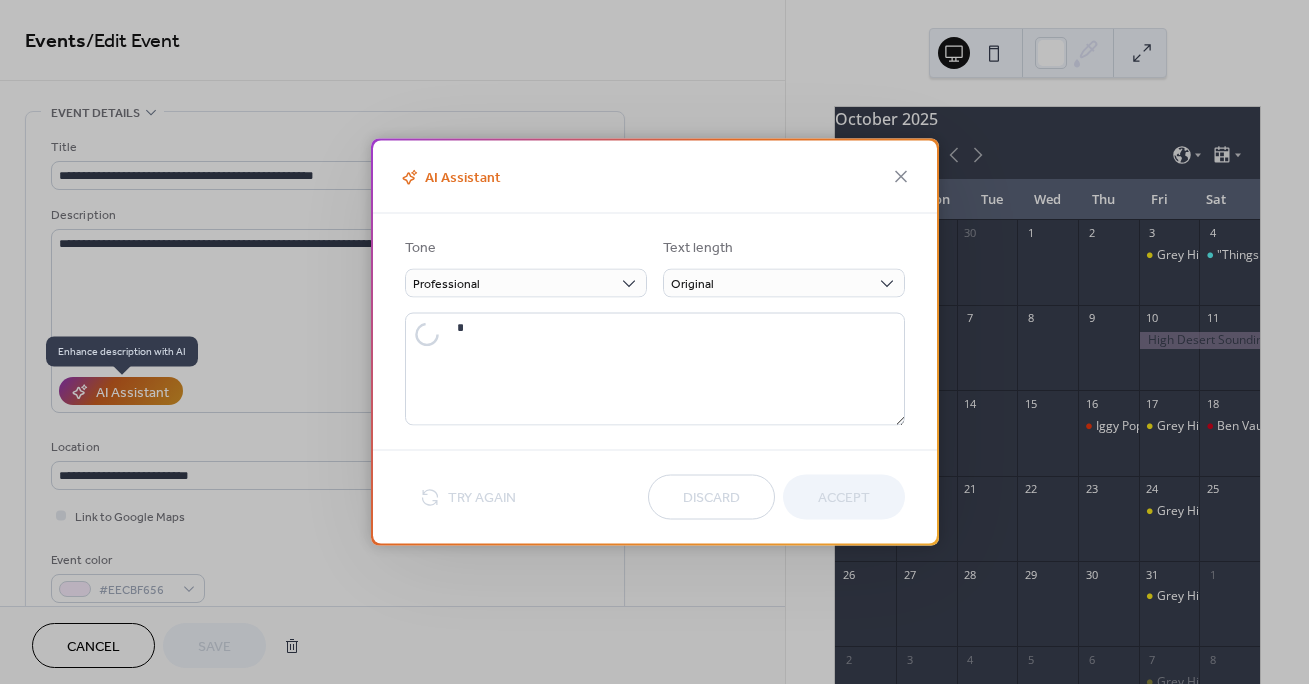 type on "**********" 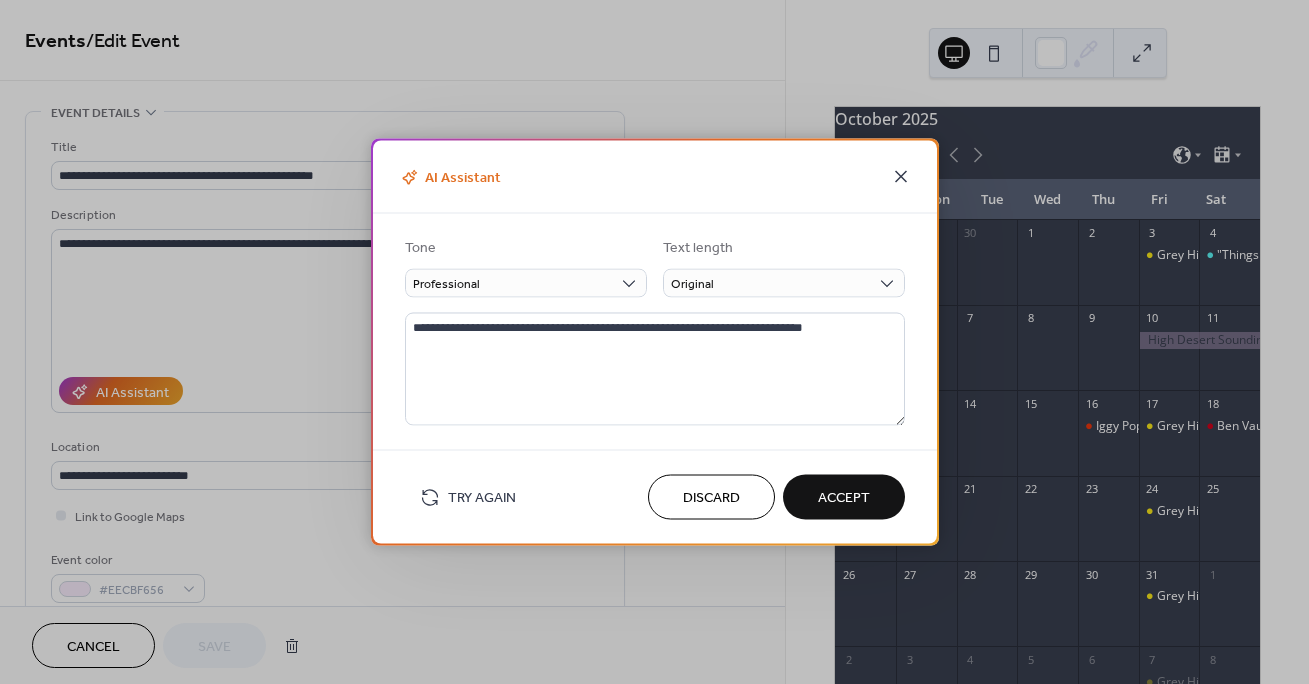 click 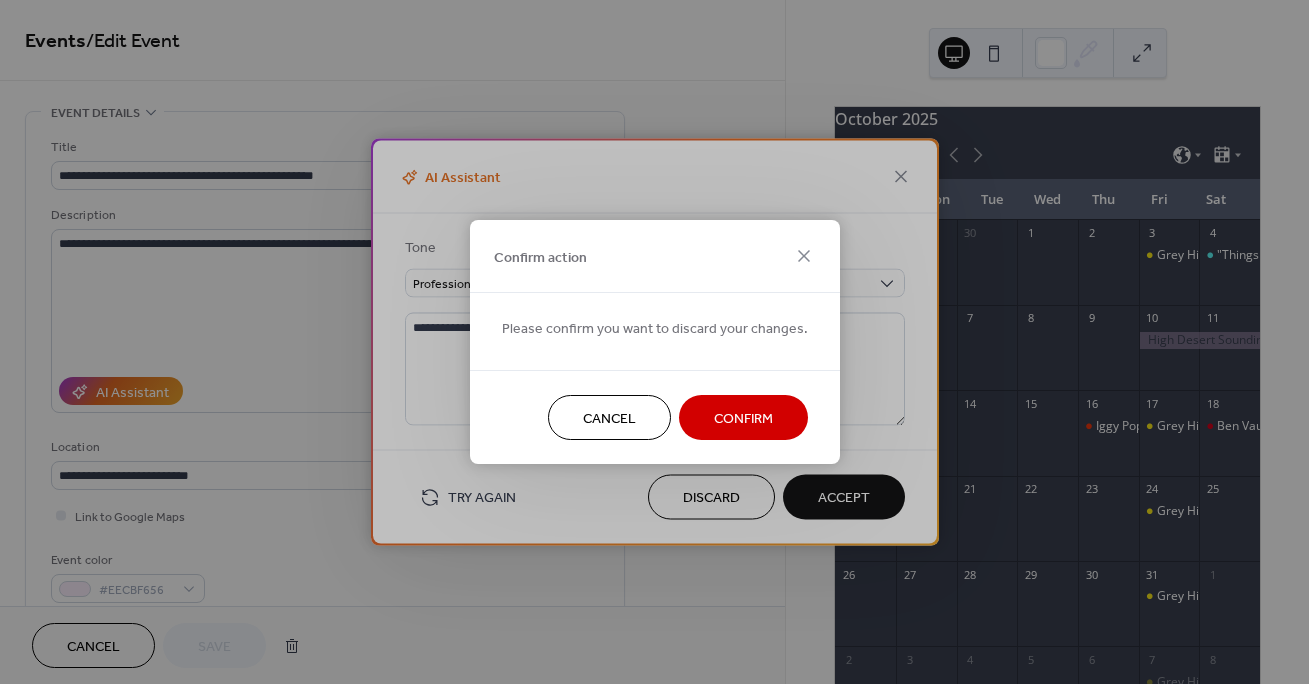 click on "Confirm" at bounding box center [743, 419] 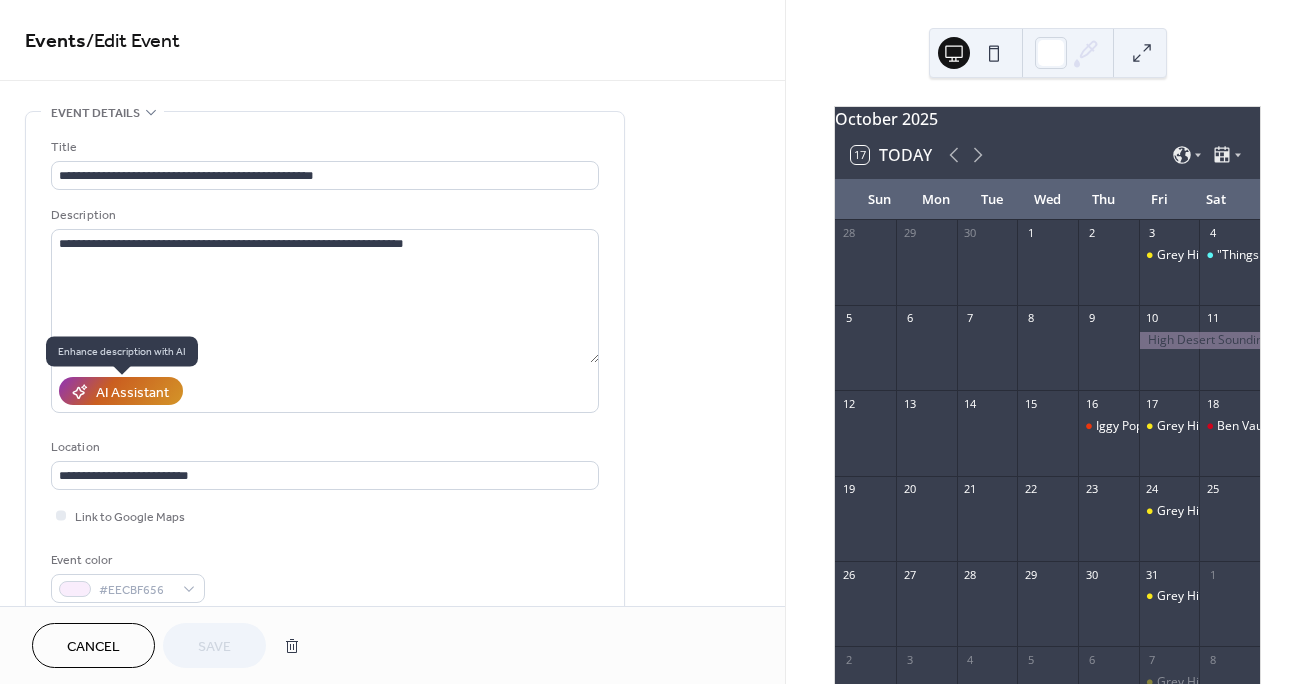 click on "AI Assistant" at bounding box center (132, 392) 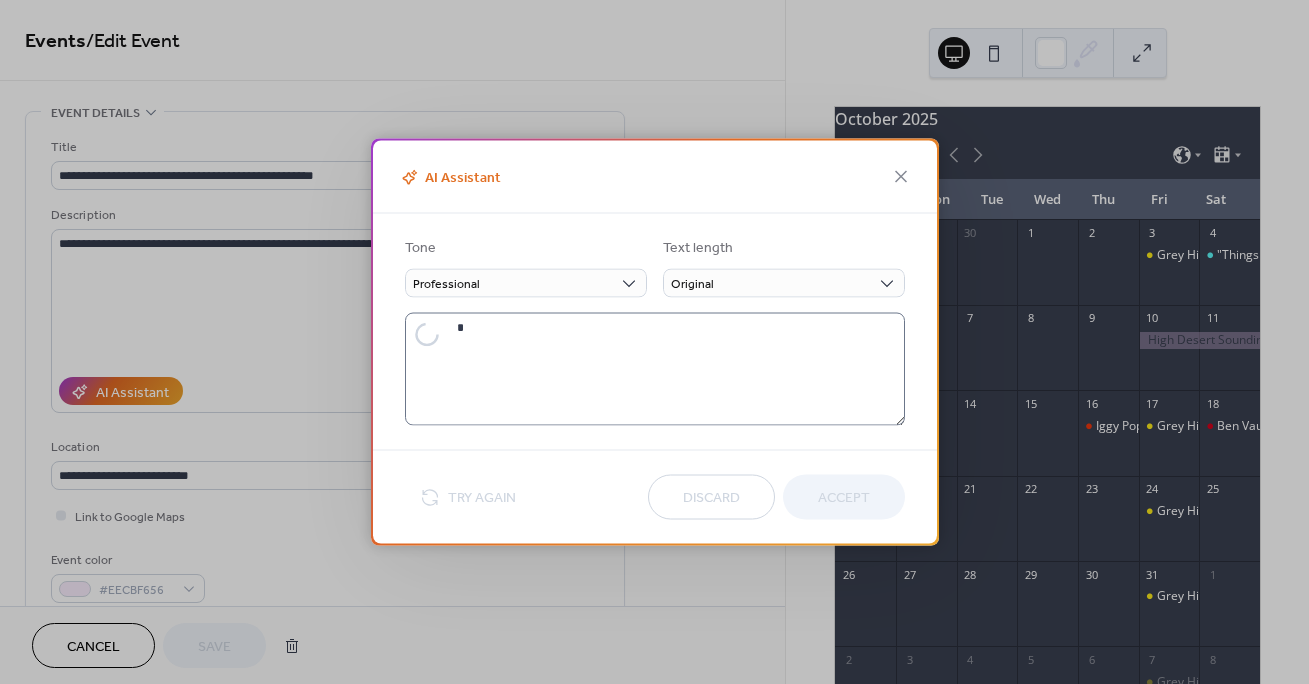 type on "**********" 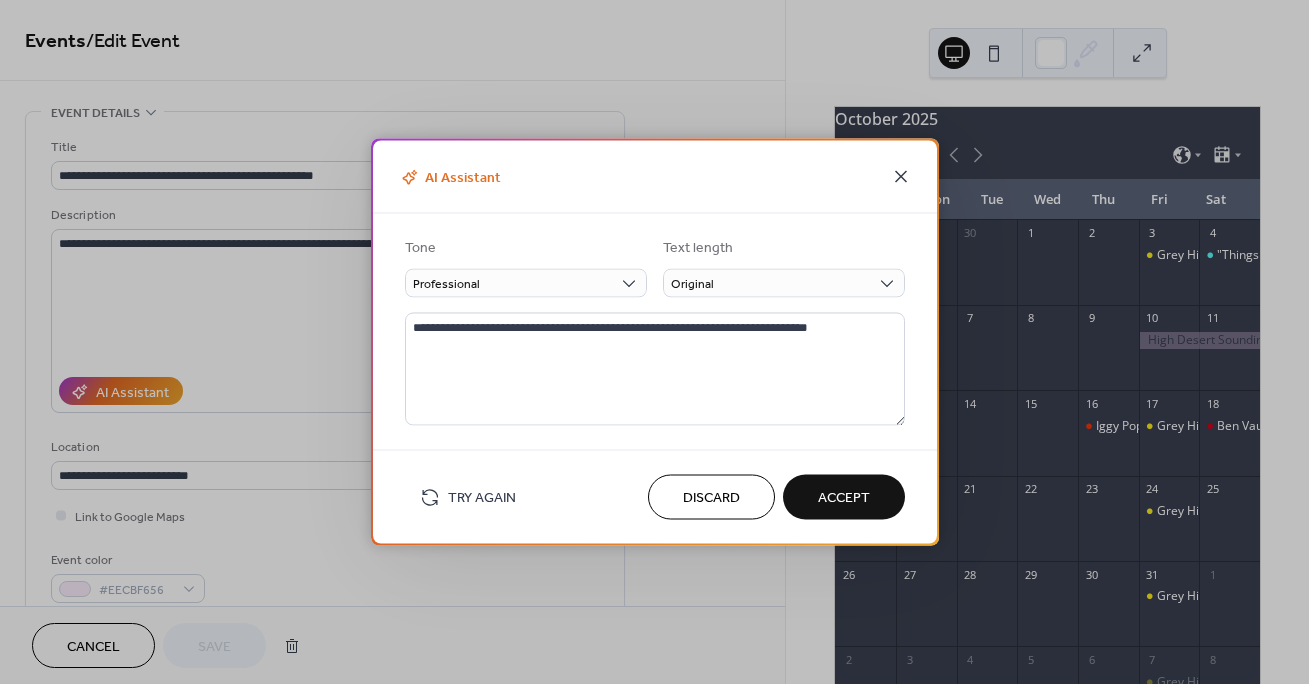 click 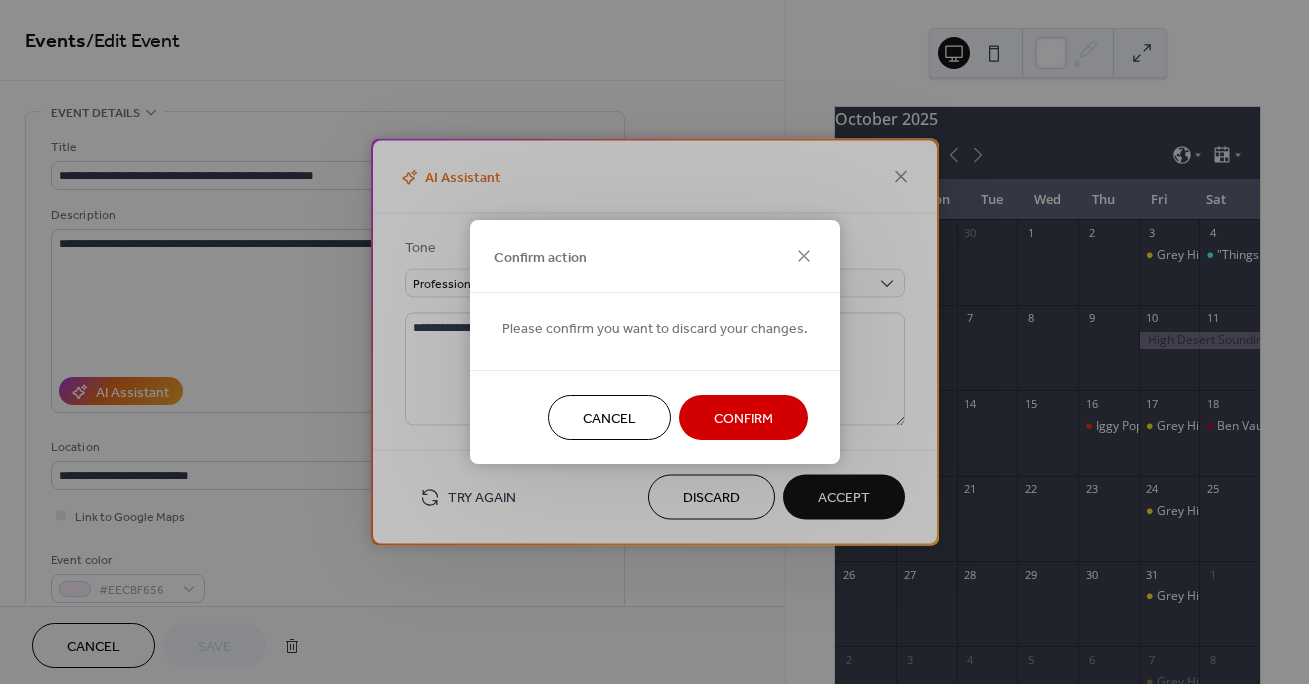 click on "Confirm" at bounding box center (743, 417) 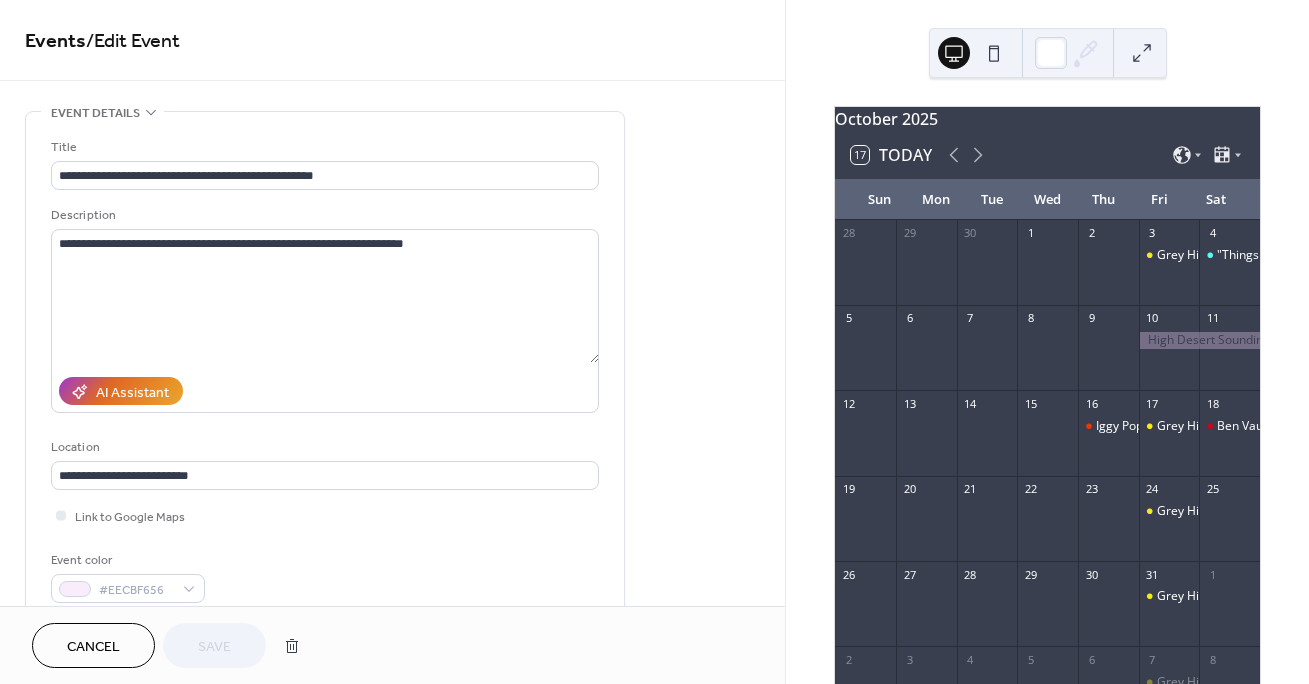 click on "**********" at bounding box center [325, 365] 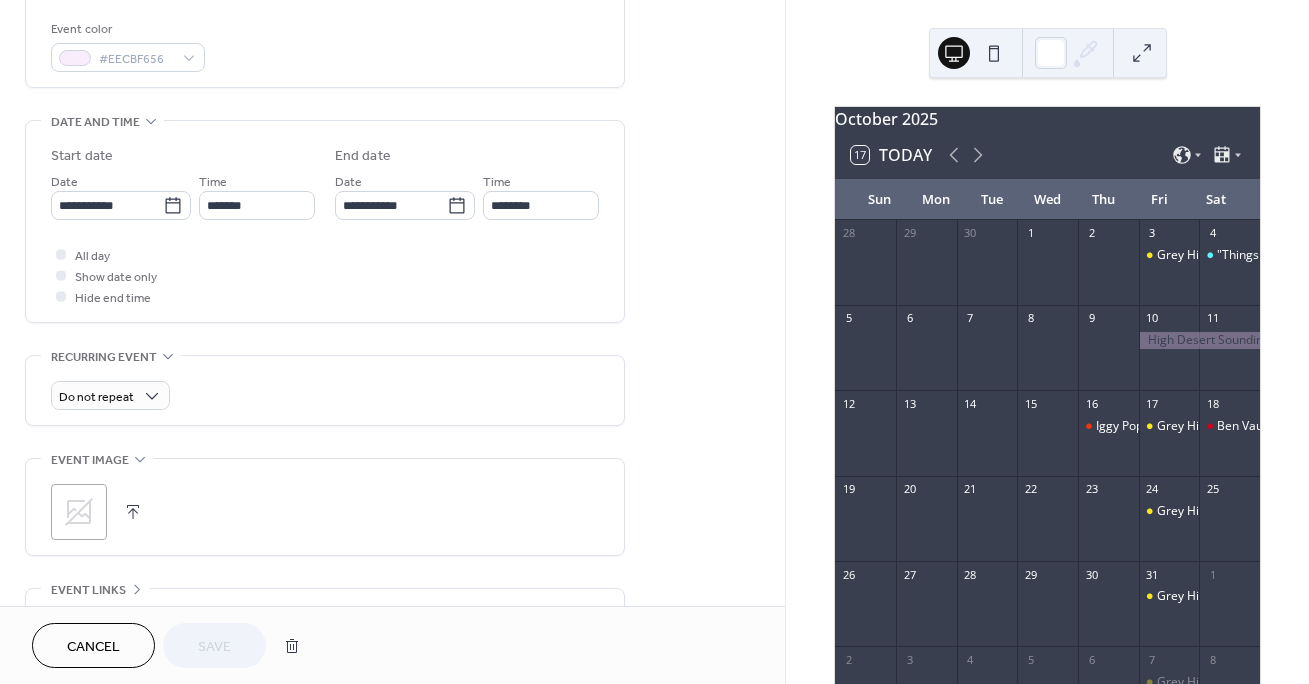 scroll, scrollTop: 526, scrollLeft: 0, axis: vertical 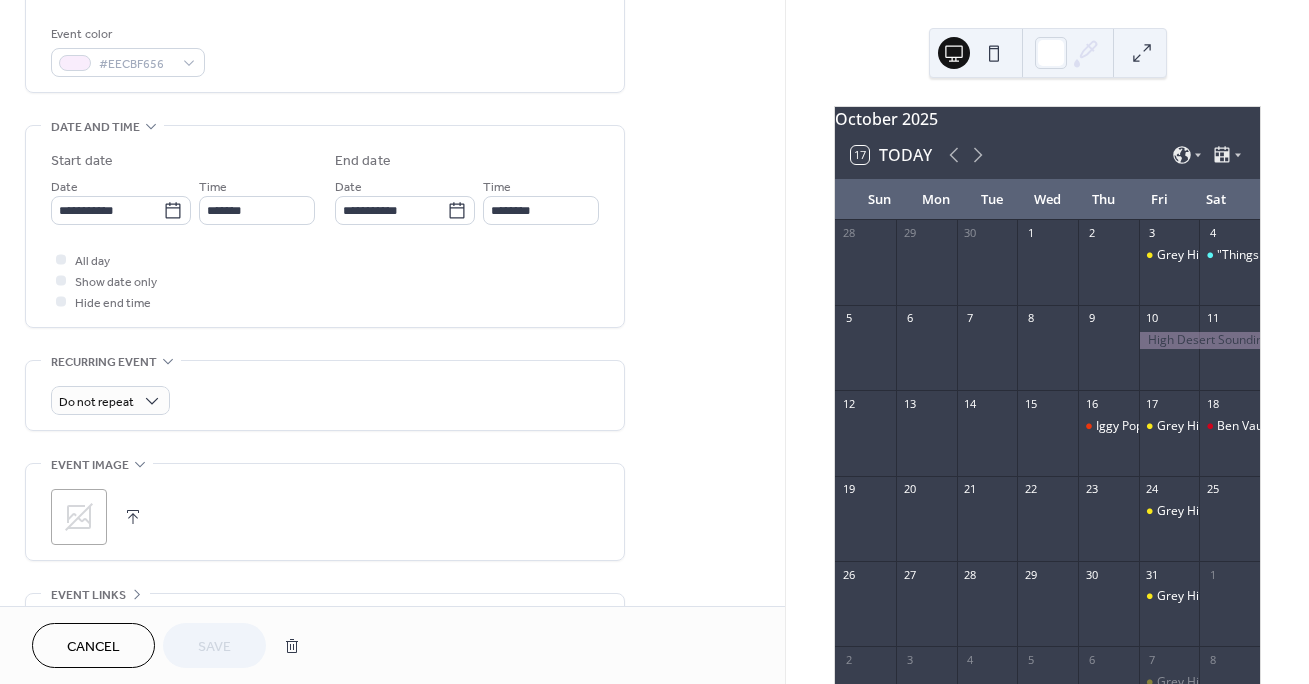 click 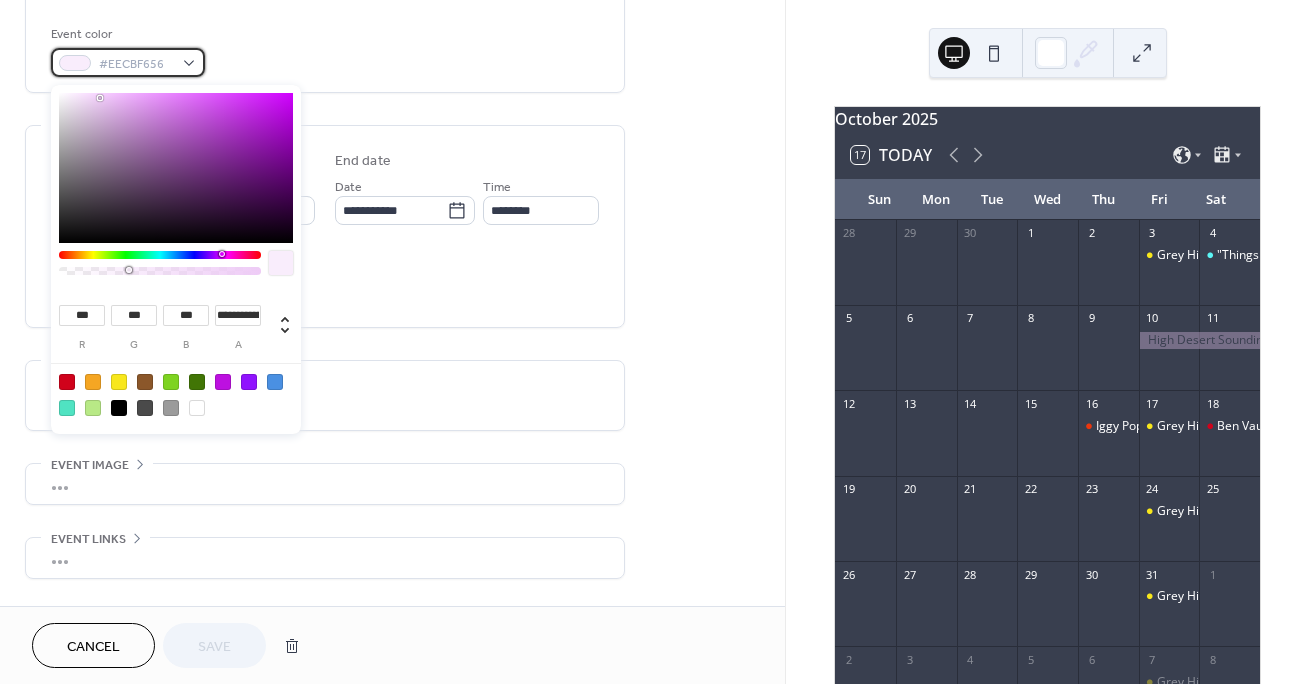 click on "#EECBF656" at bounding box center (128, 62) 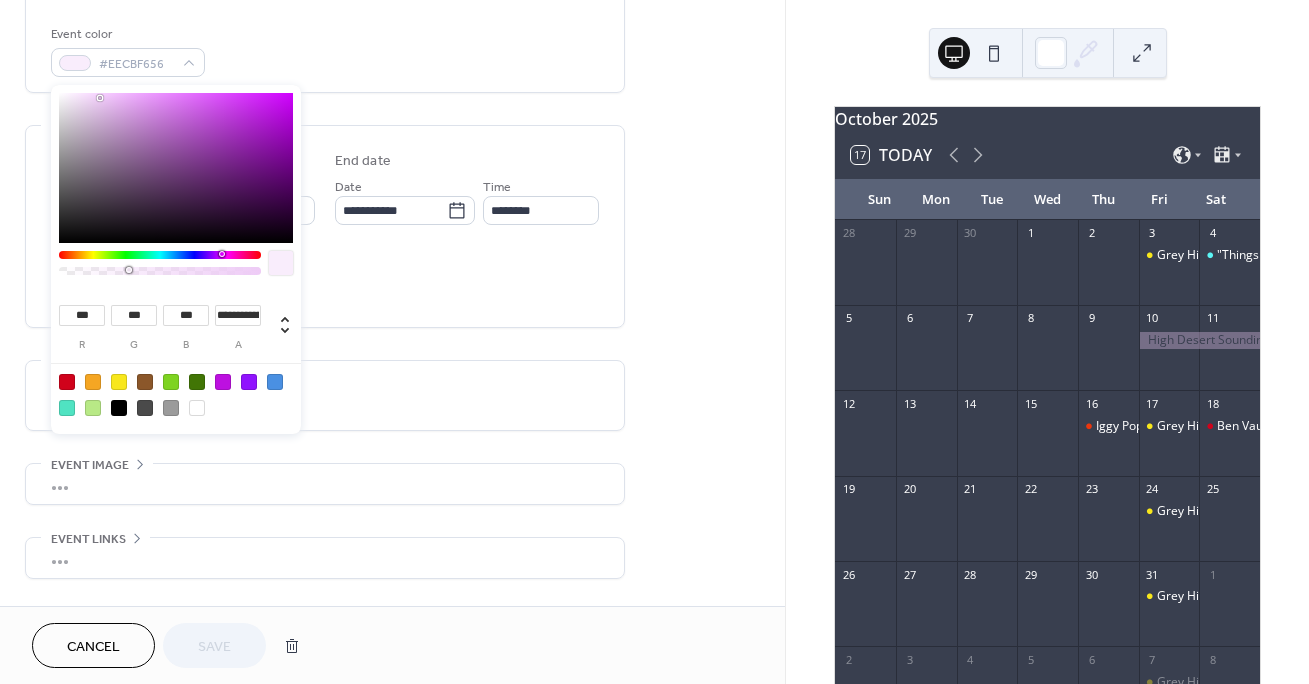 click at bounding box center (197, 408) 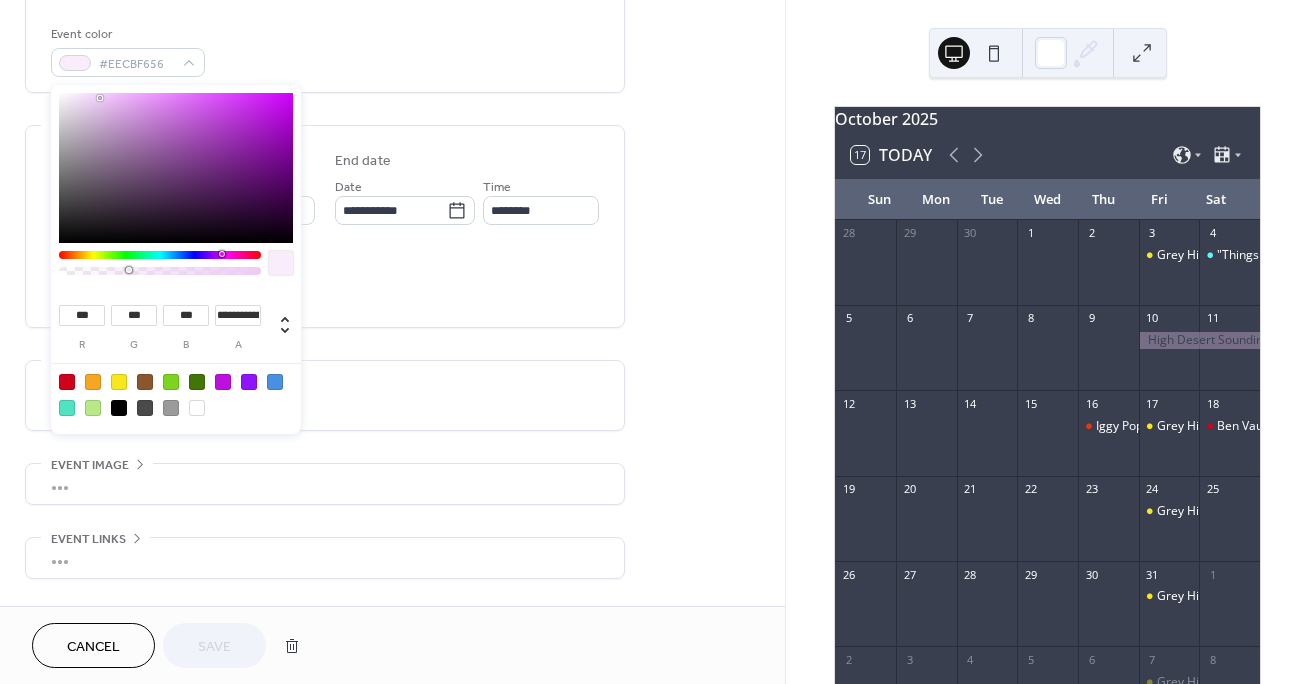type on "***" 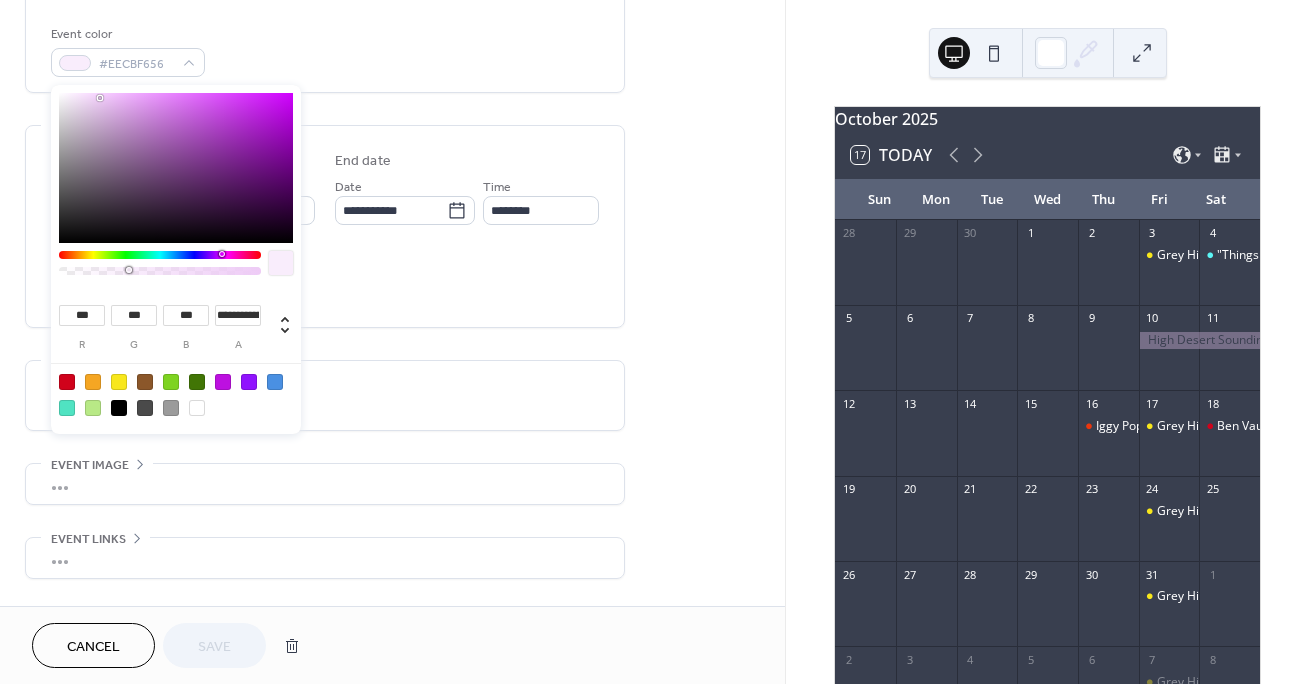 type on "***" 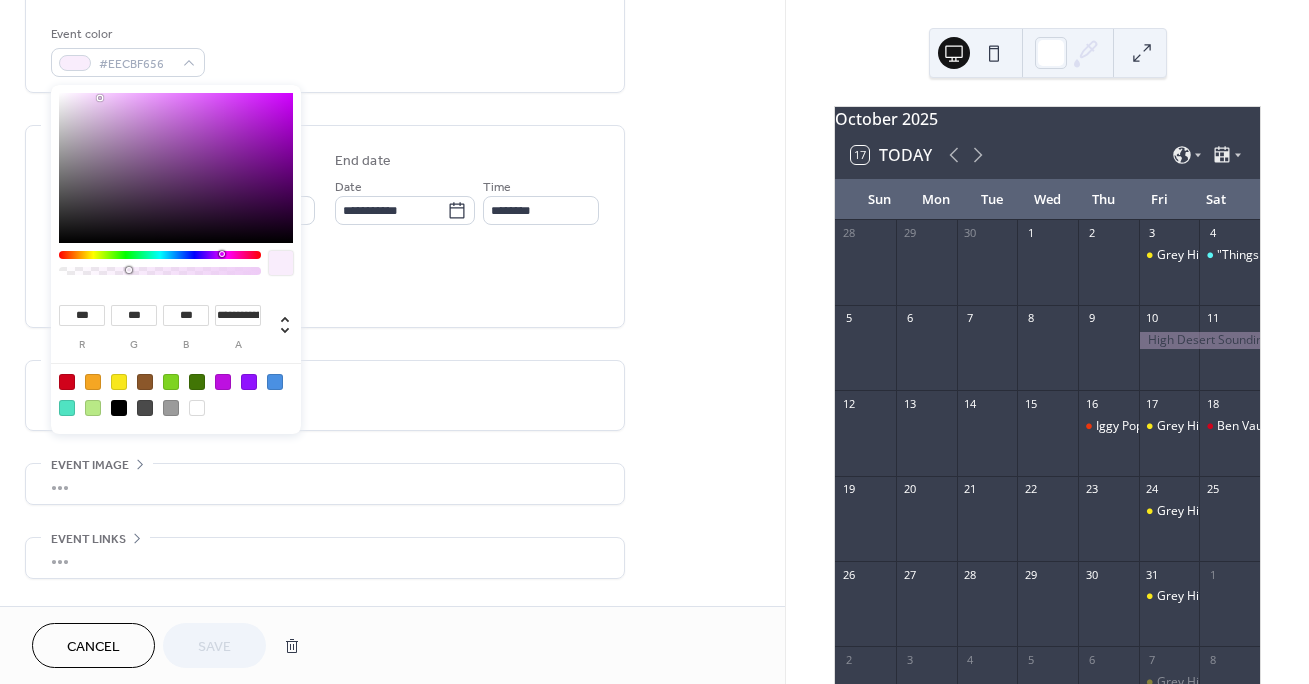 type on "***" 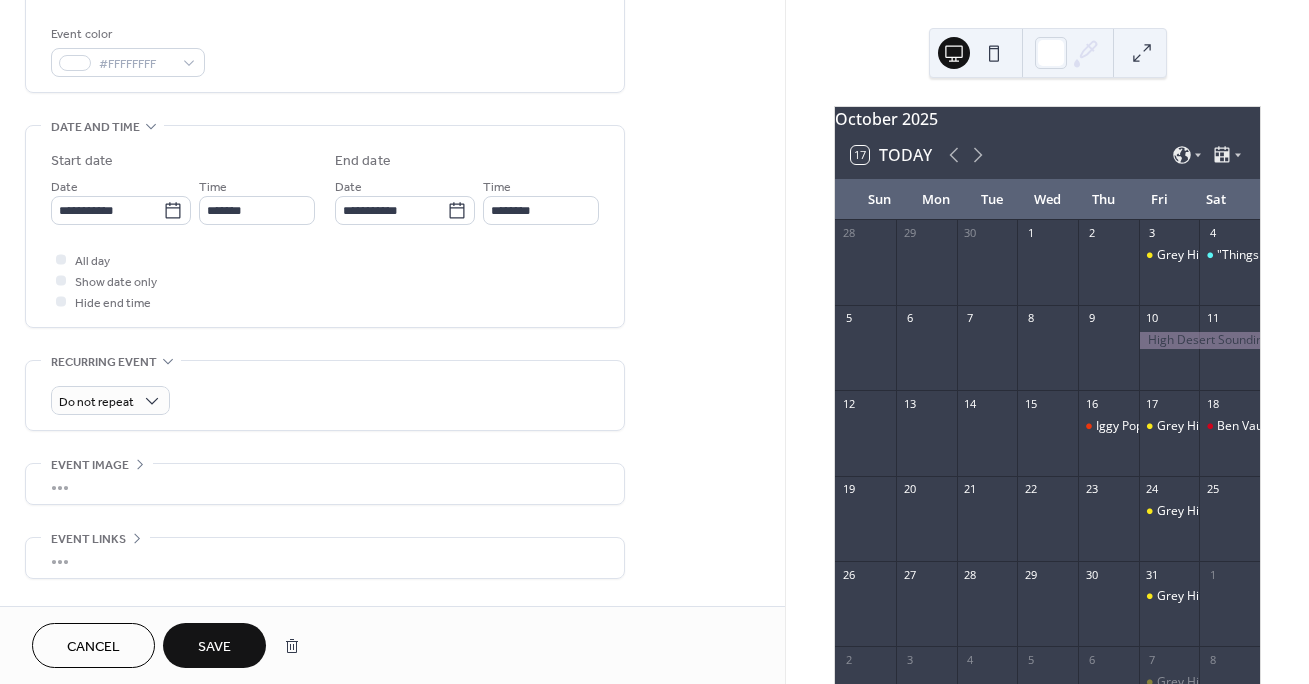 click on "Save" at bounding box center [214, 645] 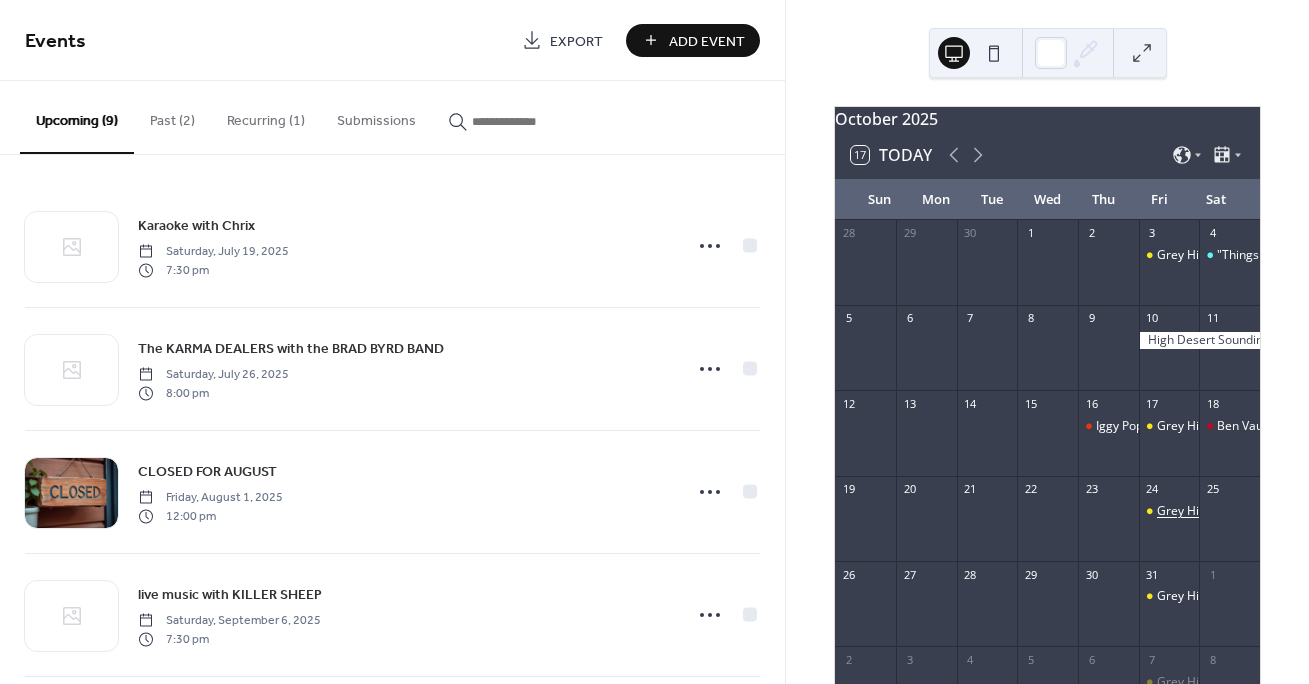 click on "Grey Hill's Open Mic" at bounding box center (1213, 511) 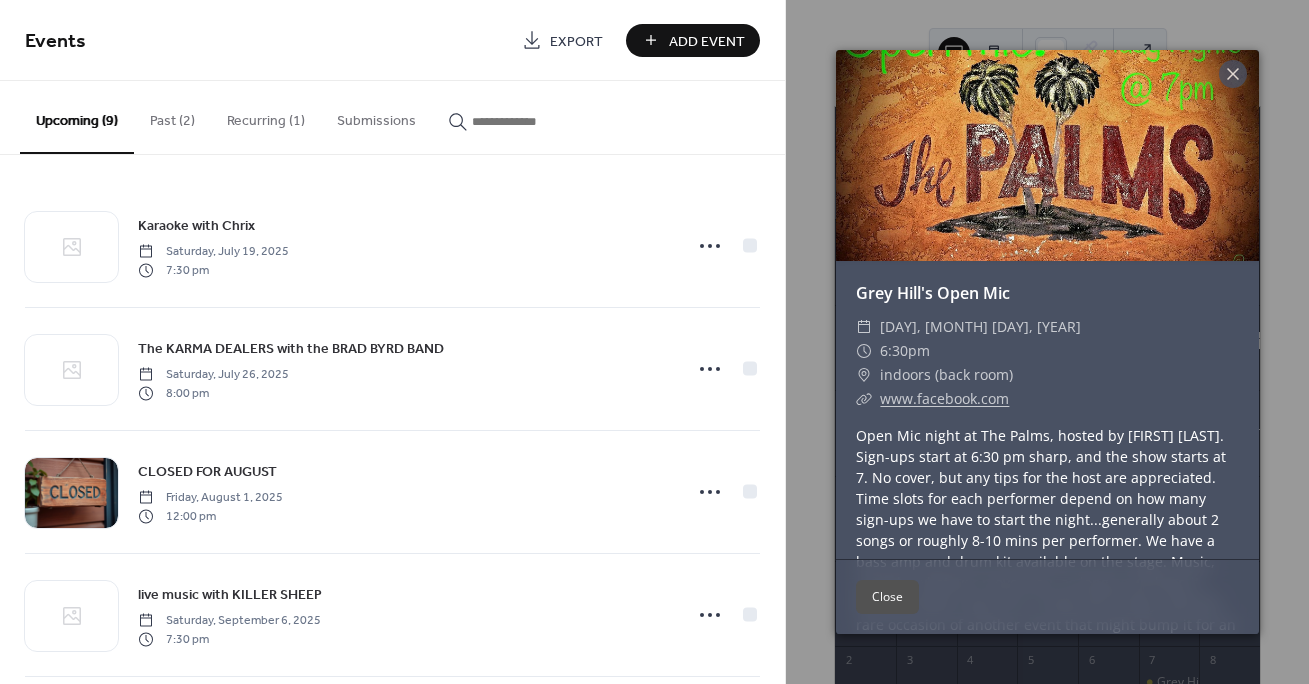 click on "Close" at bounding box center [887, 597] 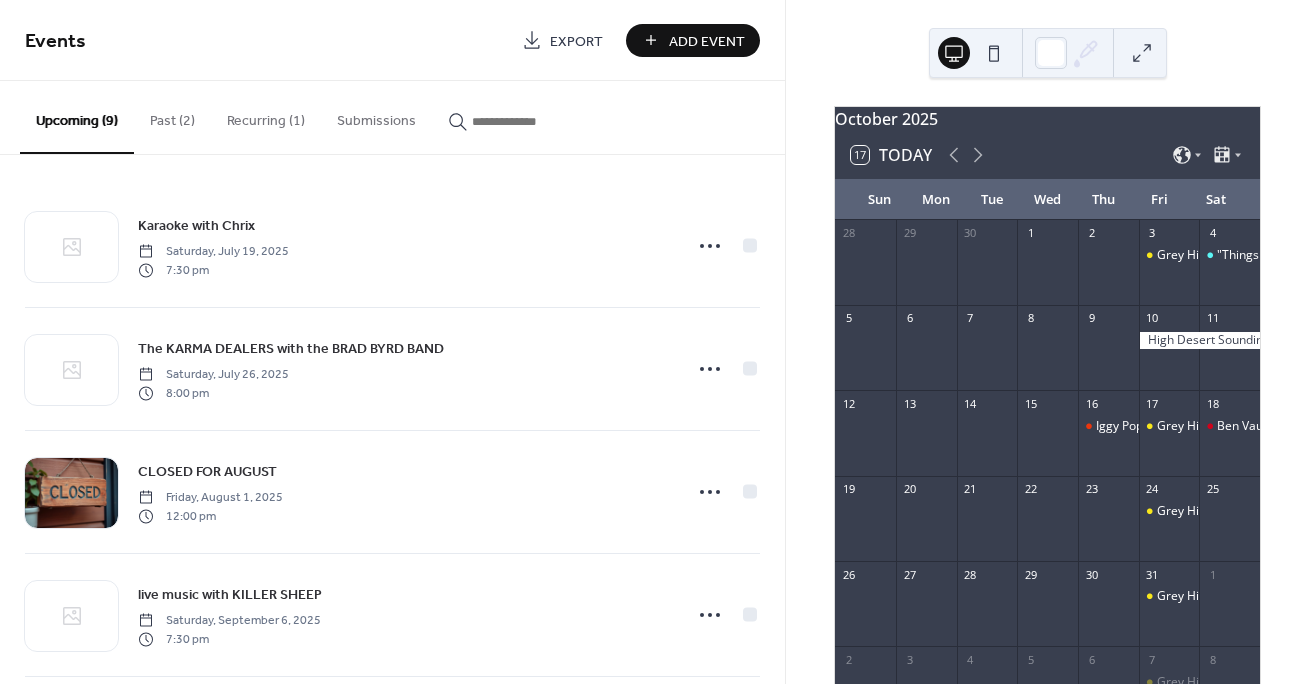 click on "Recurring (1)" at bounding box center (266, 116) 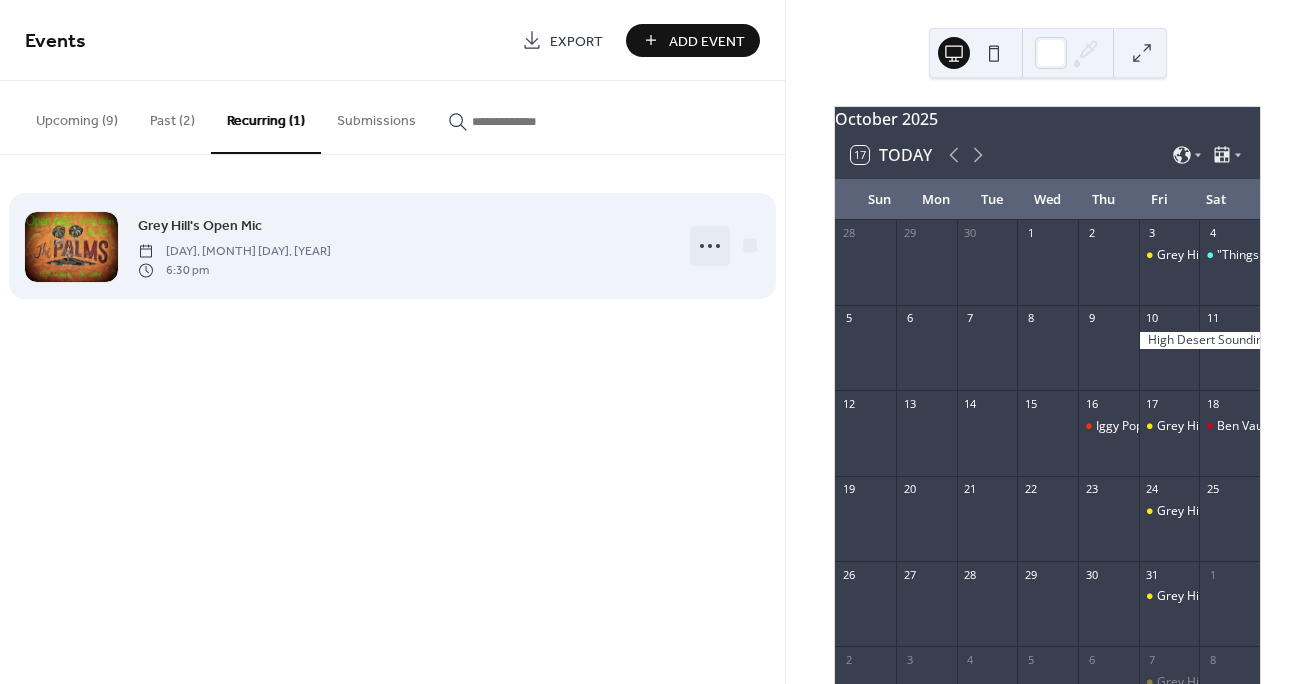 click 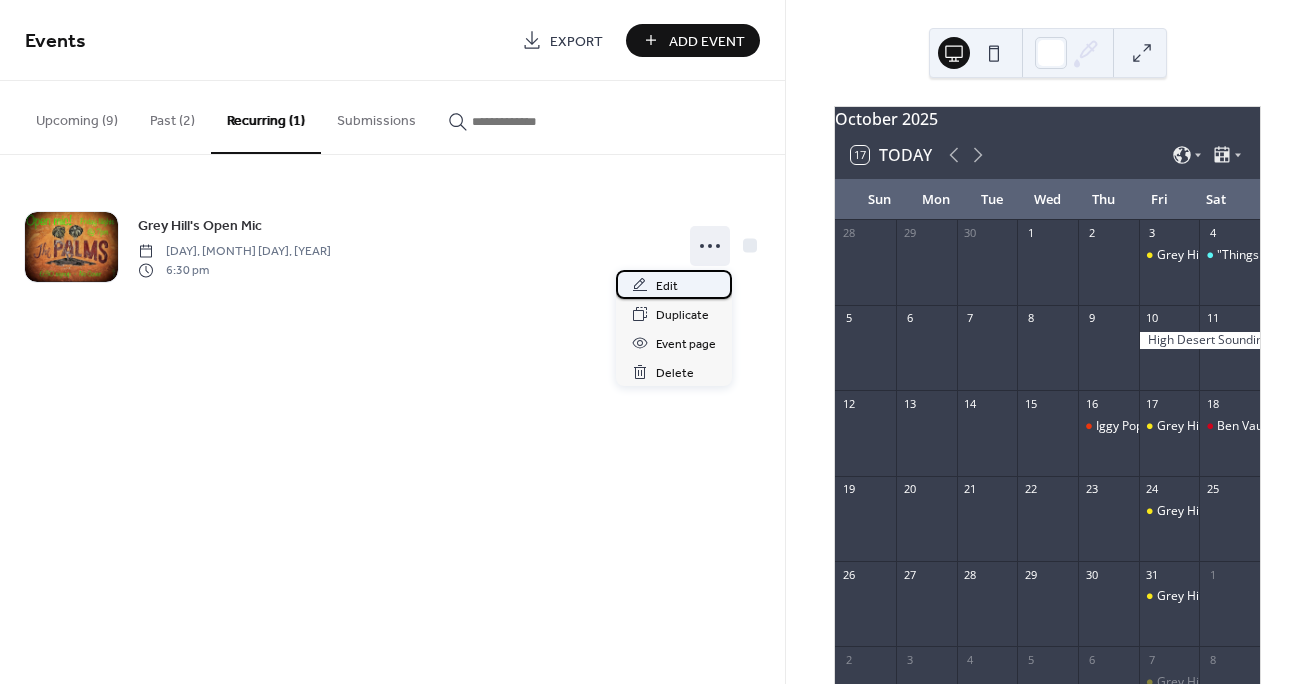 click on "Edit" at bounding box center [667, 286] 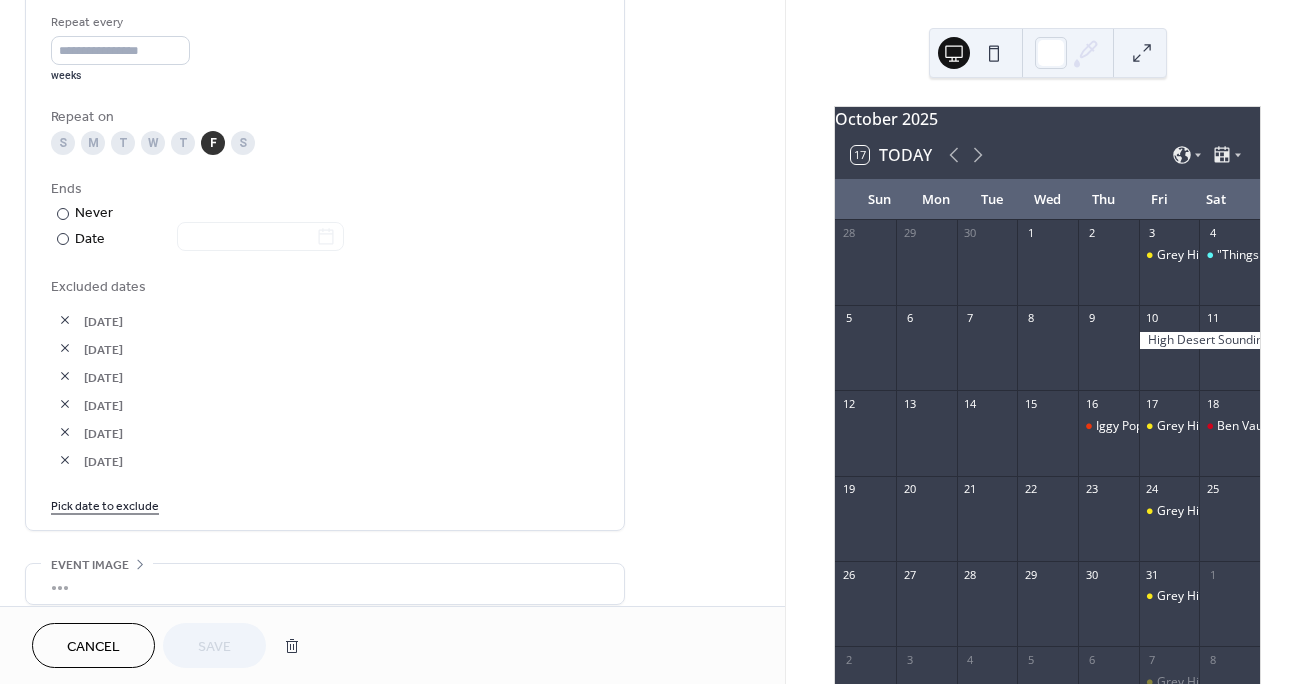 scroll, scrollTop: 956, scrollLeft: 0, axis: vertical 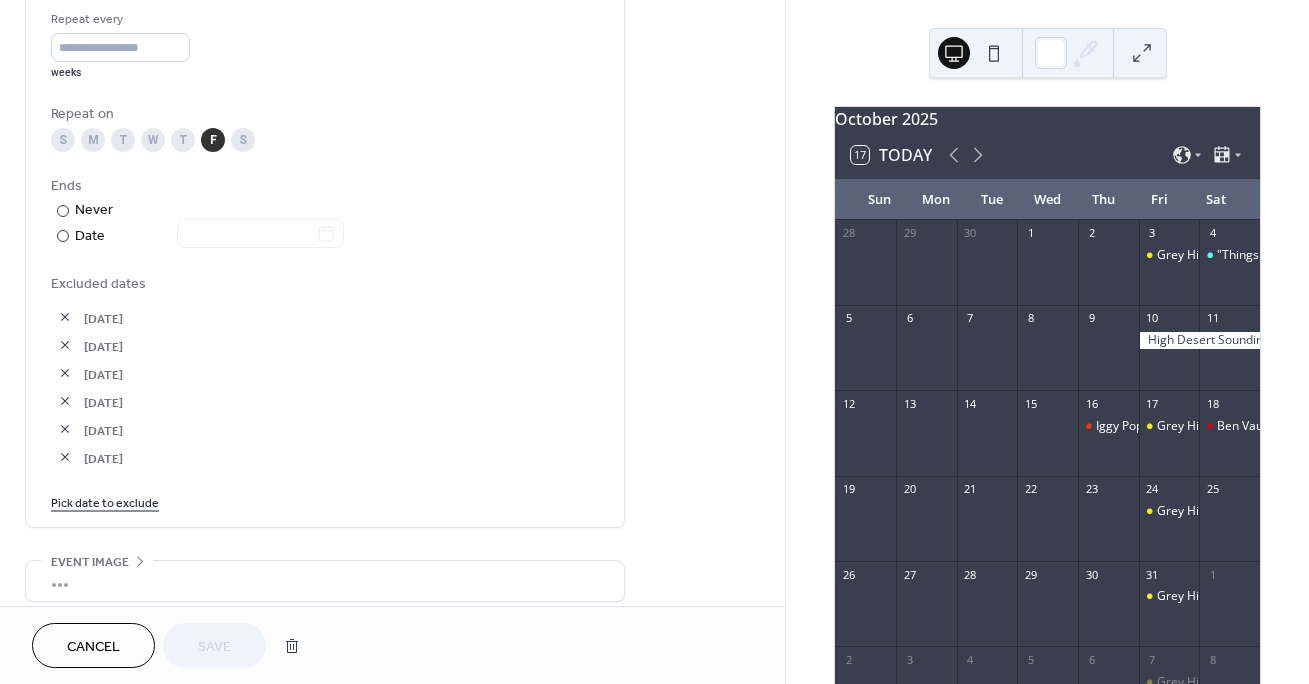 click on "Pick date to exclude" at bounding box center [105, 501] 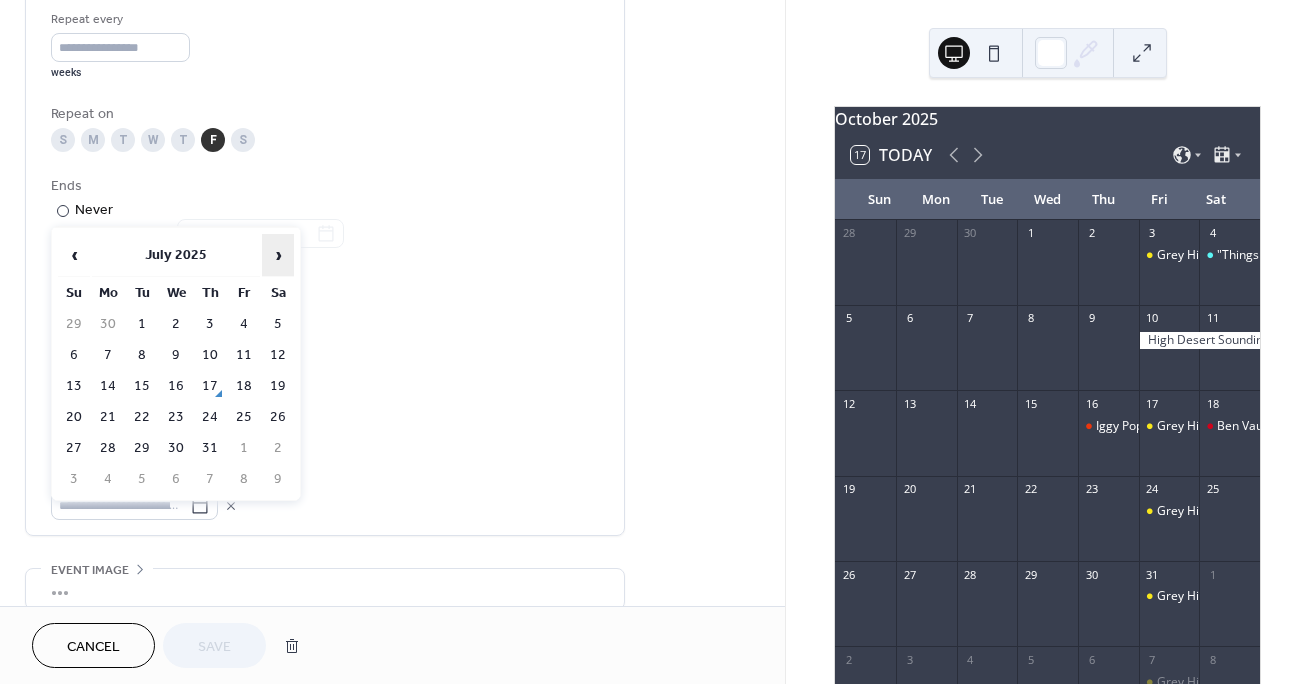 click on "›" at bounding box center [278, 255] 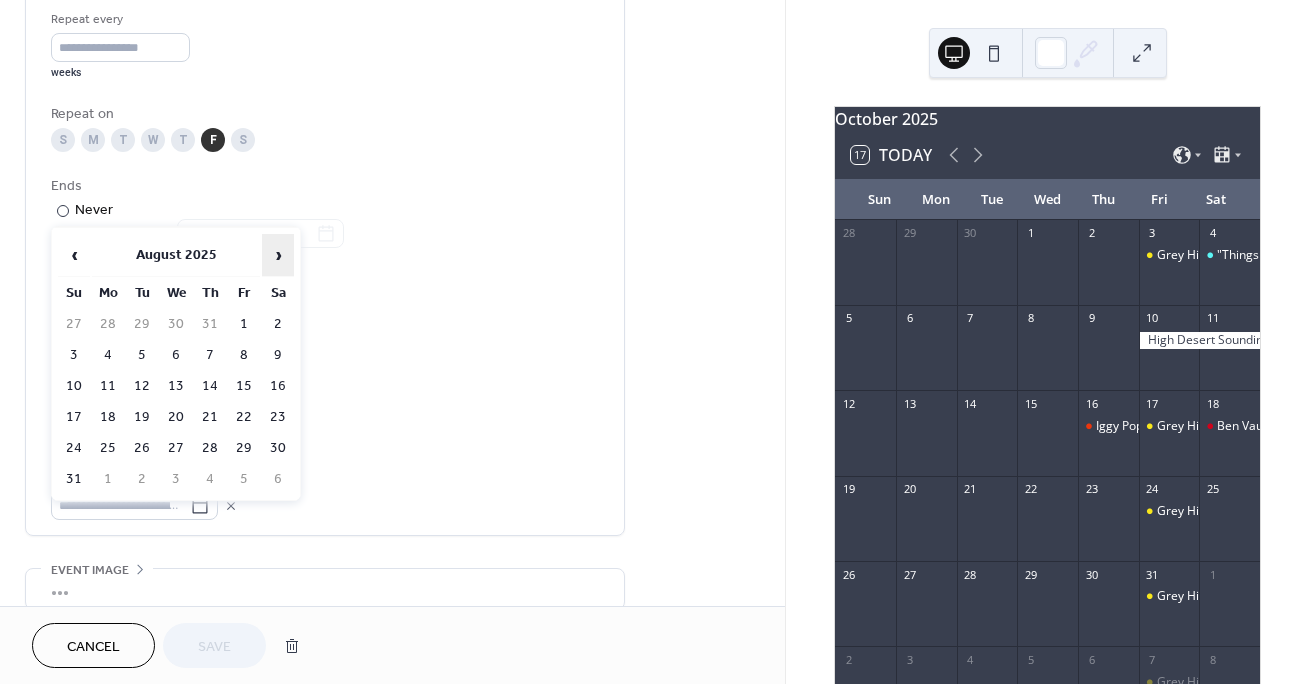 click on "›" at bounding box center (278, 255) 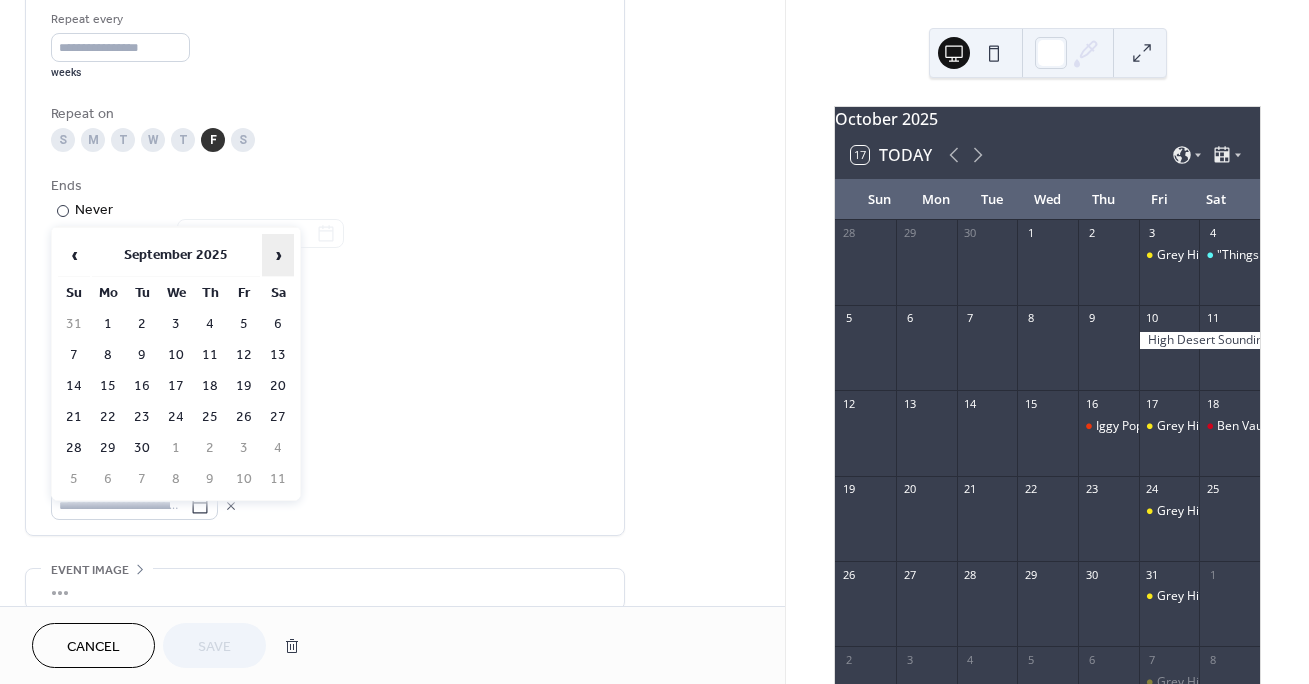 click on "›" at bounding box center (278, 255) 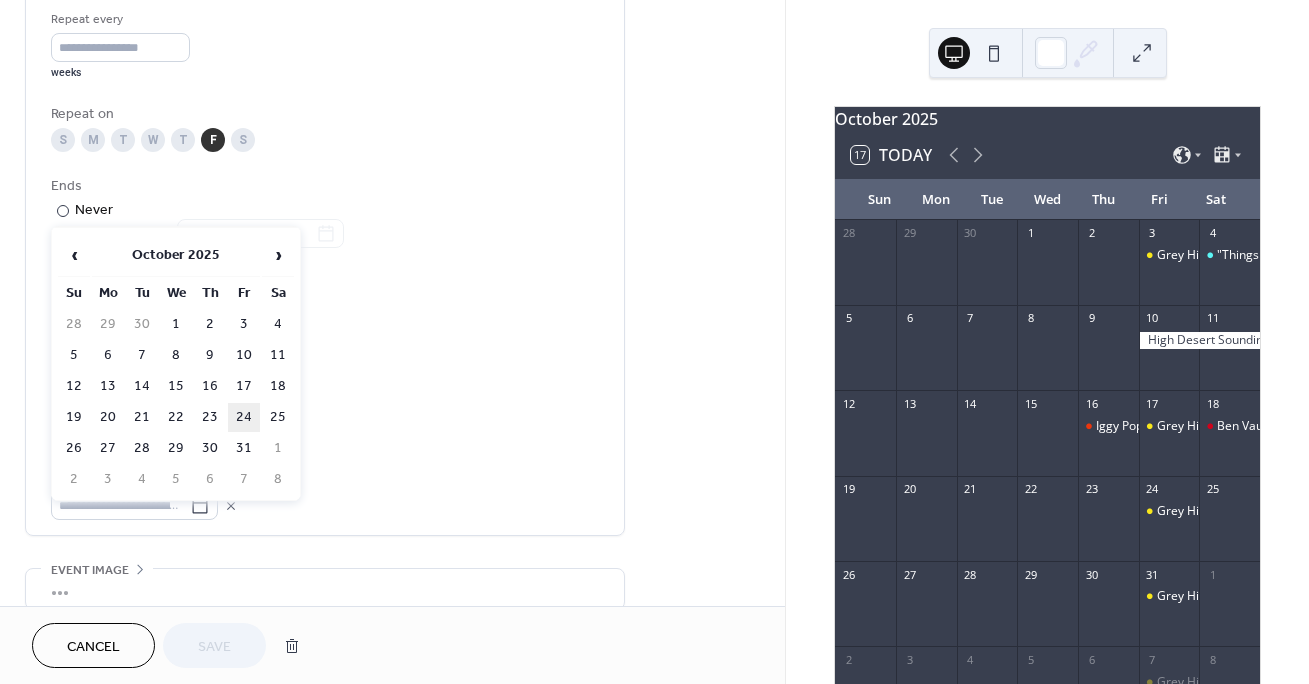 click on "24" at bounding box center [244, 417] 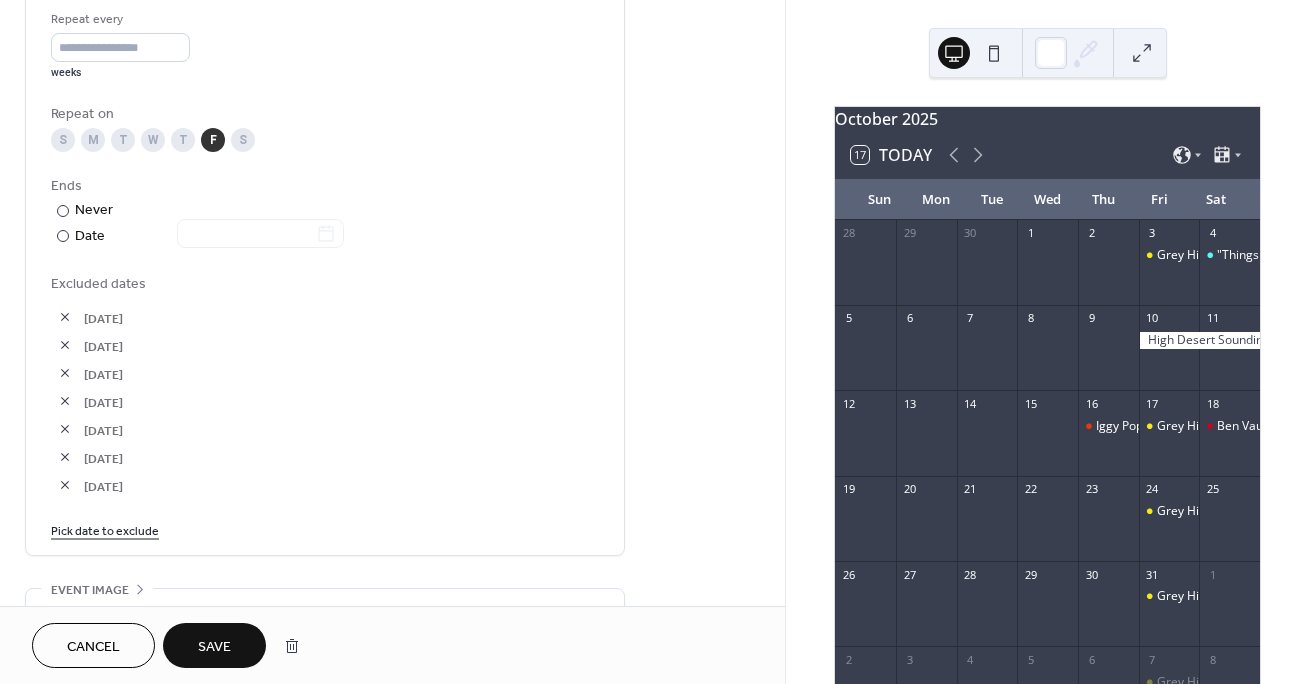 click on "Pick date to exclude" at bounding box center [105, 529] 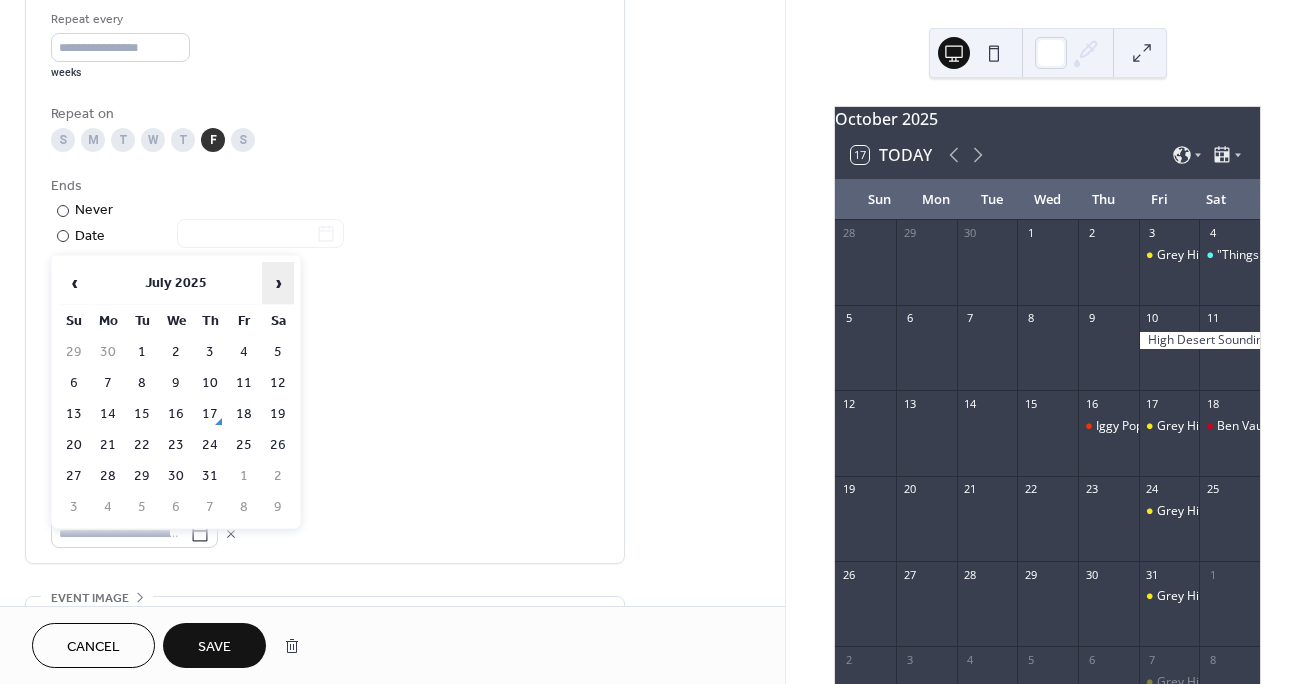 click on "›" at bounding box center (278, 283) 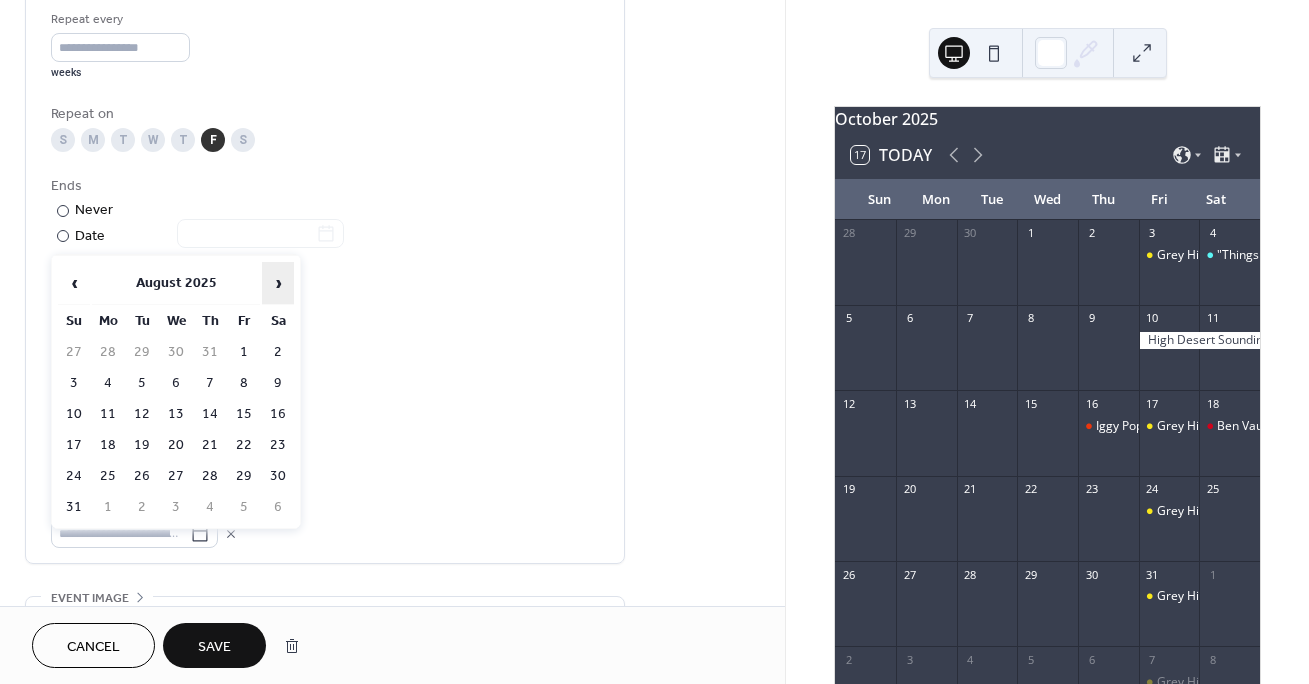 click on "›" at bounding box center [278, 283] 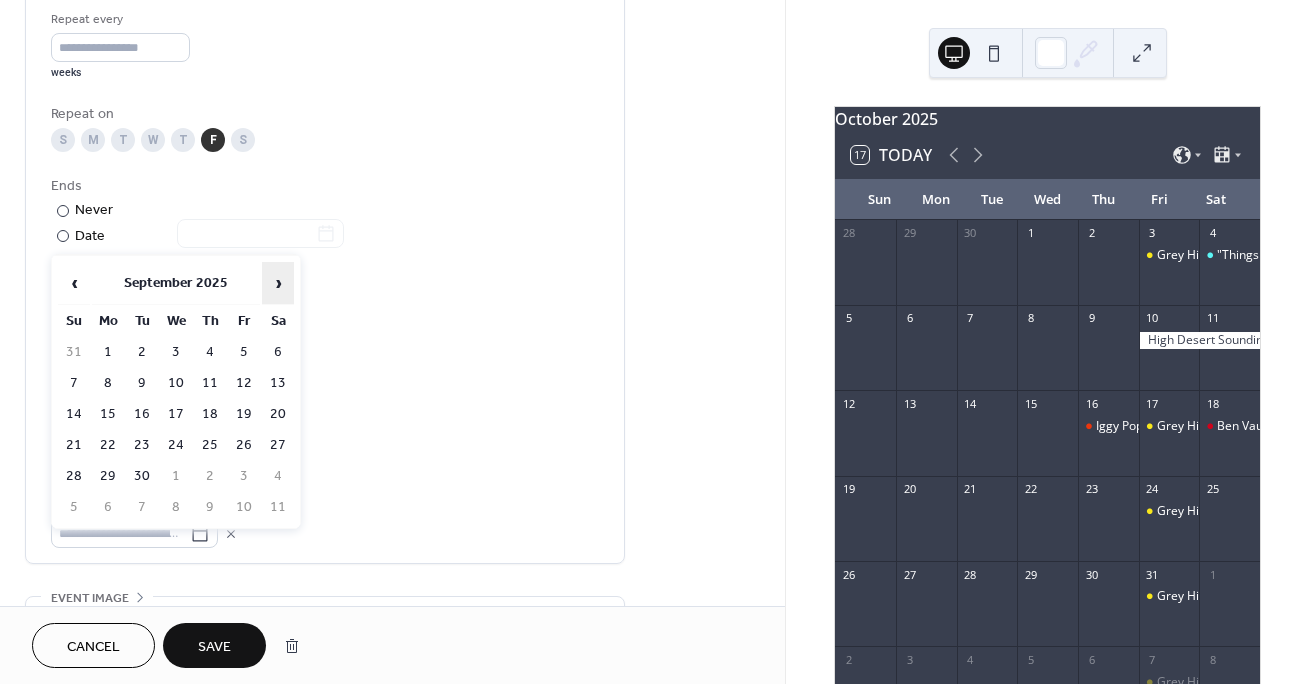 click on "›" at bounding box center (278, 283) 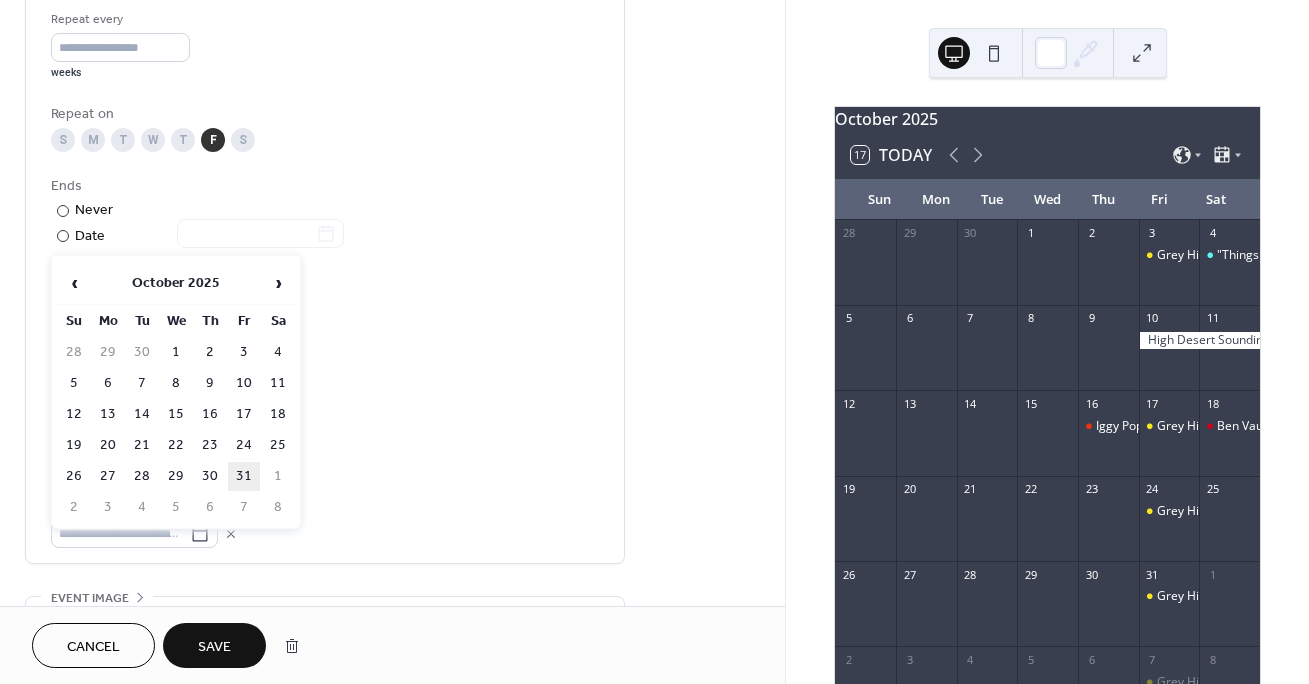 click on "31" at bounding box center [244, 476] 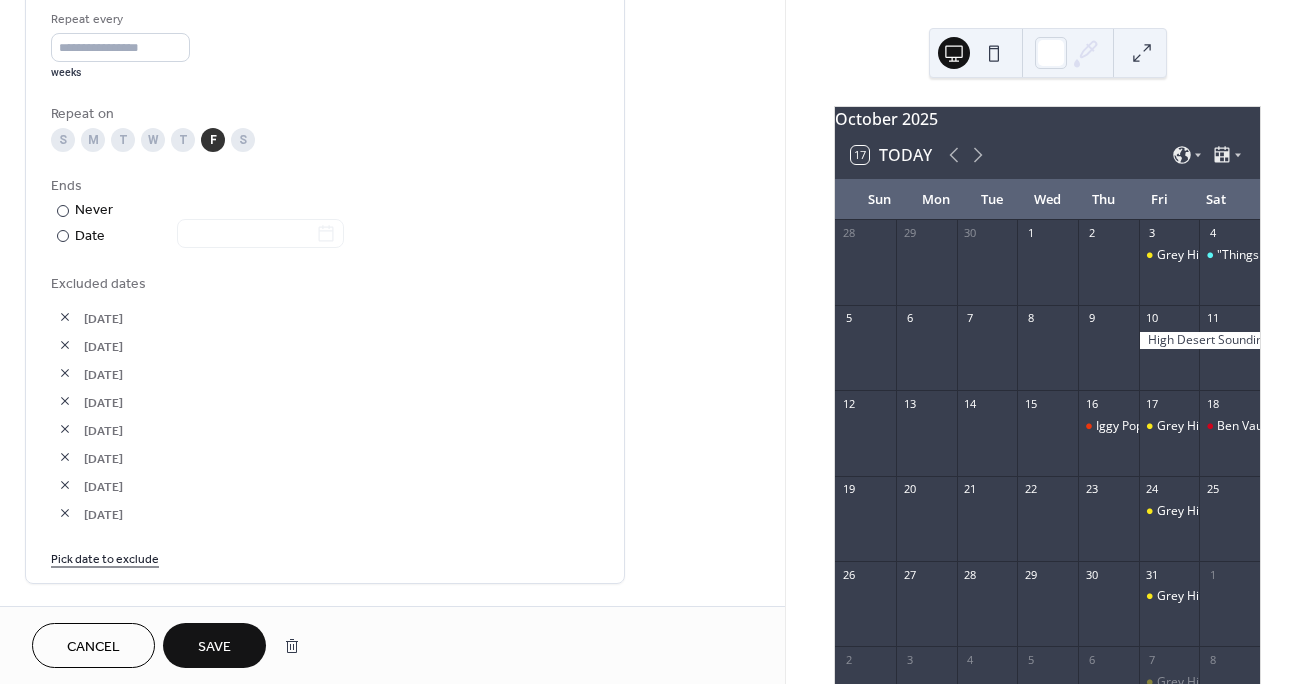 click on "Save" at bounding box center (214, 647) 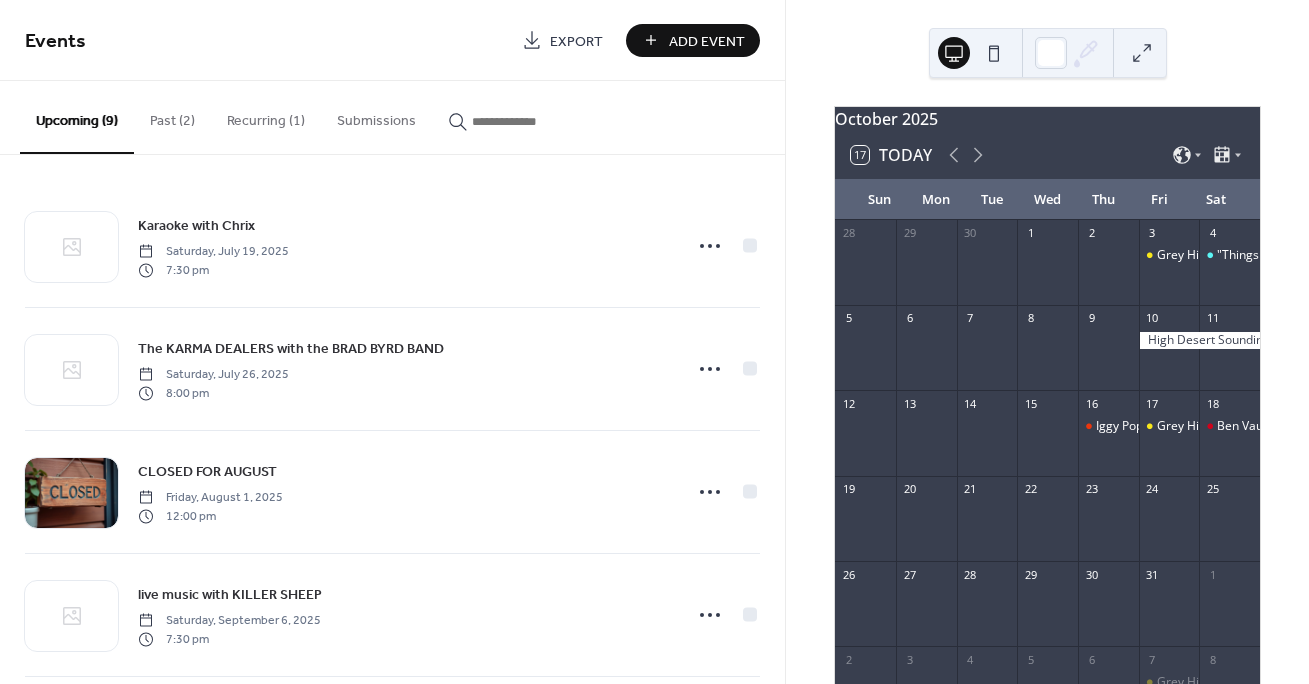 click on "Add Event" at bounding box center (707, 41) 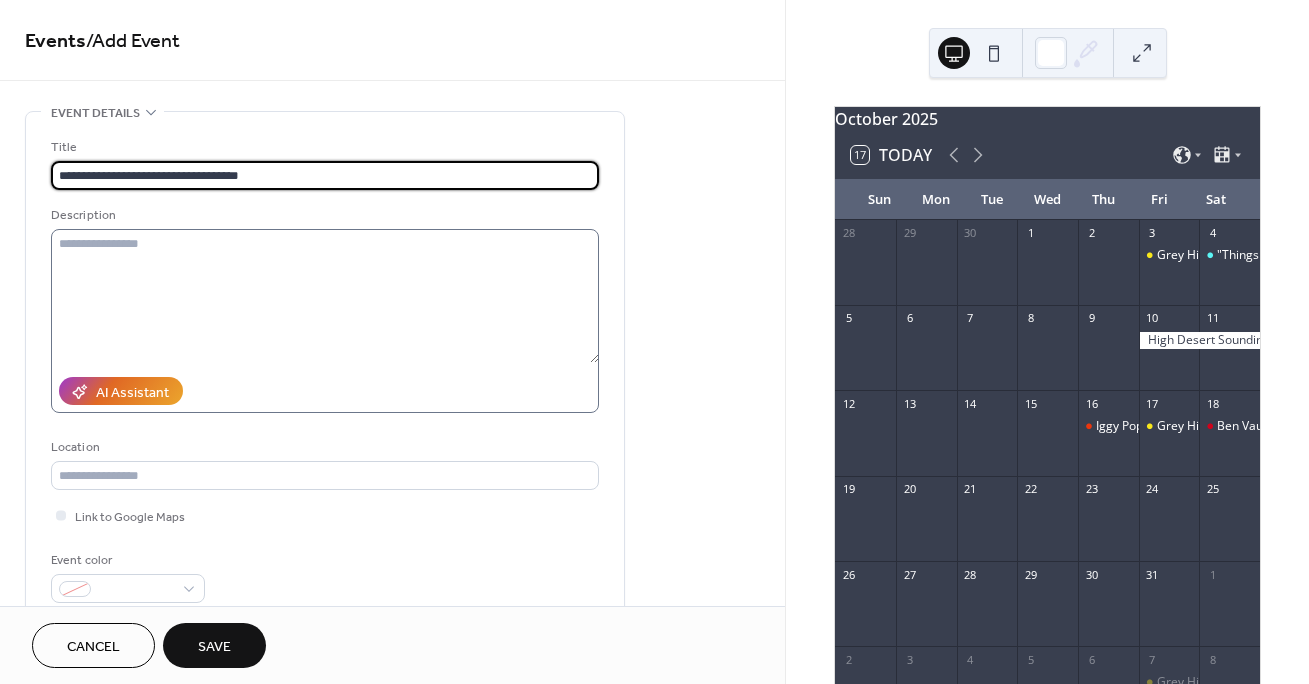 type on "**********" 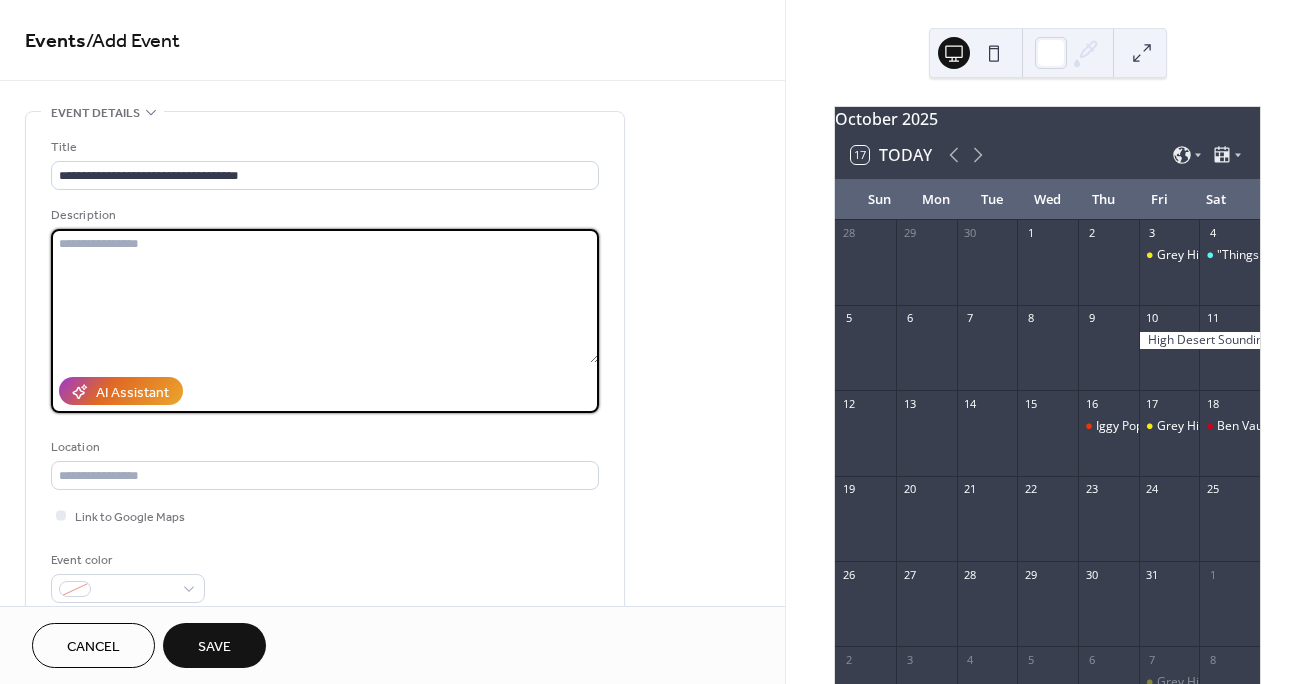click at bounding box center [325, 296] 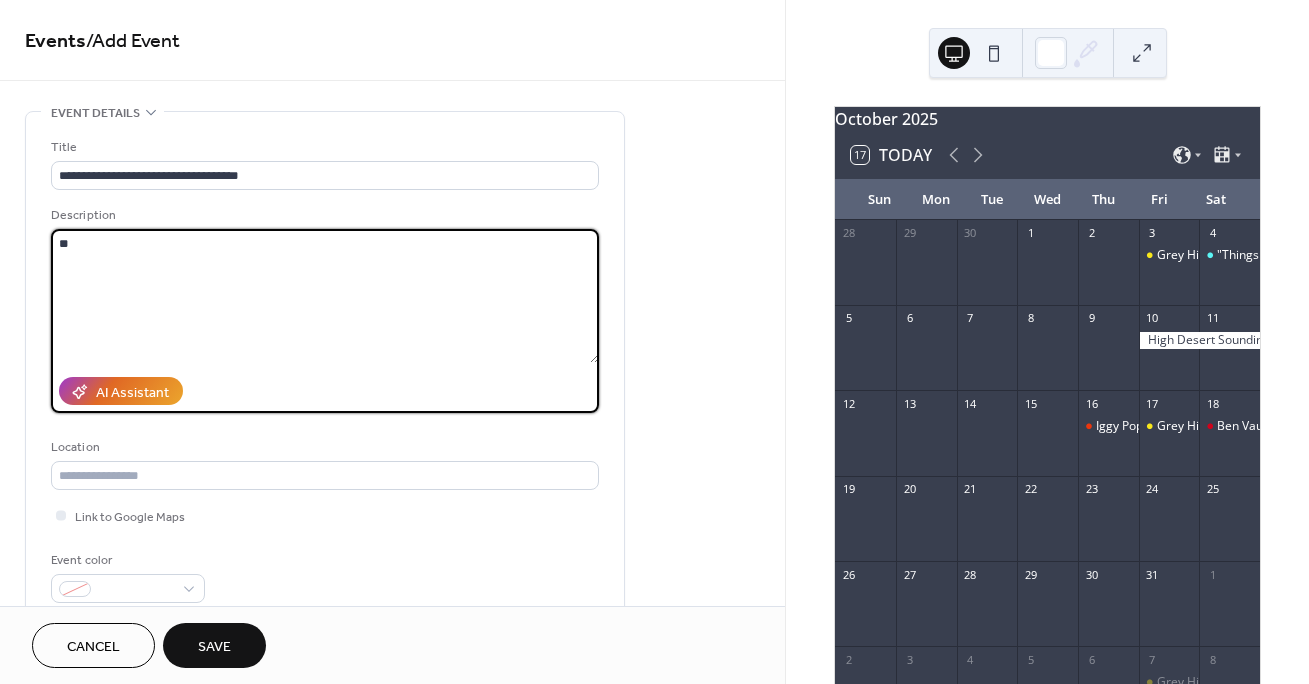 type on "*" 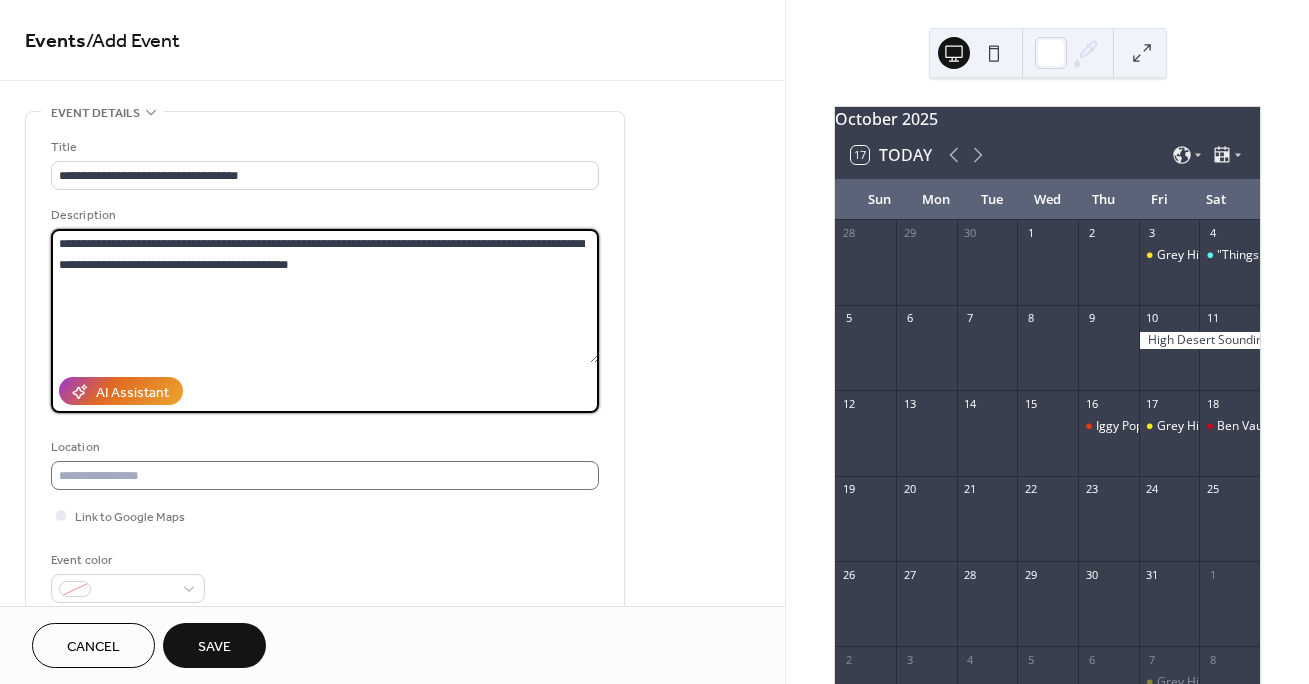 type on "**********" 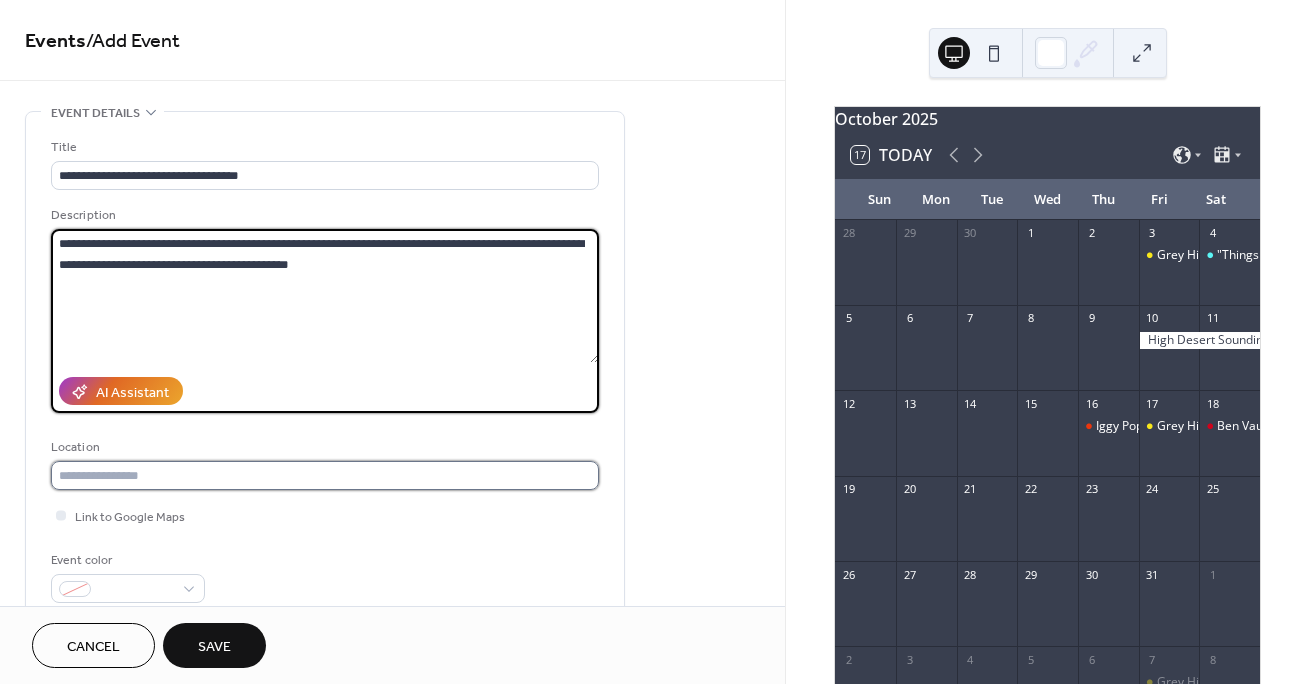 click at bounding box center (325, 475) 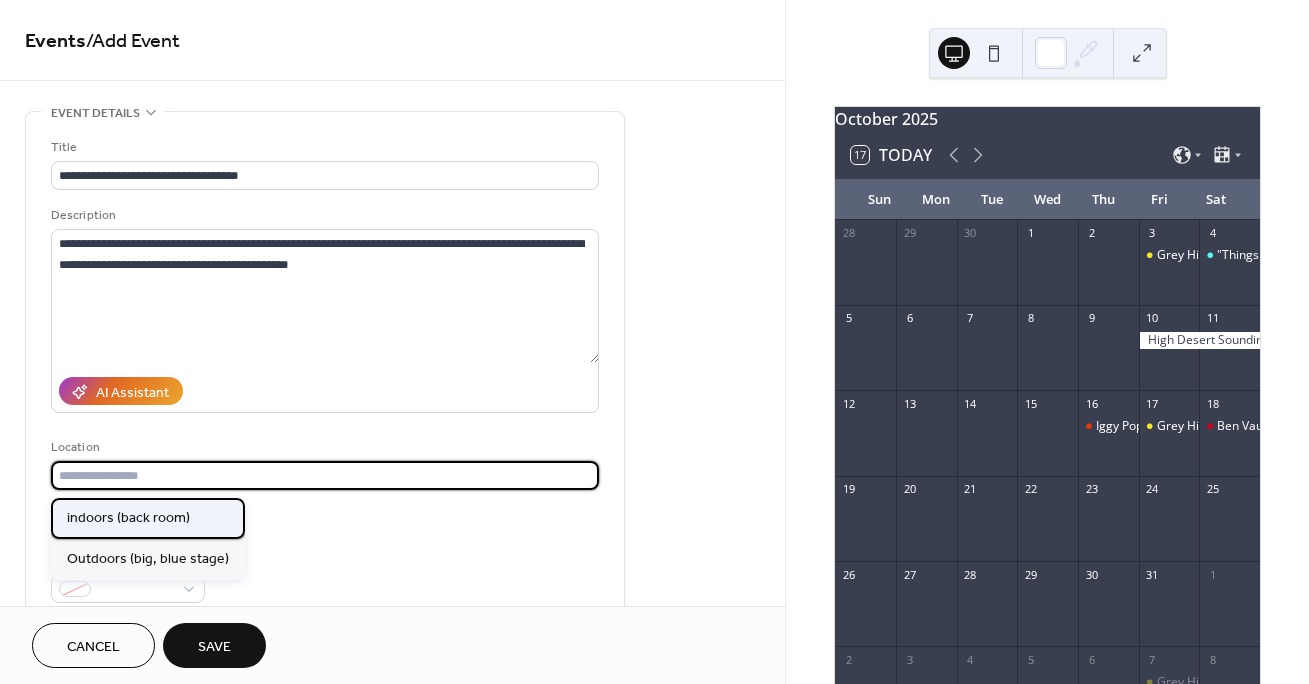 click on "indoors (back room)" at bounding box center (128, 518) 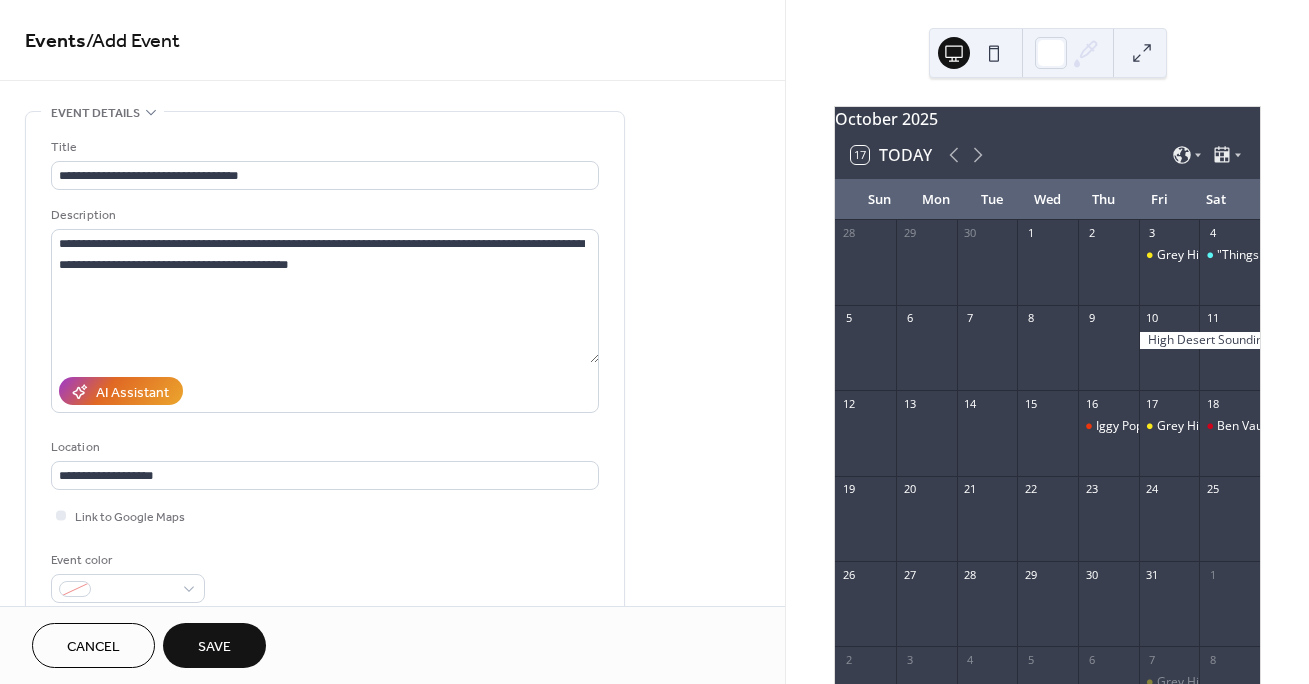 type on "**********" 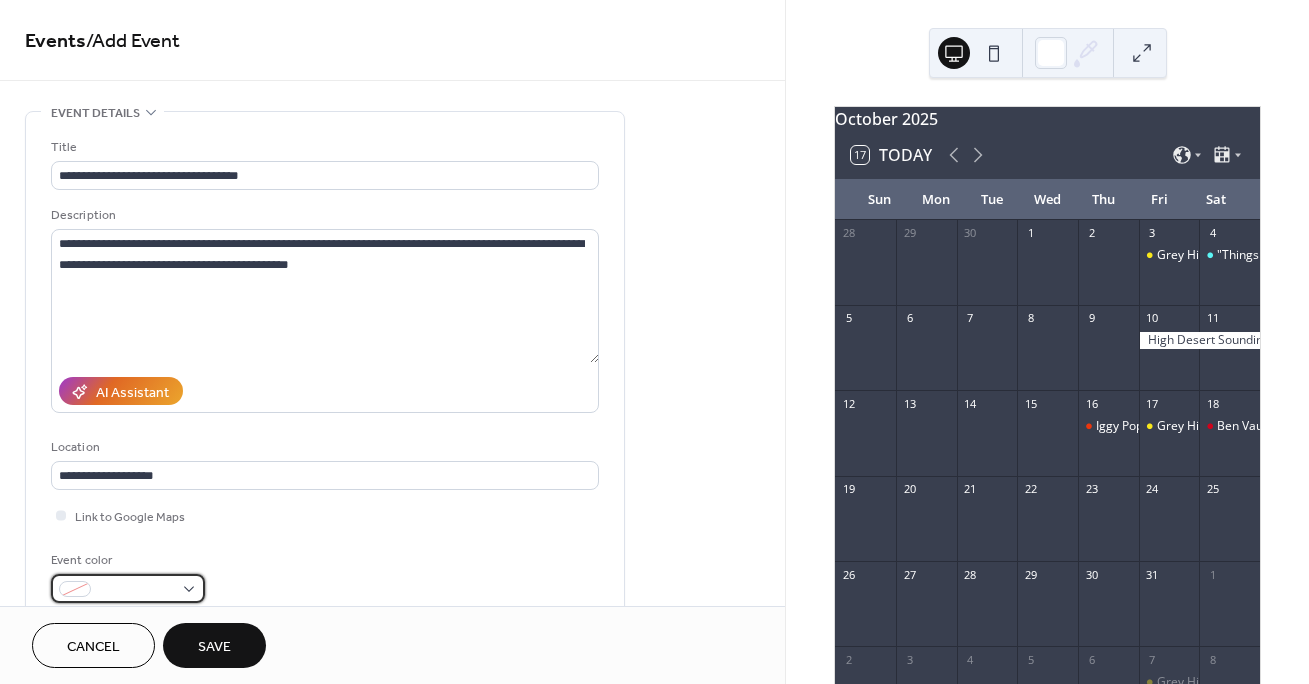click at bounding box center [128, 588] 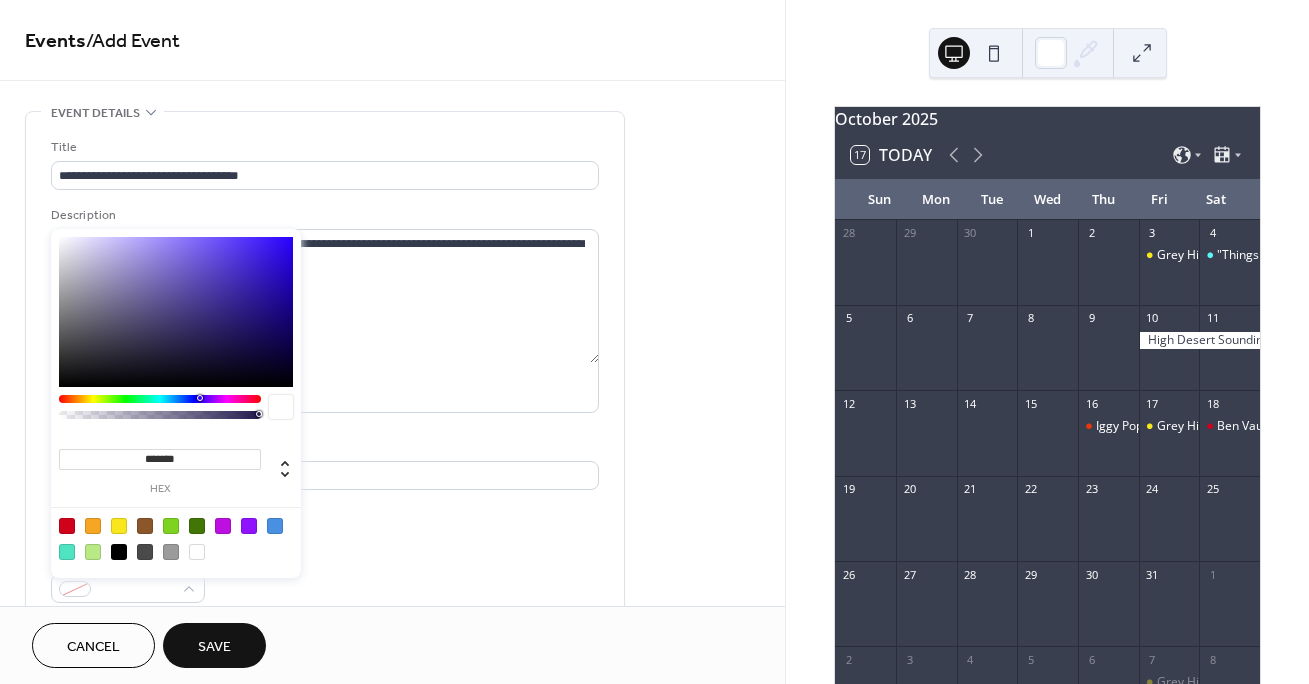 click at bounding box center (93, 552) 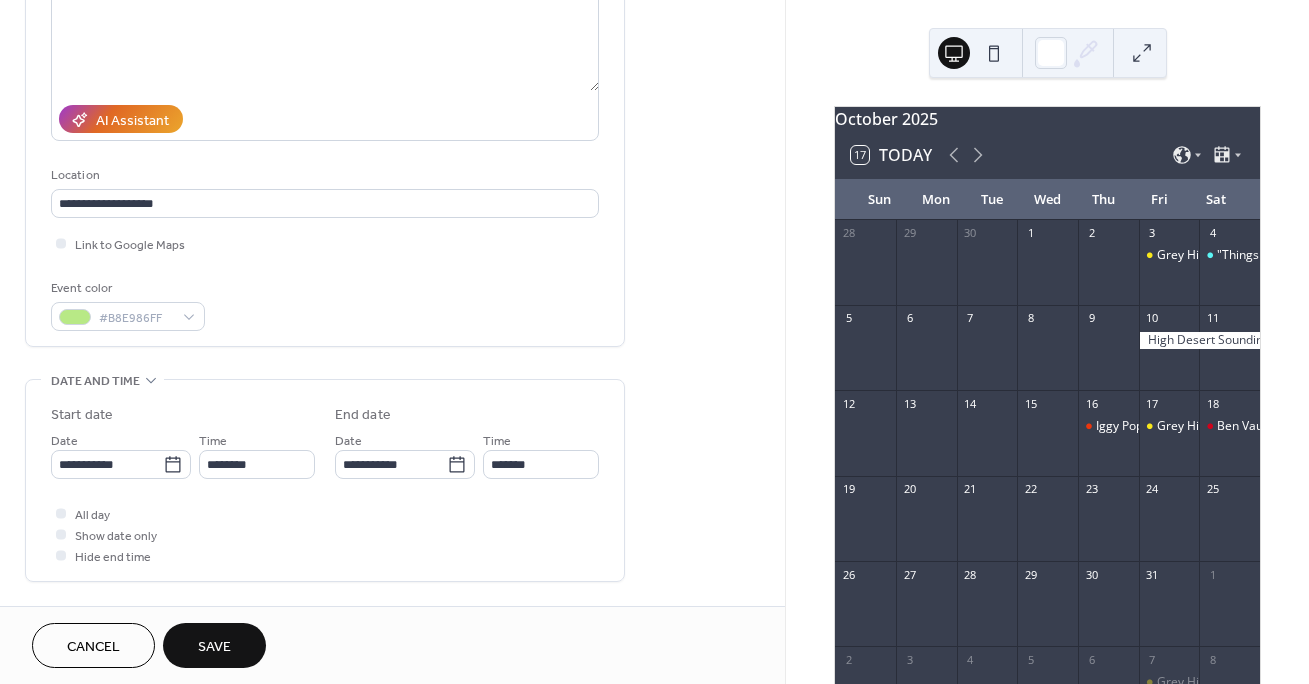 scroll, scrollTop: 283, scrollLeft: 0, axis: vertical 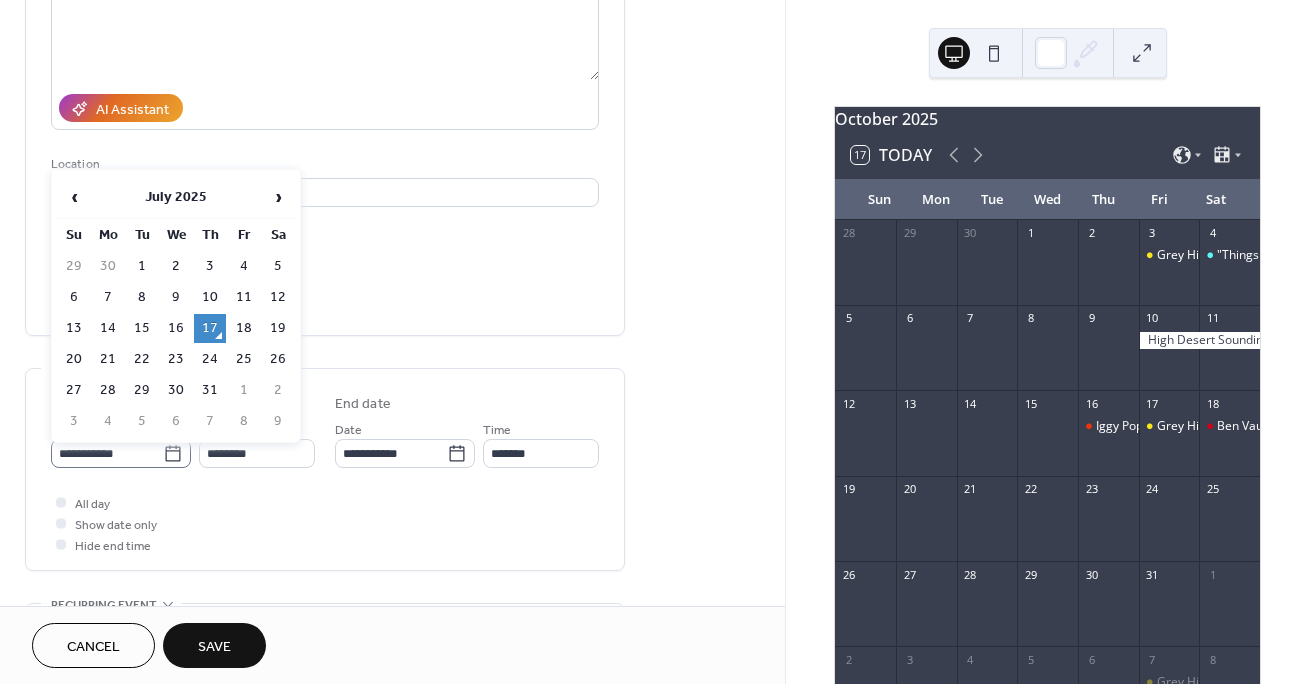 click 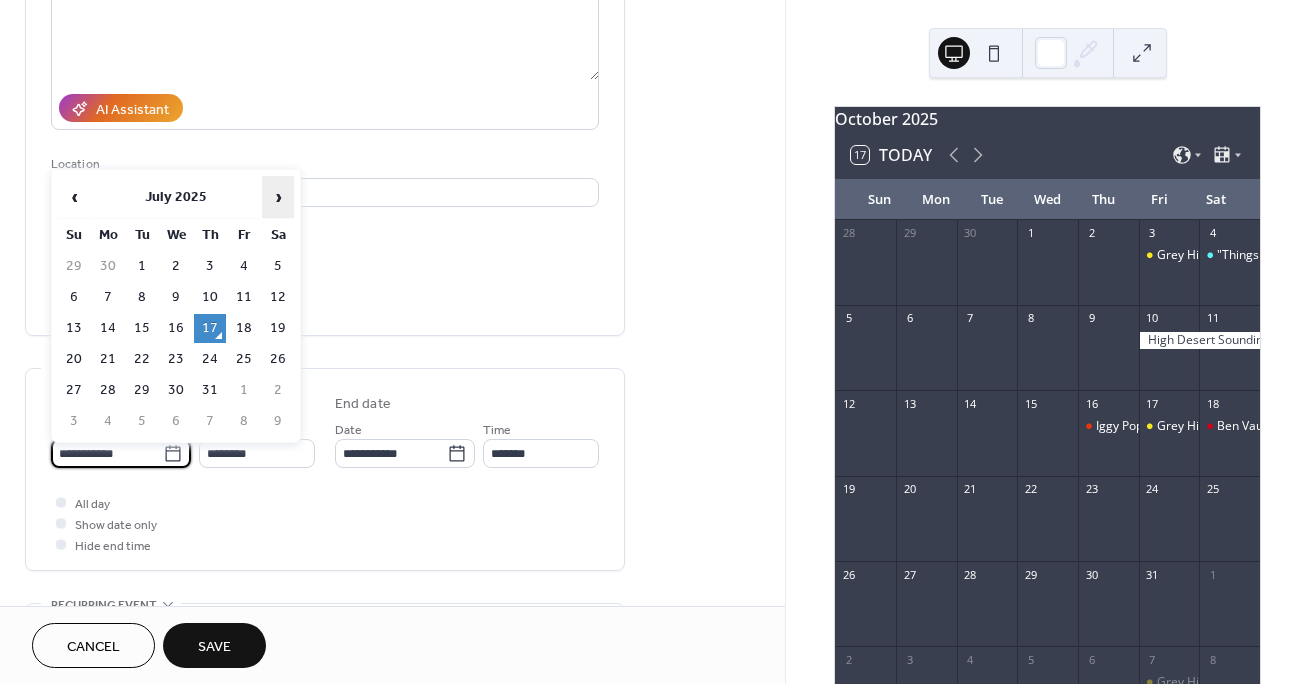 click on "›" at bounding box center [278, 197] 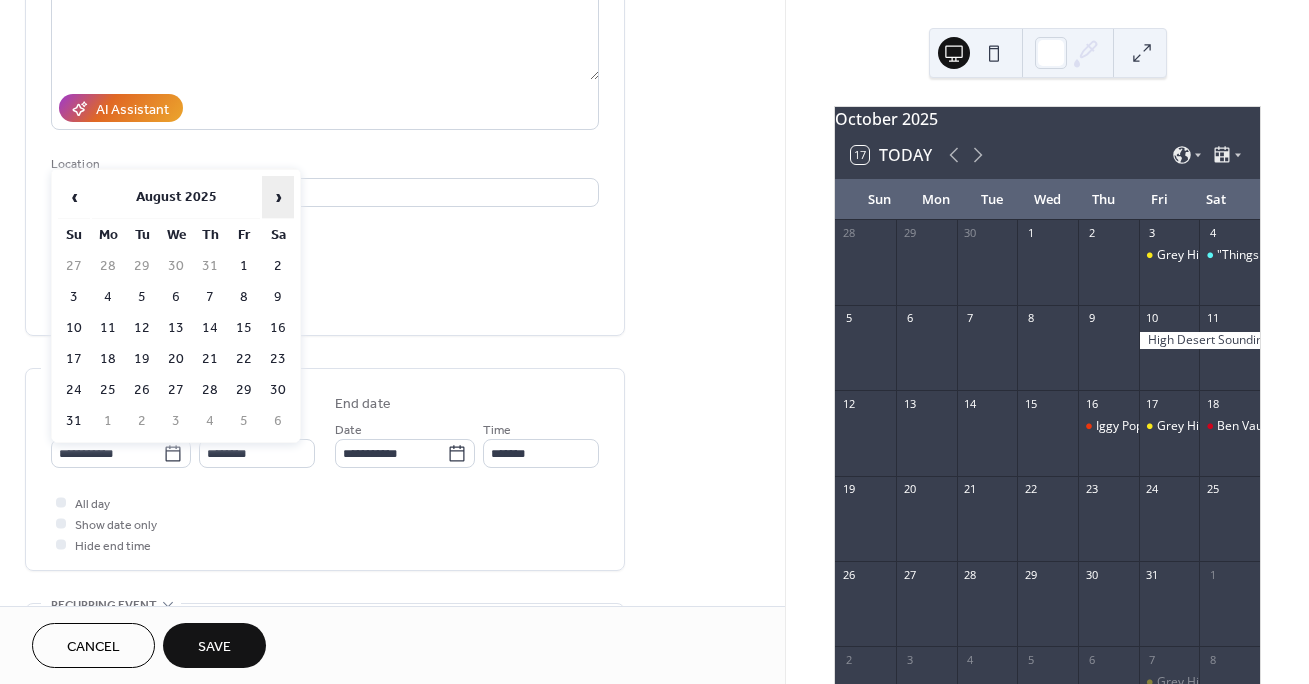 click on "›" at bounding box center [278, 197] 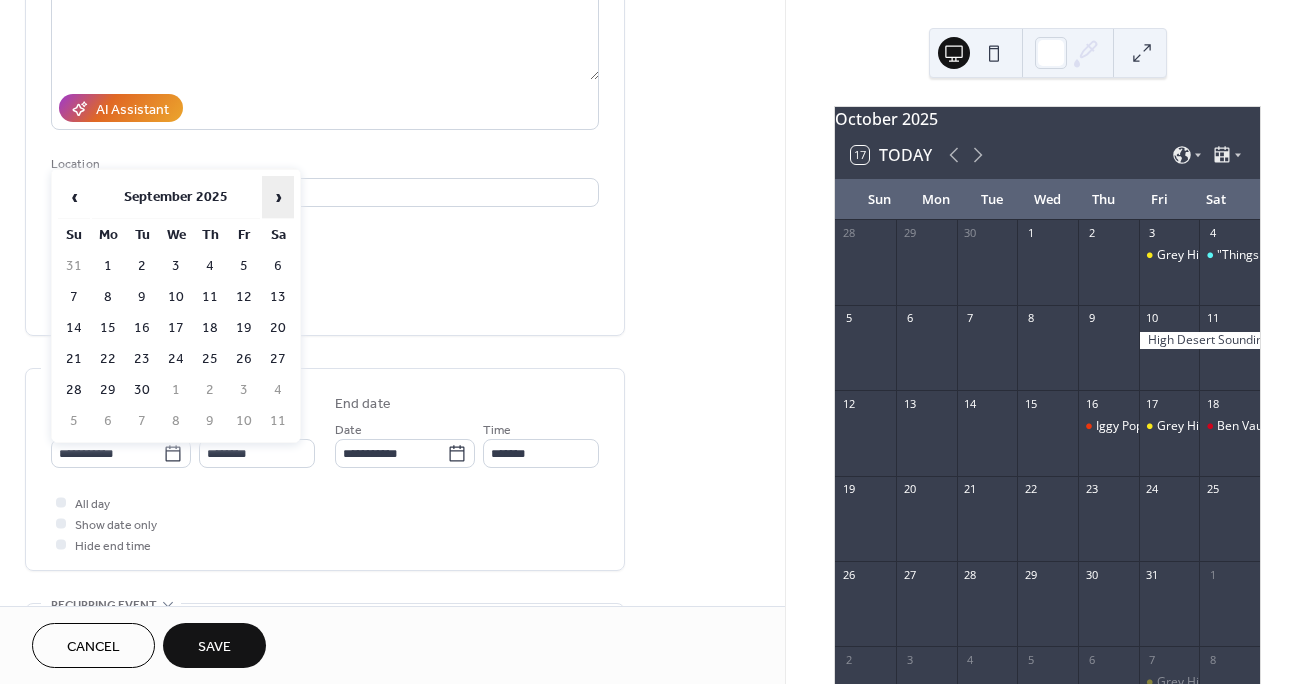 click on "›" at bounding box center [278, 197] 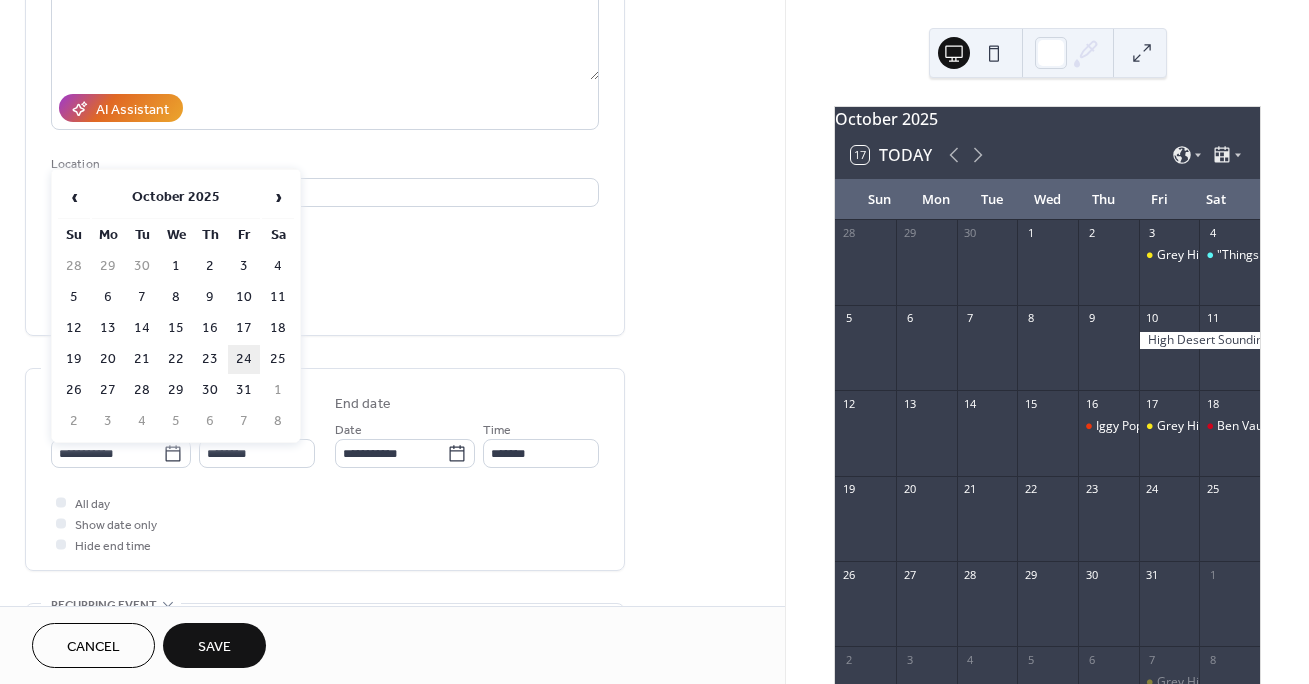 click on "24" at bounding box center (244, 359) 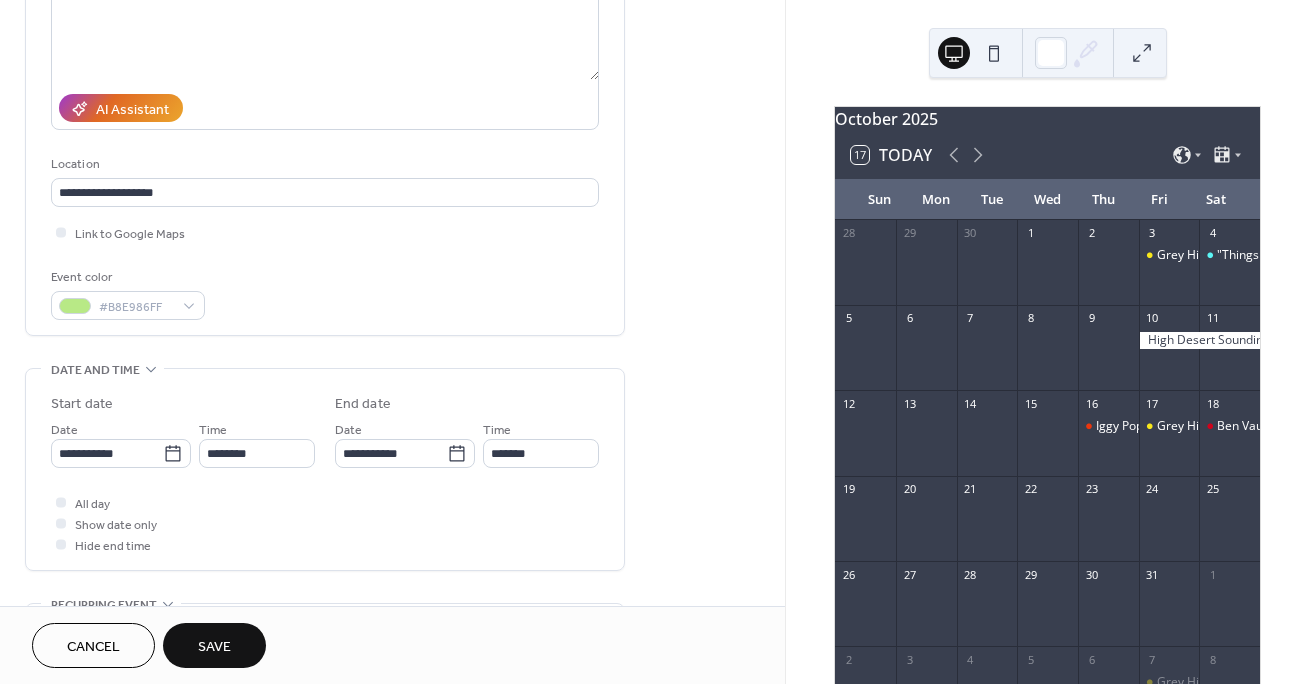 type on "**********" 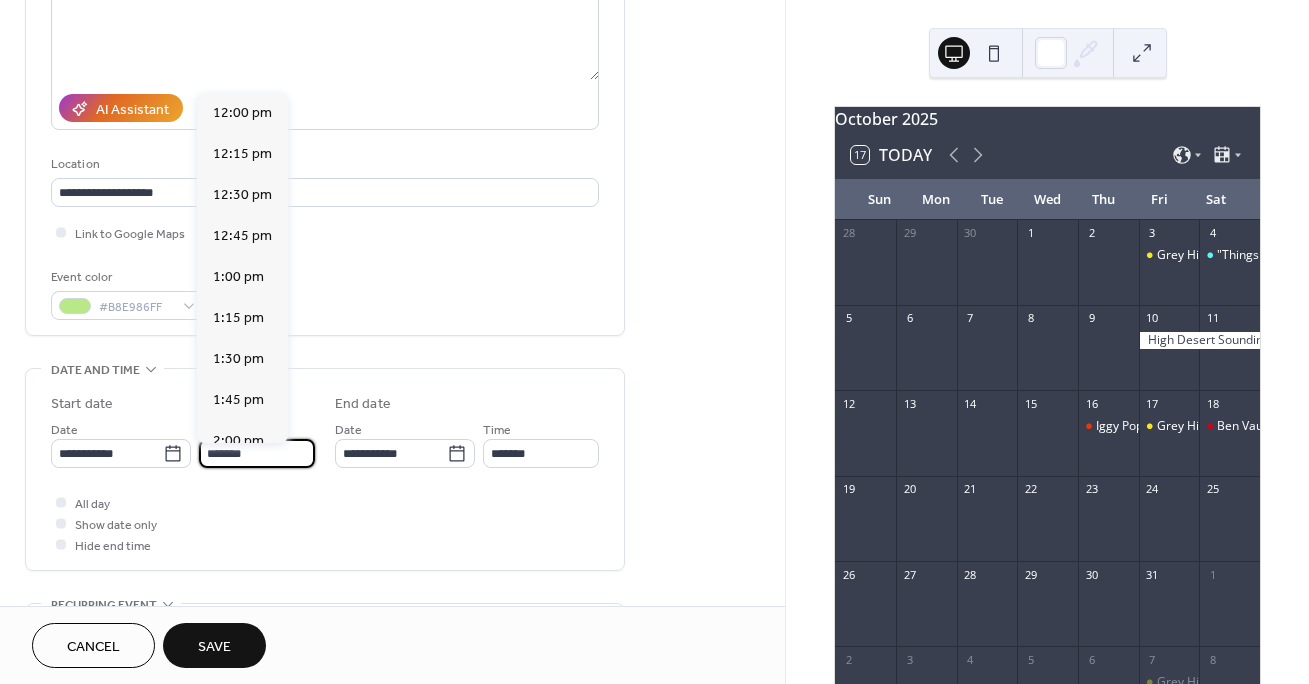 scroll, scrollTop: 3116, scrollLeft: 0, axis: vertical 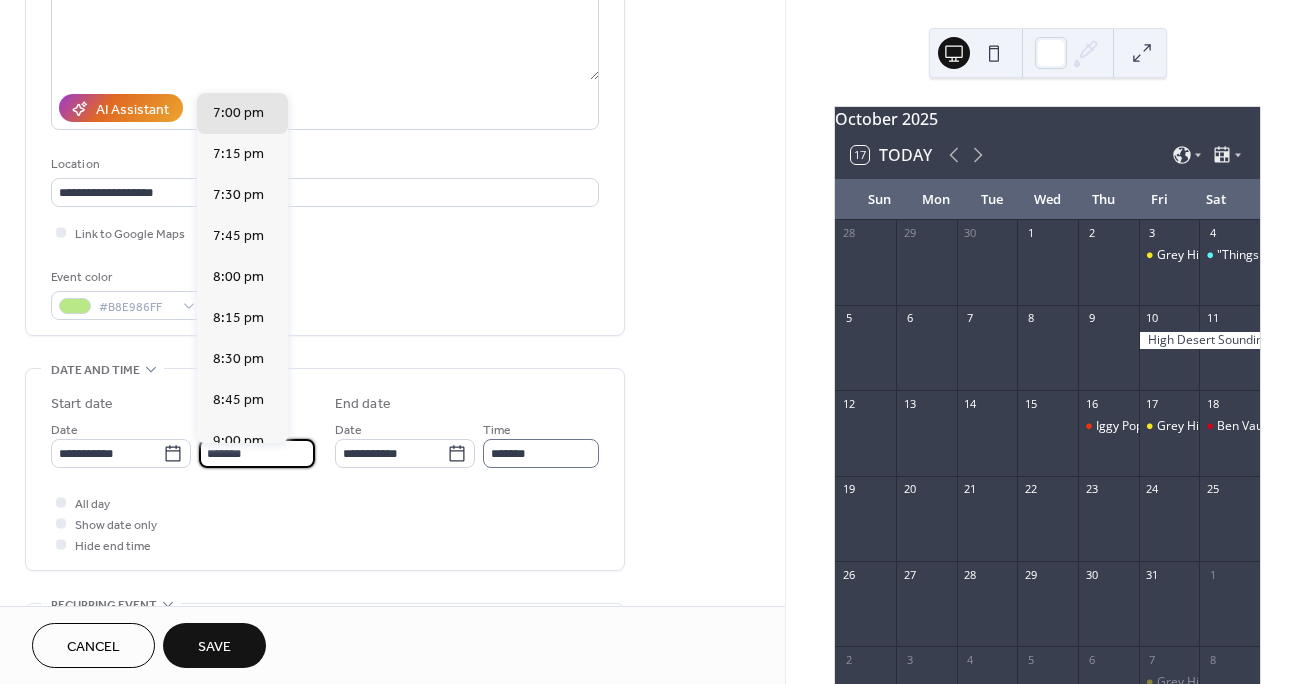 type on "*******" 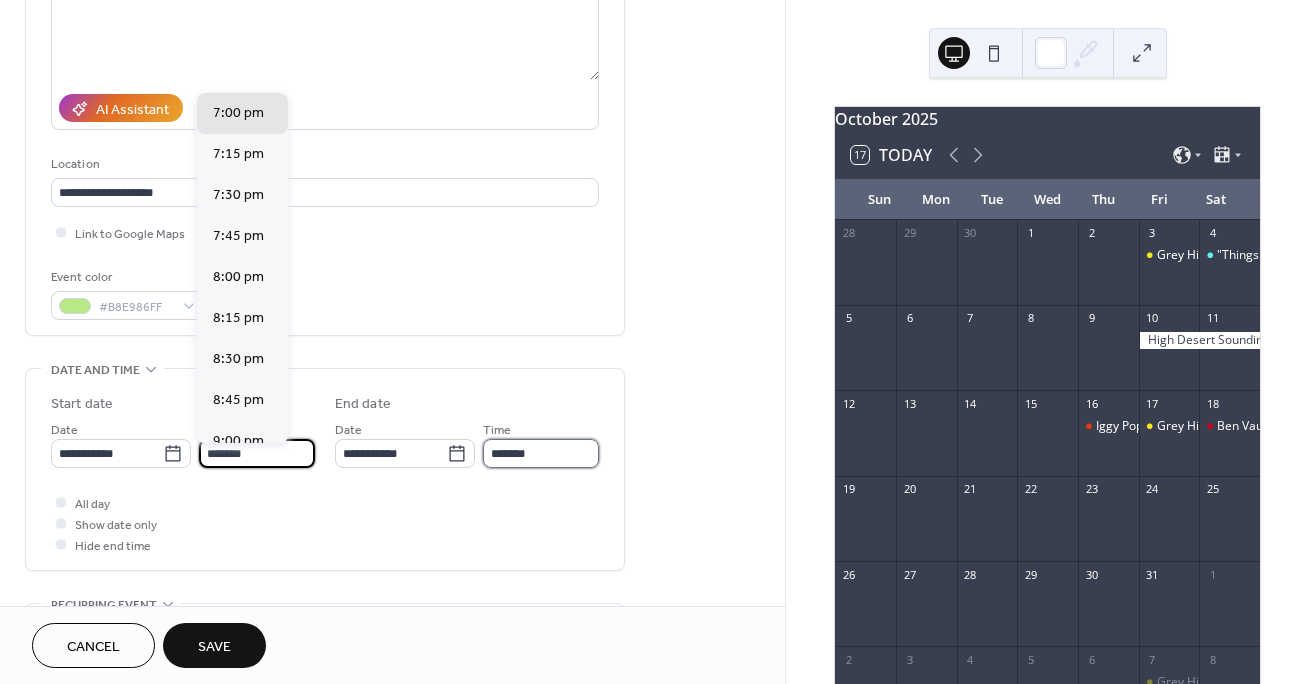 click on "*******" at bounding box center [541, 453] 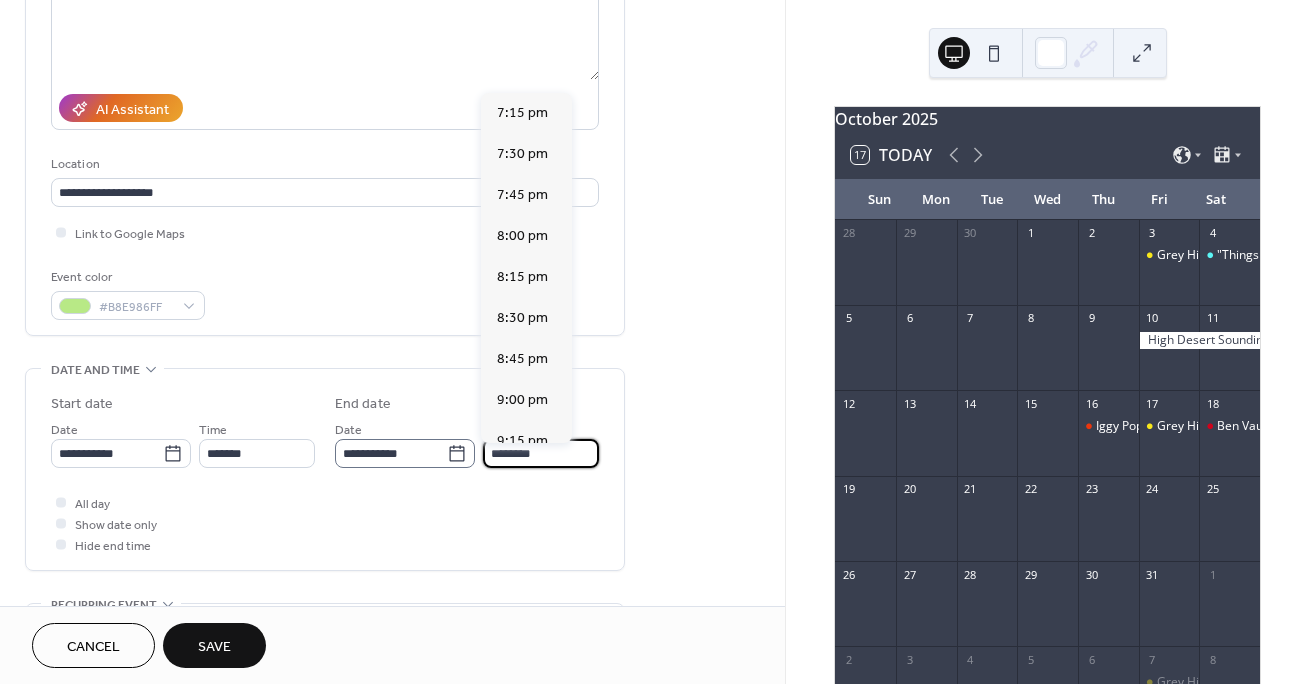 drag, startPoint x: 561, startPoint y: 466, endPoint x: 433, endPoint y: 464, distance: 128.01562 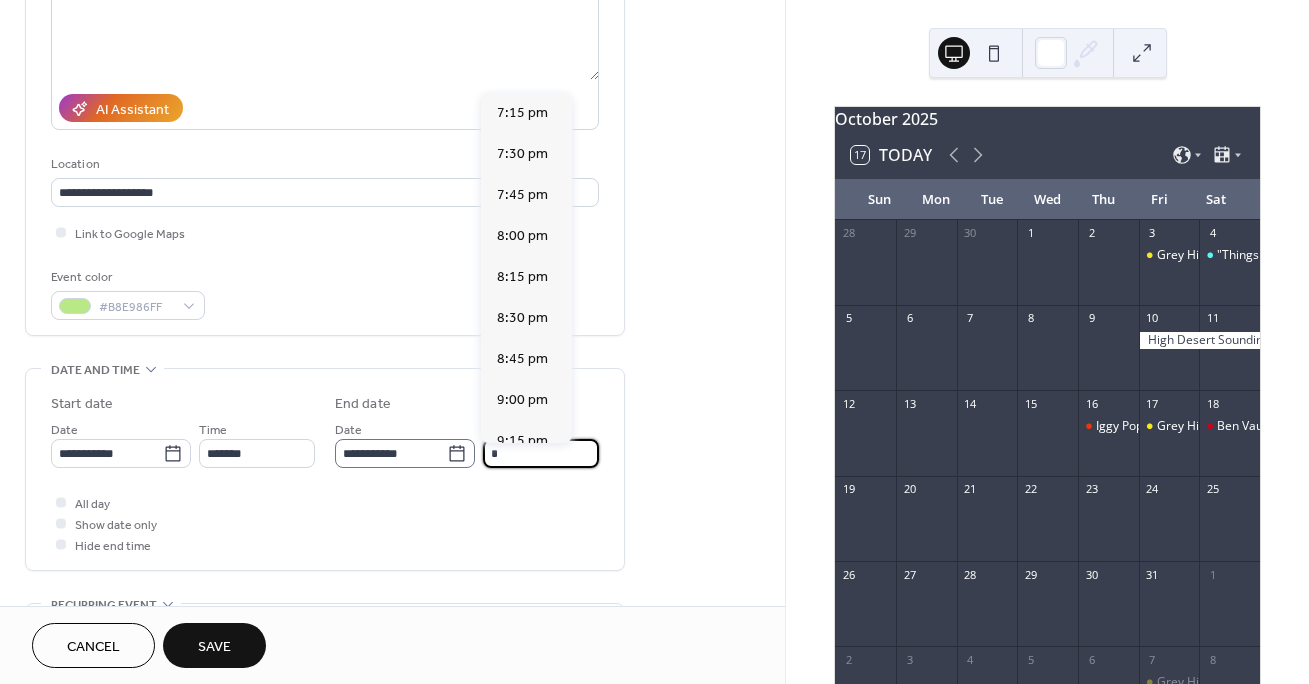 scroll, scrollTop: 429, scrollLeft: 0, axis: vertical 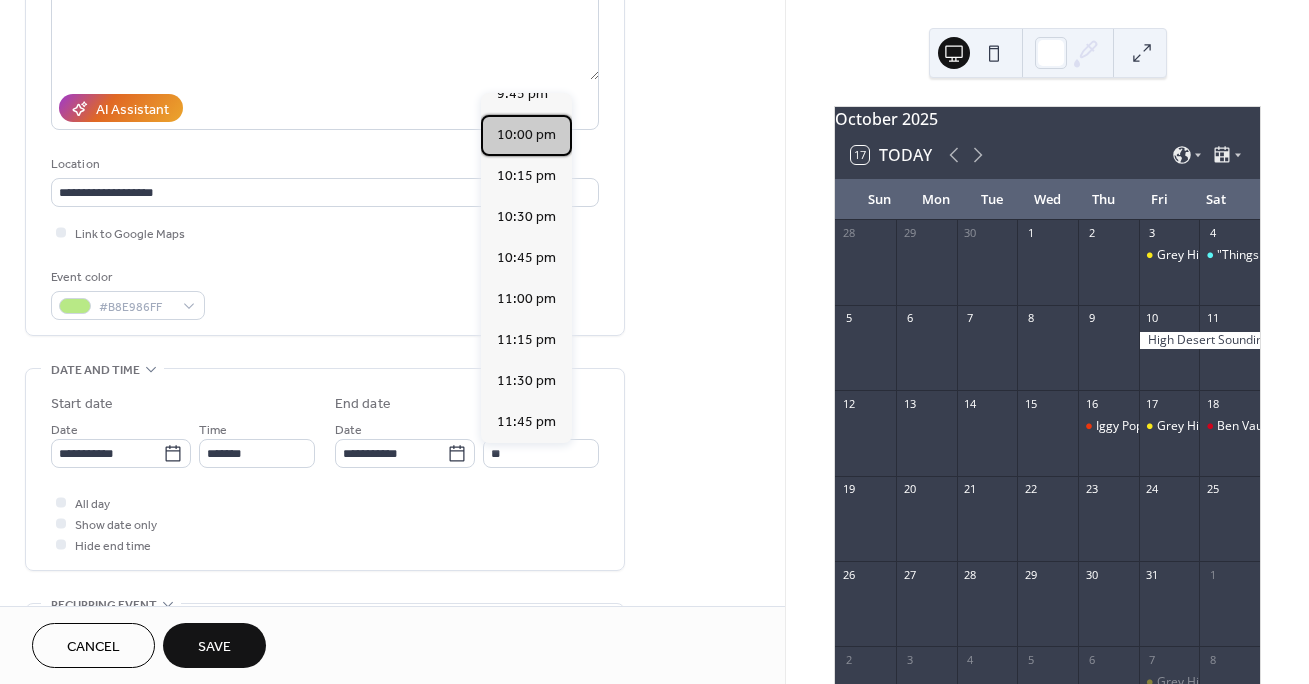 click on "10:00 pm" at bounding box center [526, 135] 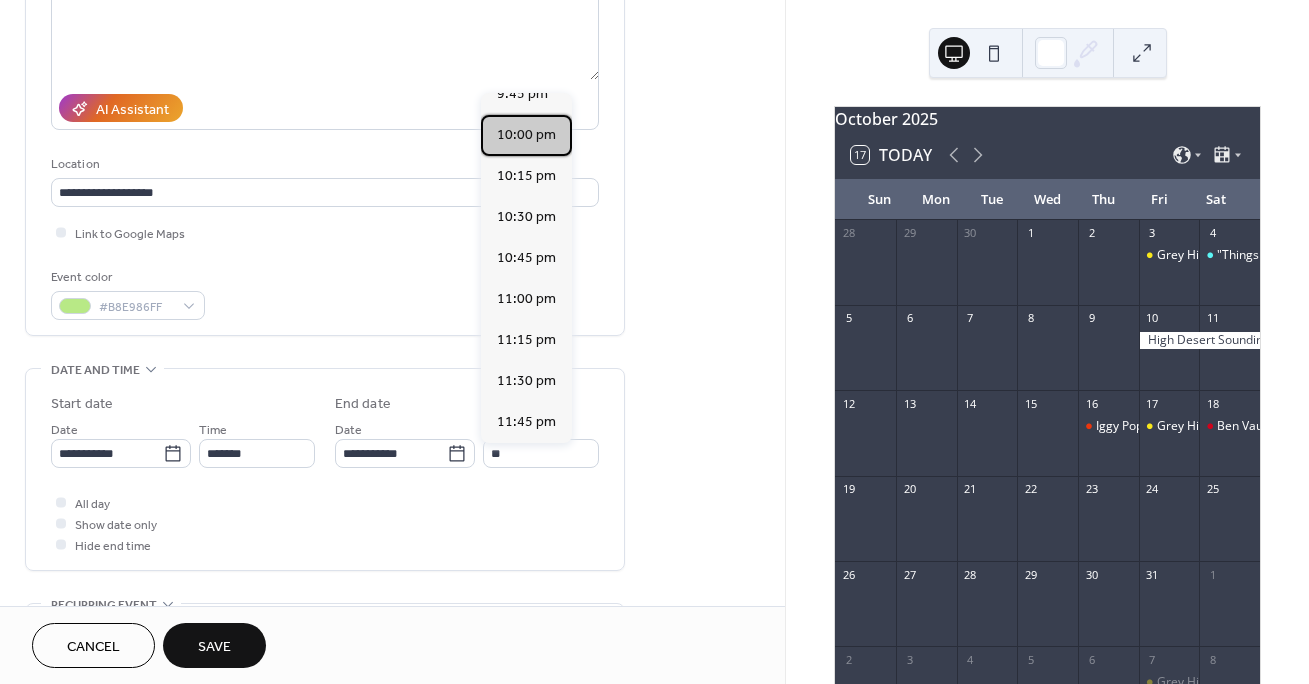 type on "********" 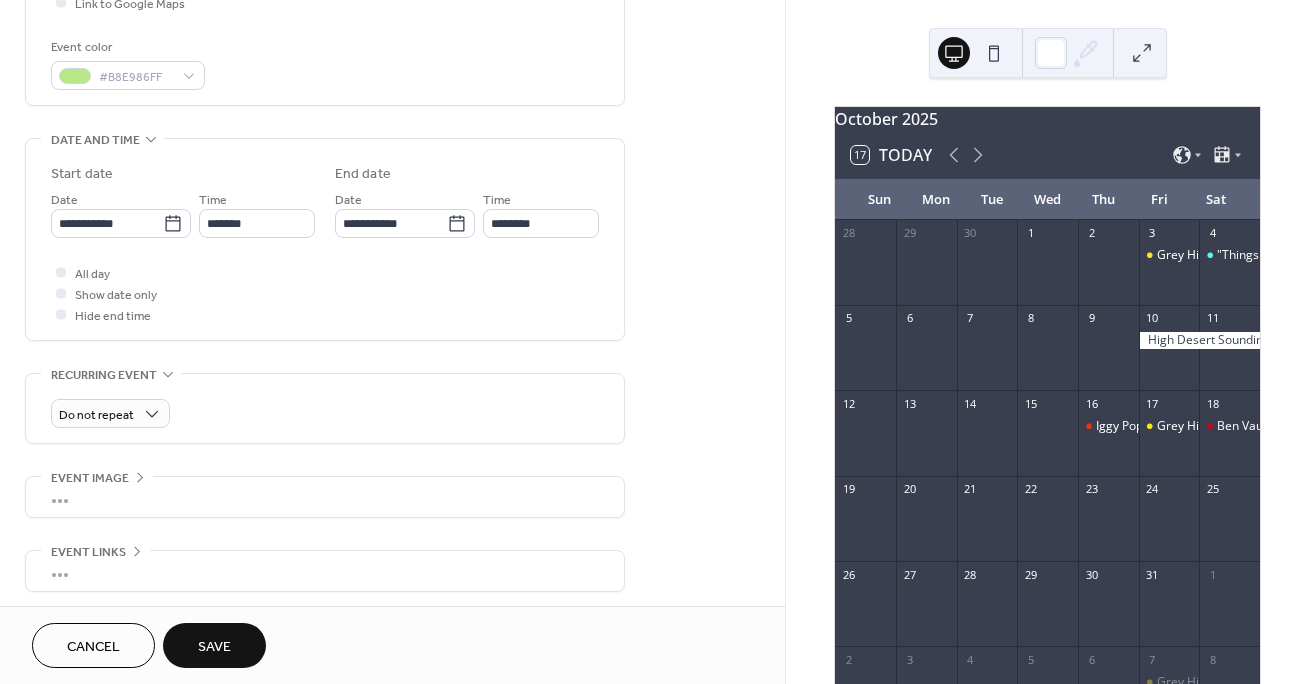 scroll, scrollTop: 515, scrollLeft: 0, axis: vertical 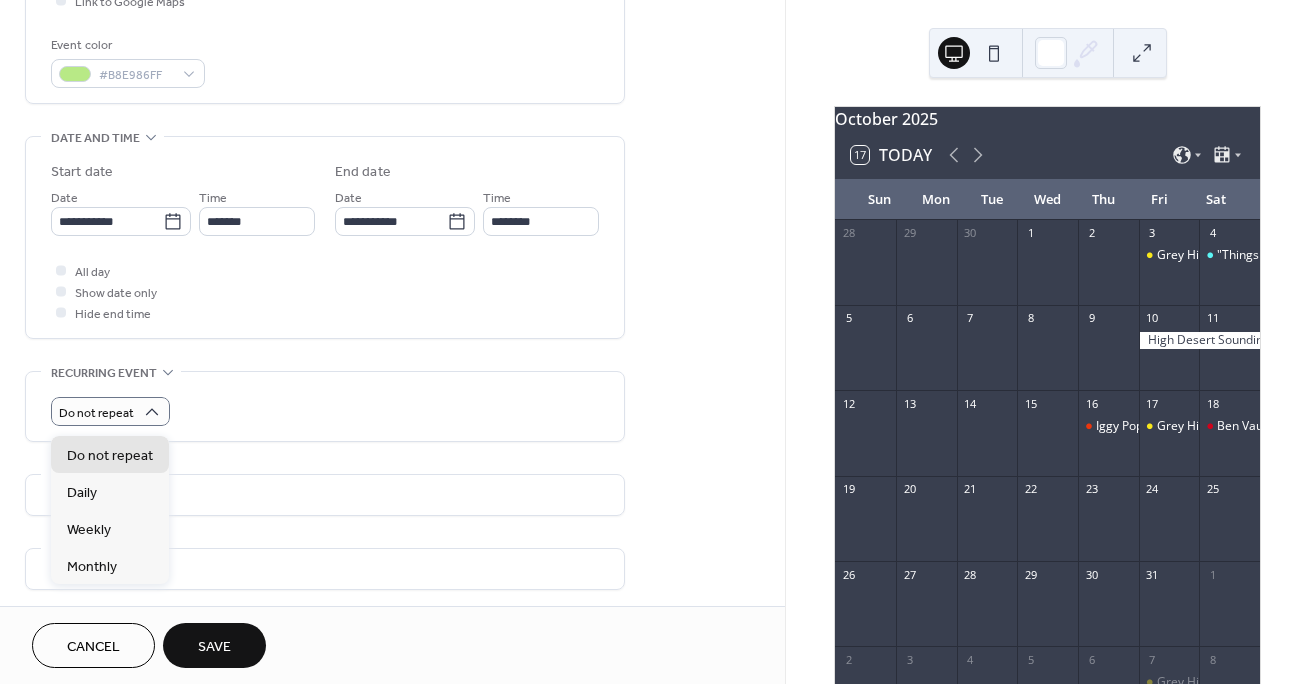 click on "**********" at bounding box center [392, 177] 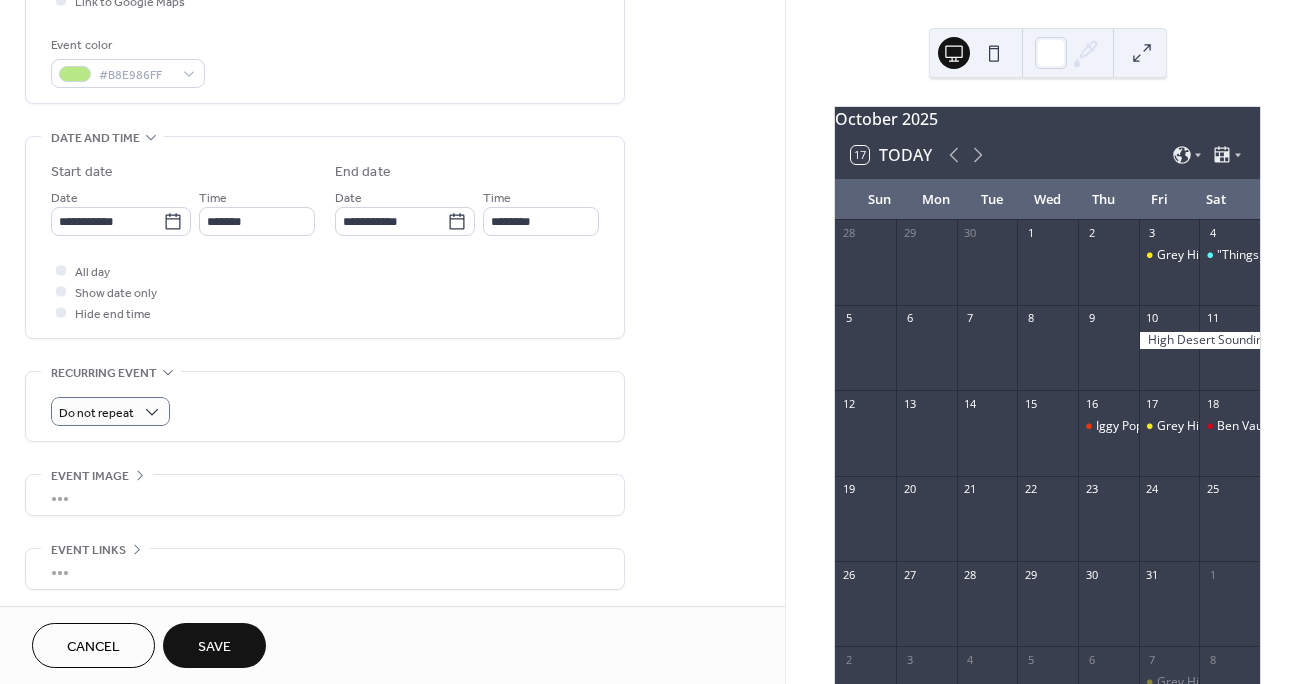 click on "Save" at bounding box center [214, 647] 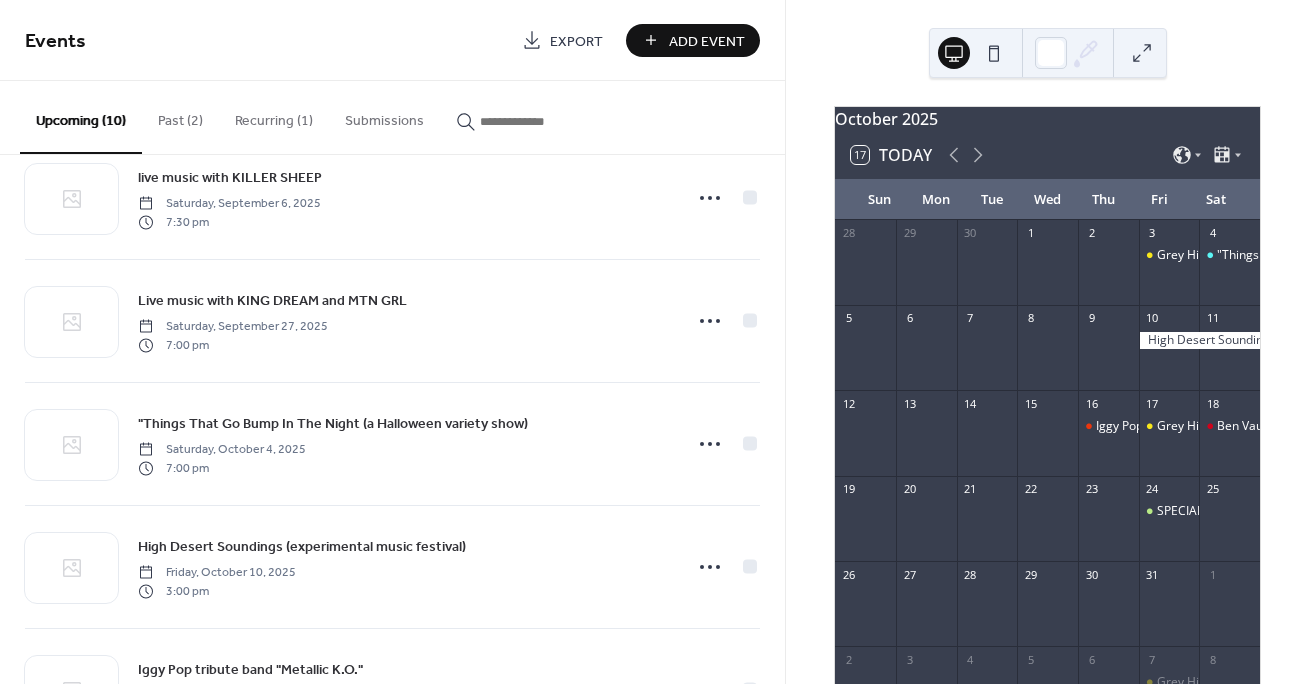scroll, scrollTop: 489, scrollLeft: 0, axis: vertical 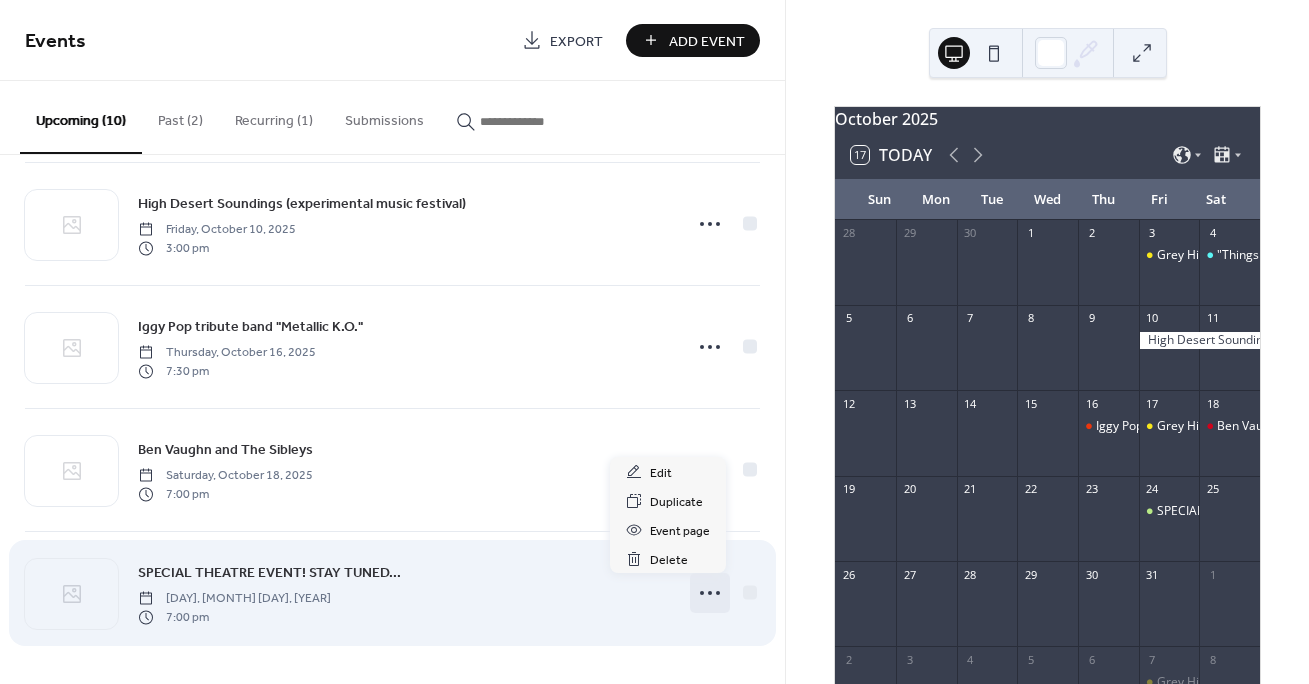 click 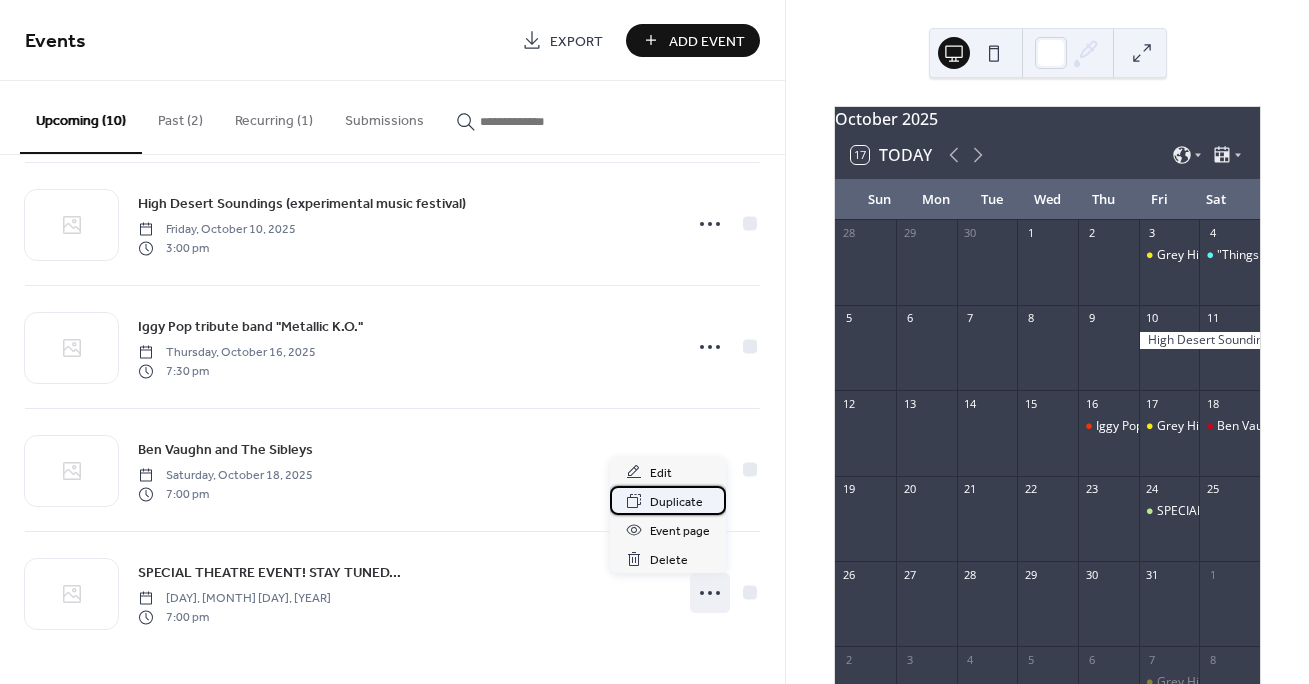 click on "Duplicate" at bounding box center [676, 502] 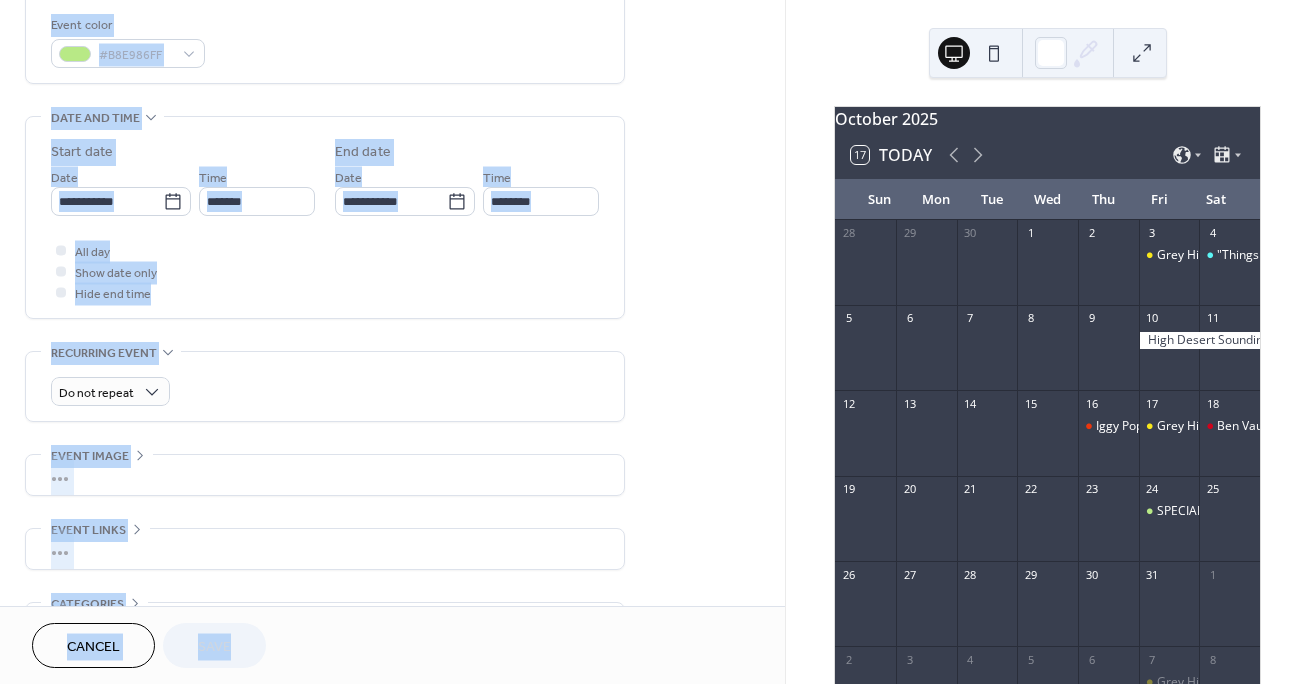 scroll, scrollTop: 673, scrollLeft: 0, axis: vertical 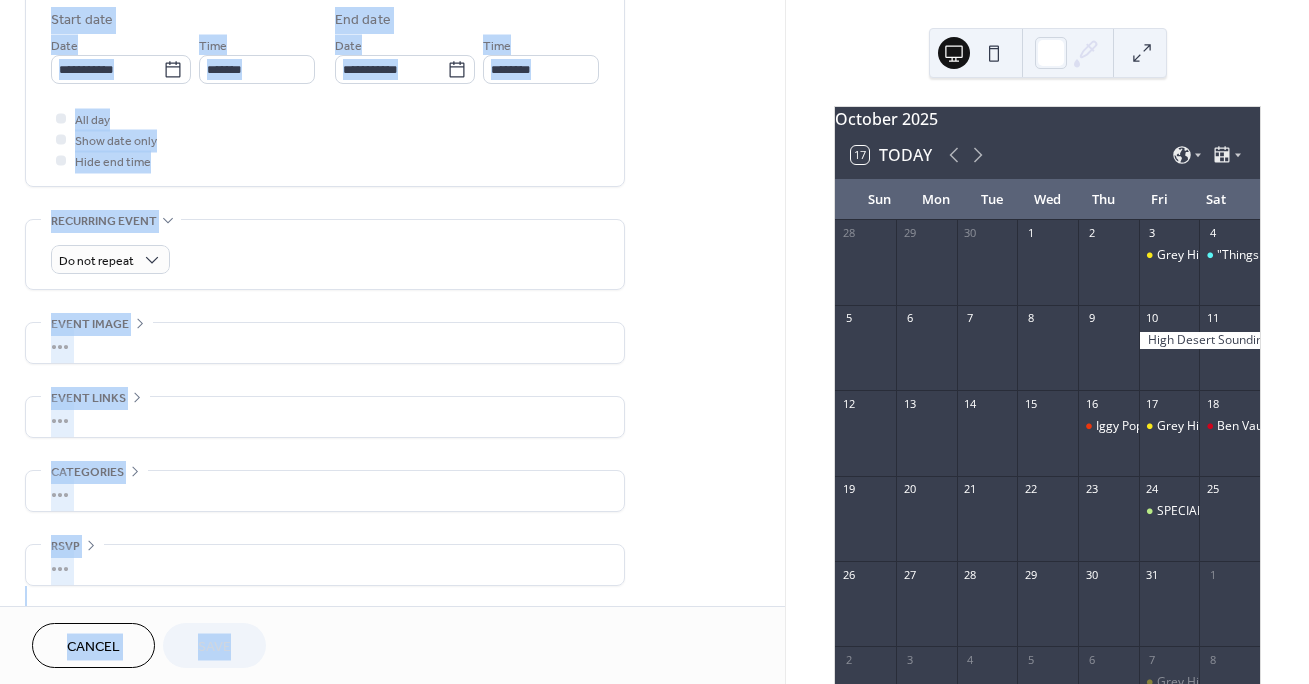 drag, startPoint x: 778, startPoint y: 345, endPoint x: 785, endPoint y: 692, distance: 347.0706 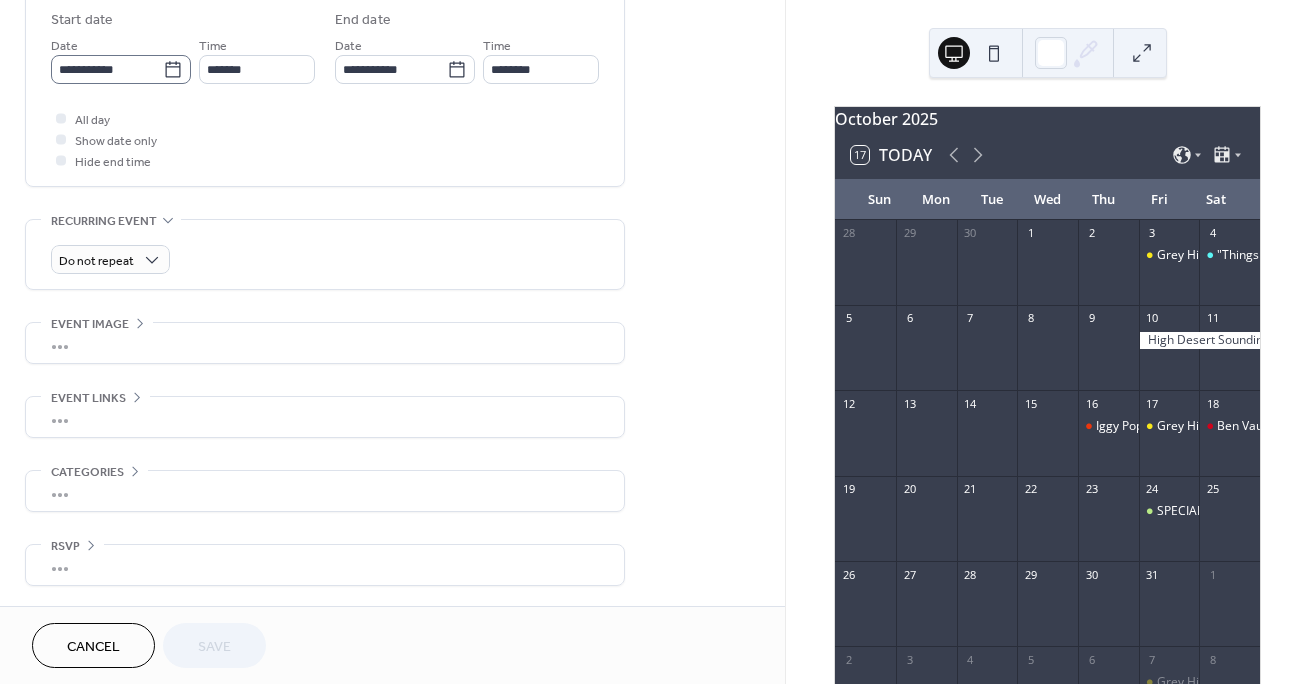 click 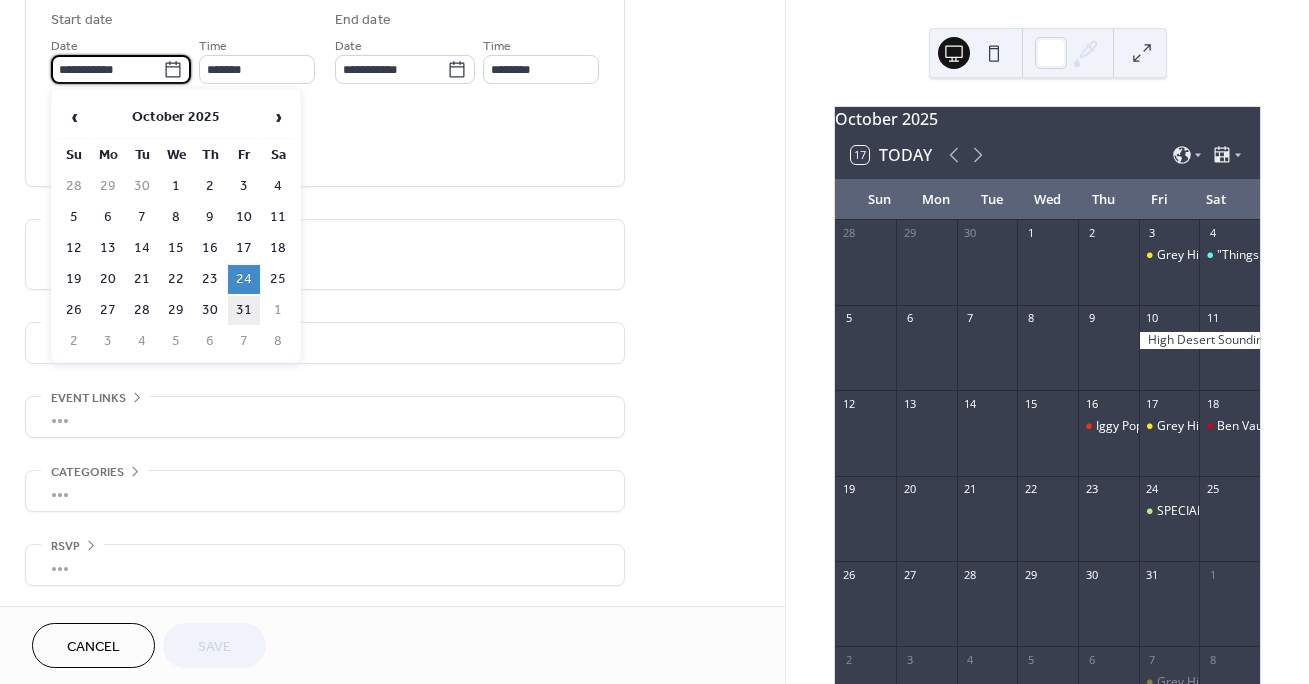 click on "31" at bounding box center [244, 310] 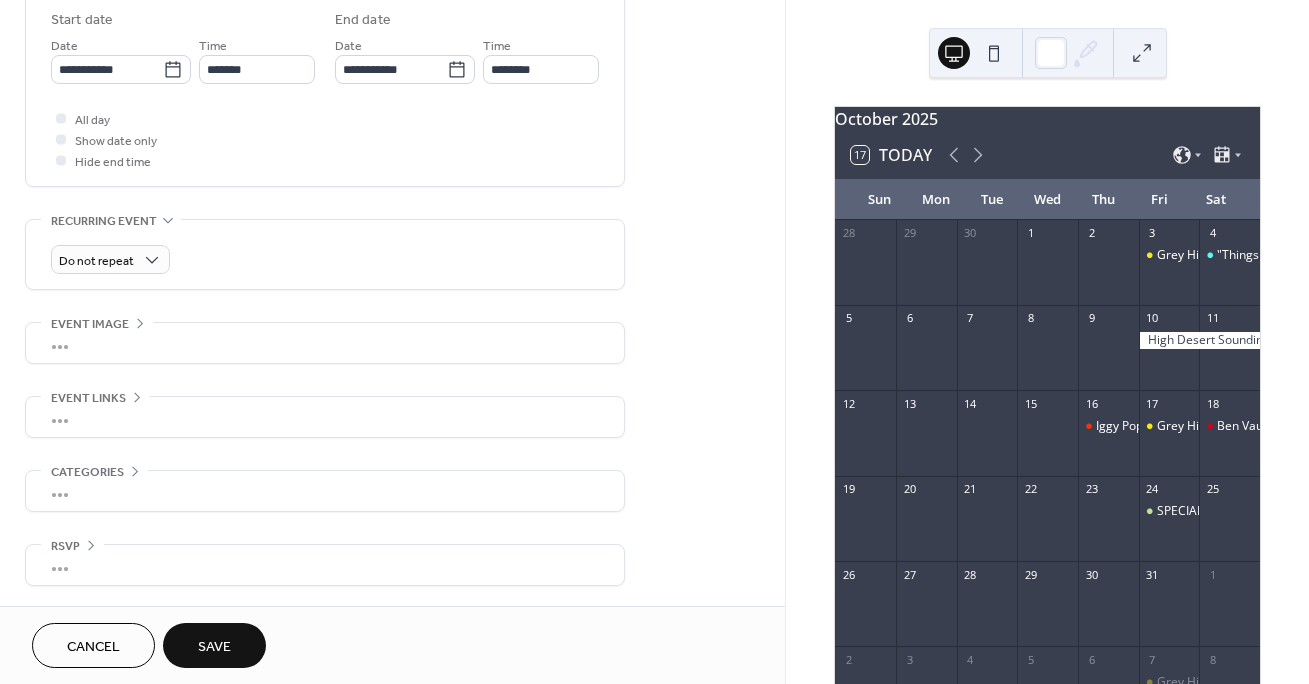 type on "**********" 